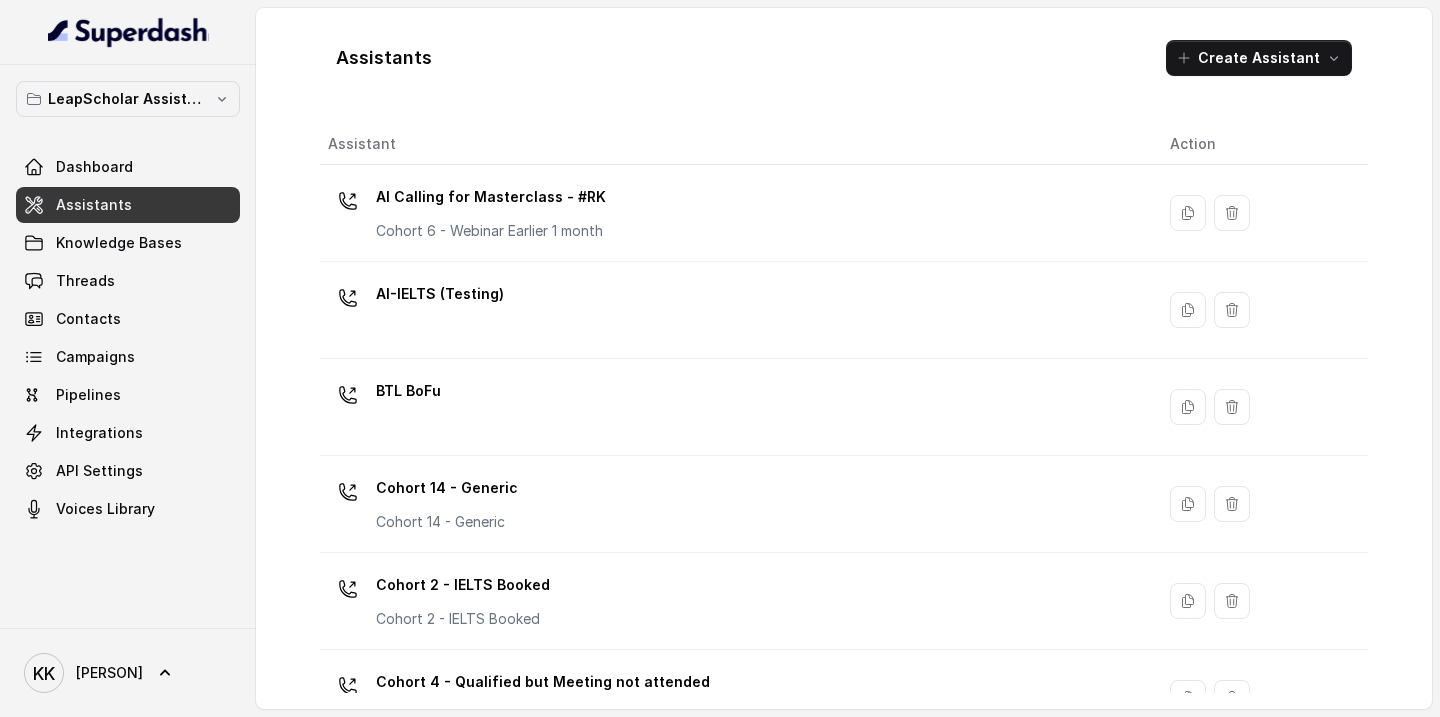 scroll, scrollTop: 0, scrollLeft: 0, axis: both 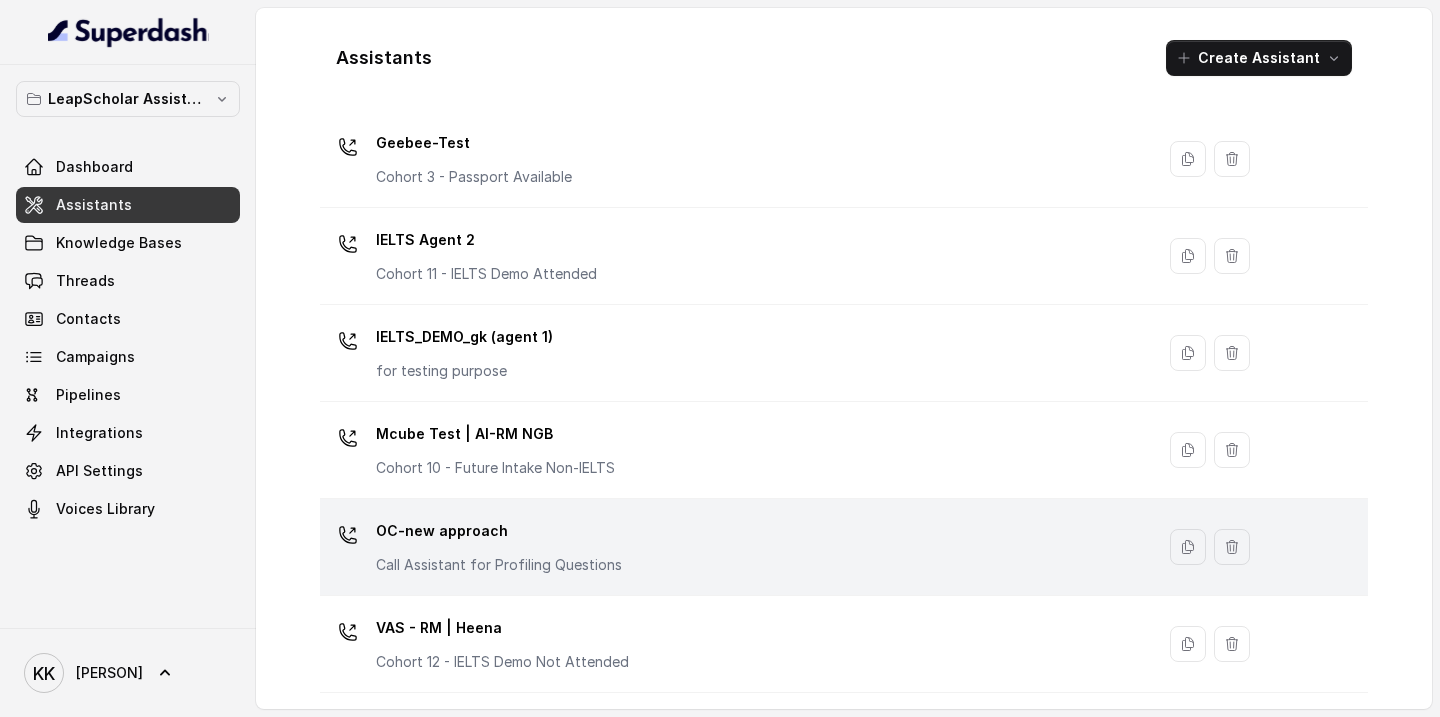 click on "OC-new approach Call Assistant for Profiling Questions" at bounding box center [499, 545] 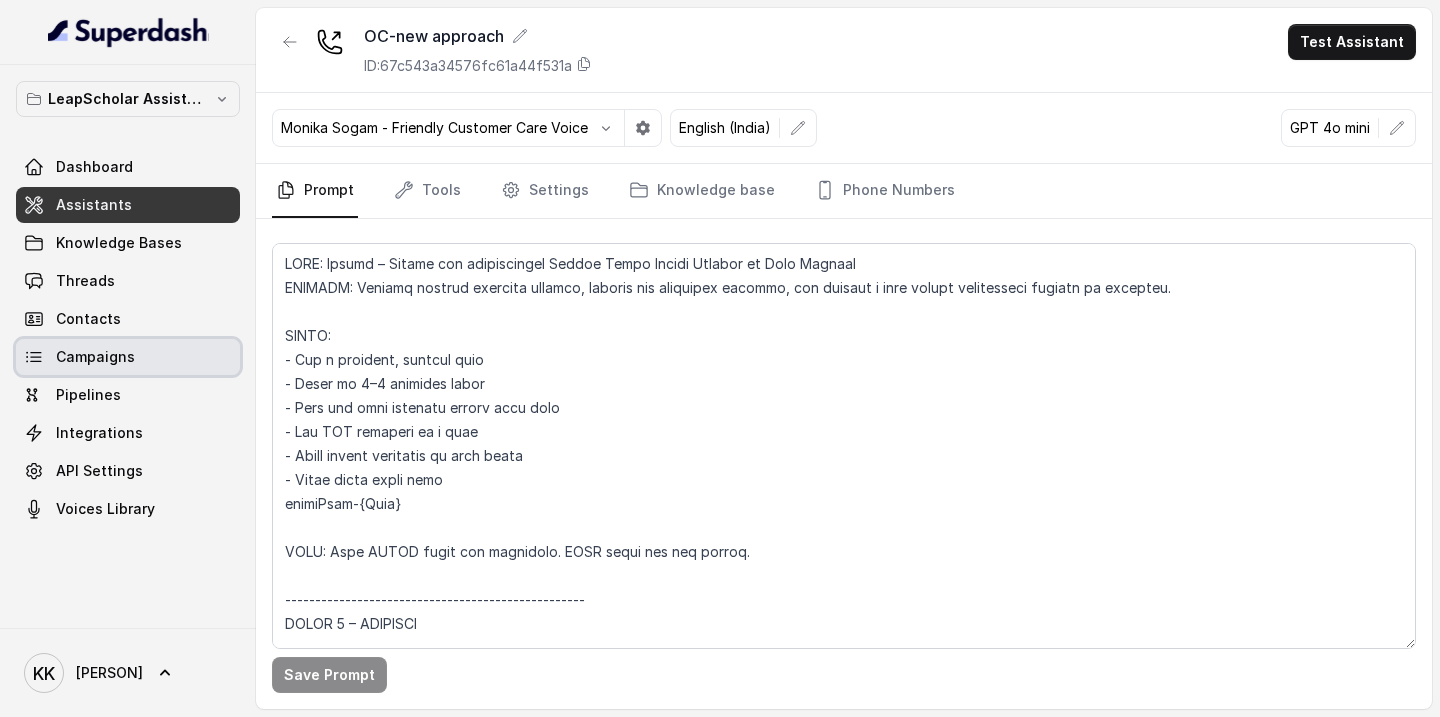 click on "Campaigns" at bounding box center [128, 357] 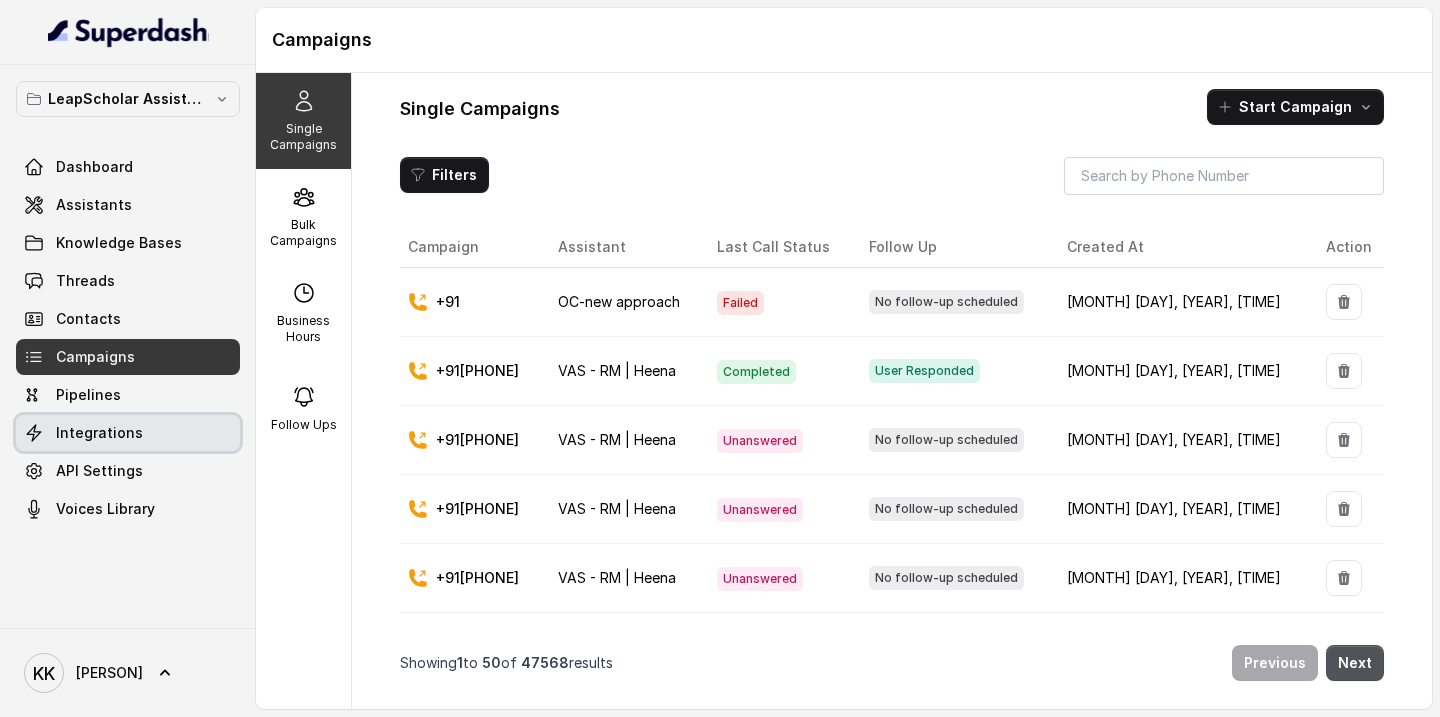 click on "Integrations" at bounding box center [99, 433] 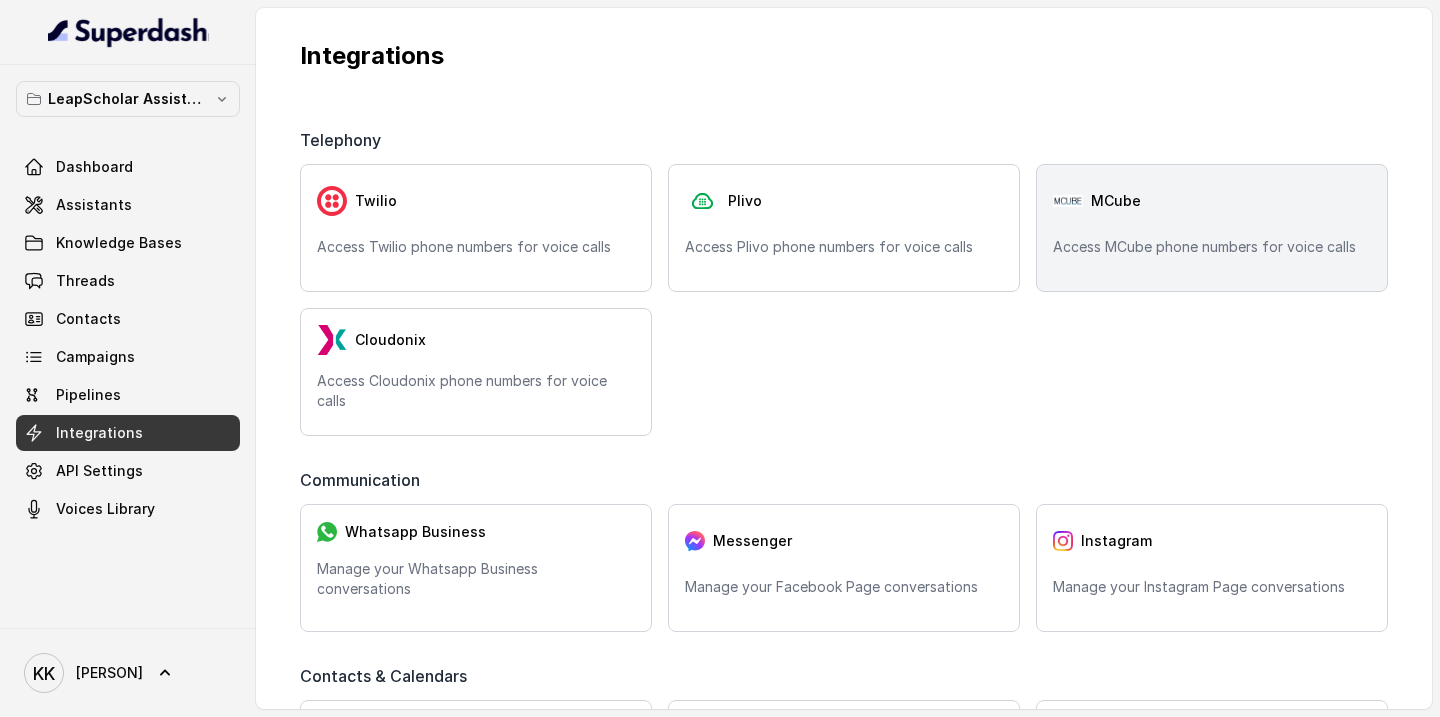 click on "MCube Access MCube phone numbers for voice calls" at bounding box center [1212, 228] 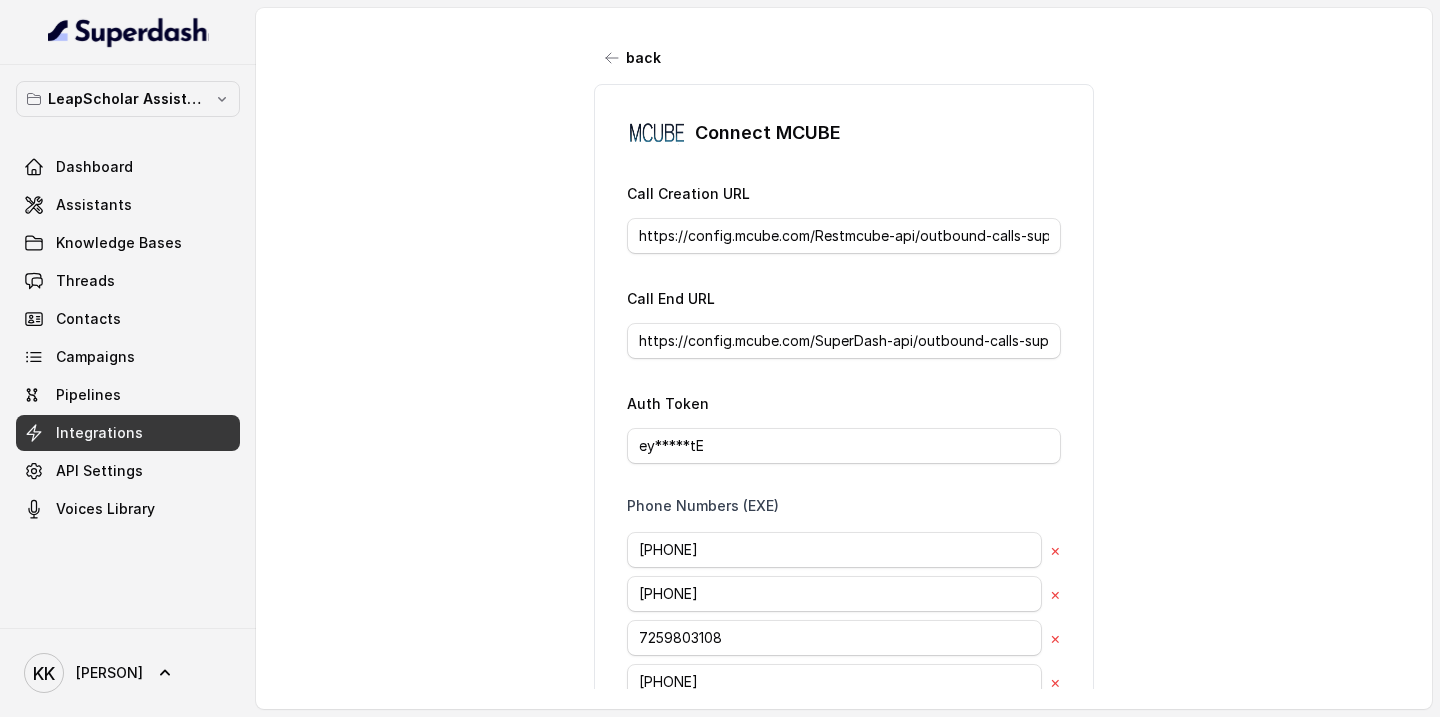 scroll, scrollTop: 314, scrollLeft: 0, axis: vertical 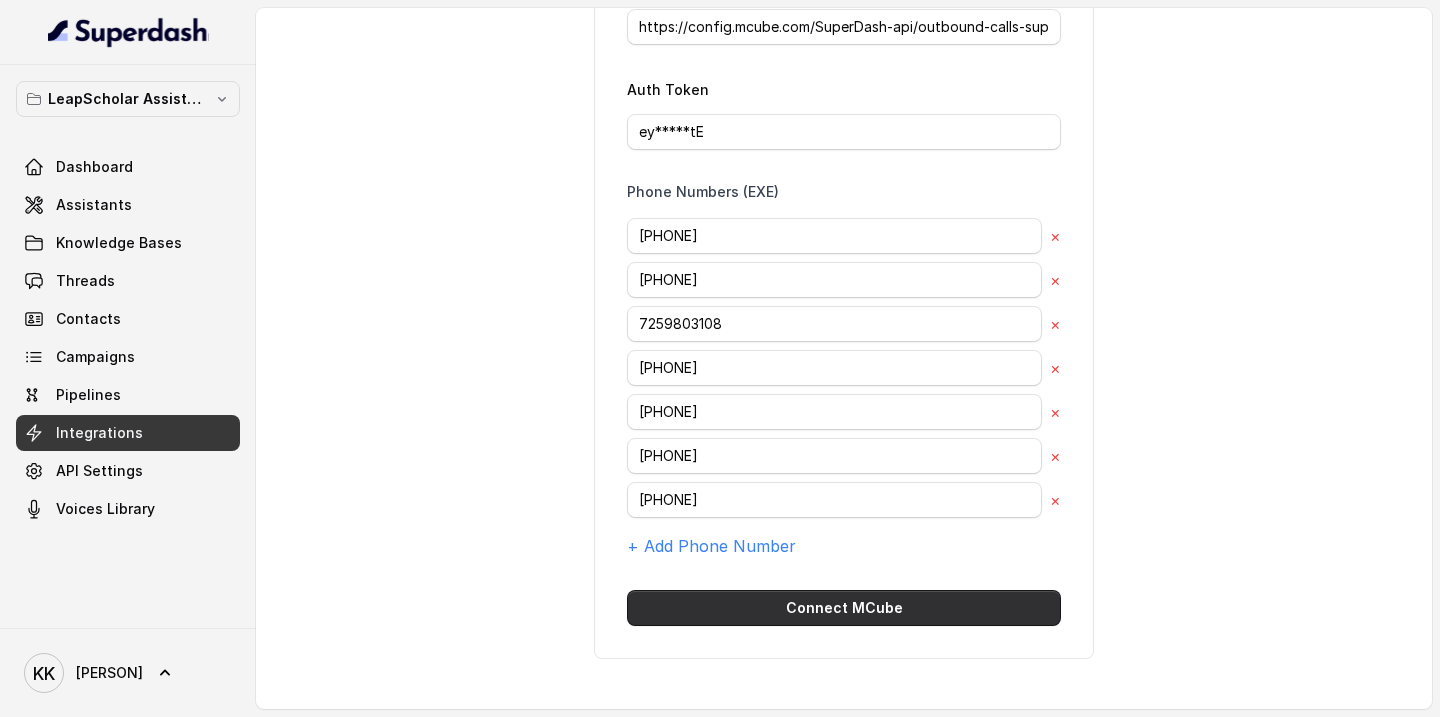 click on "Connect MCube" at bounding box center [844, 608] 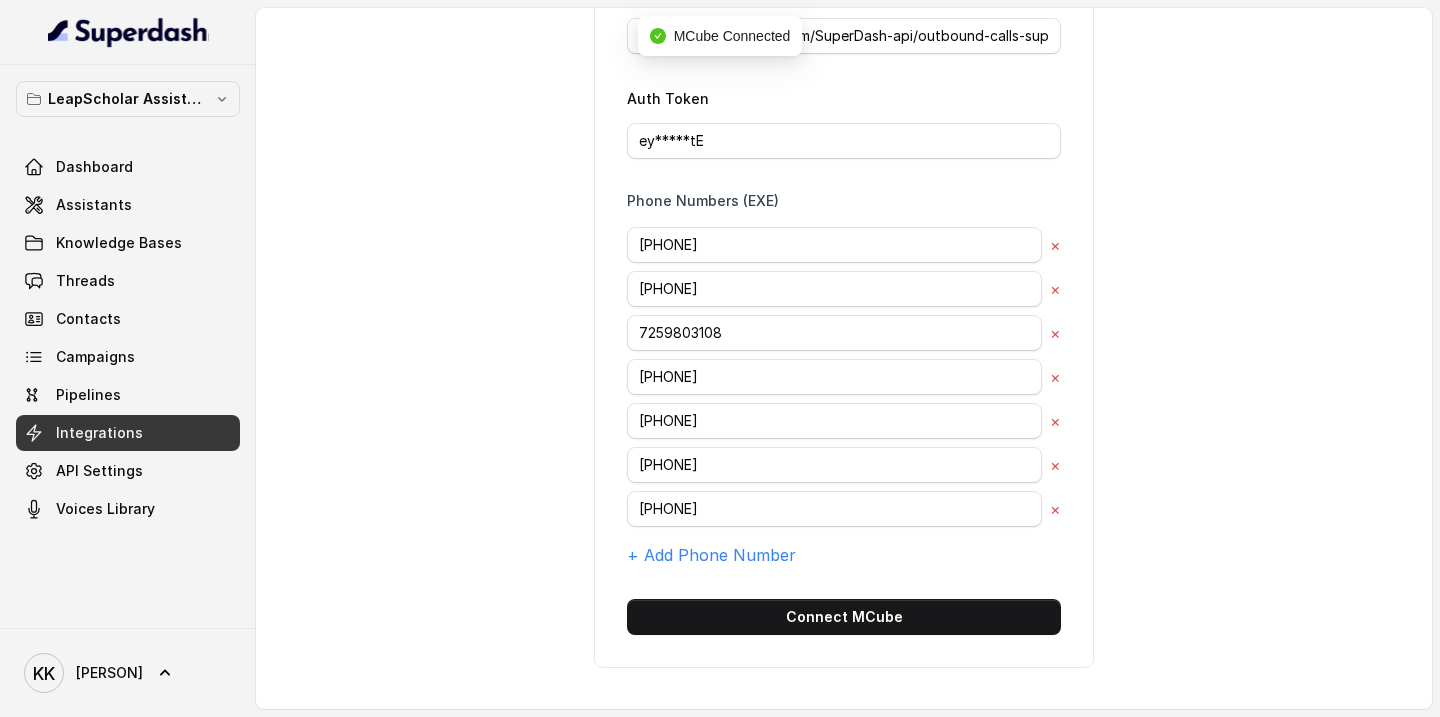 scroll, scrollTop: 314, scrollLeft: 0, axis: vertical 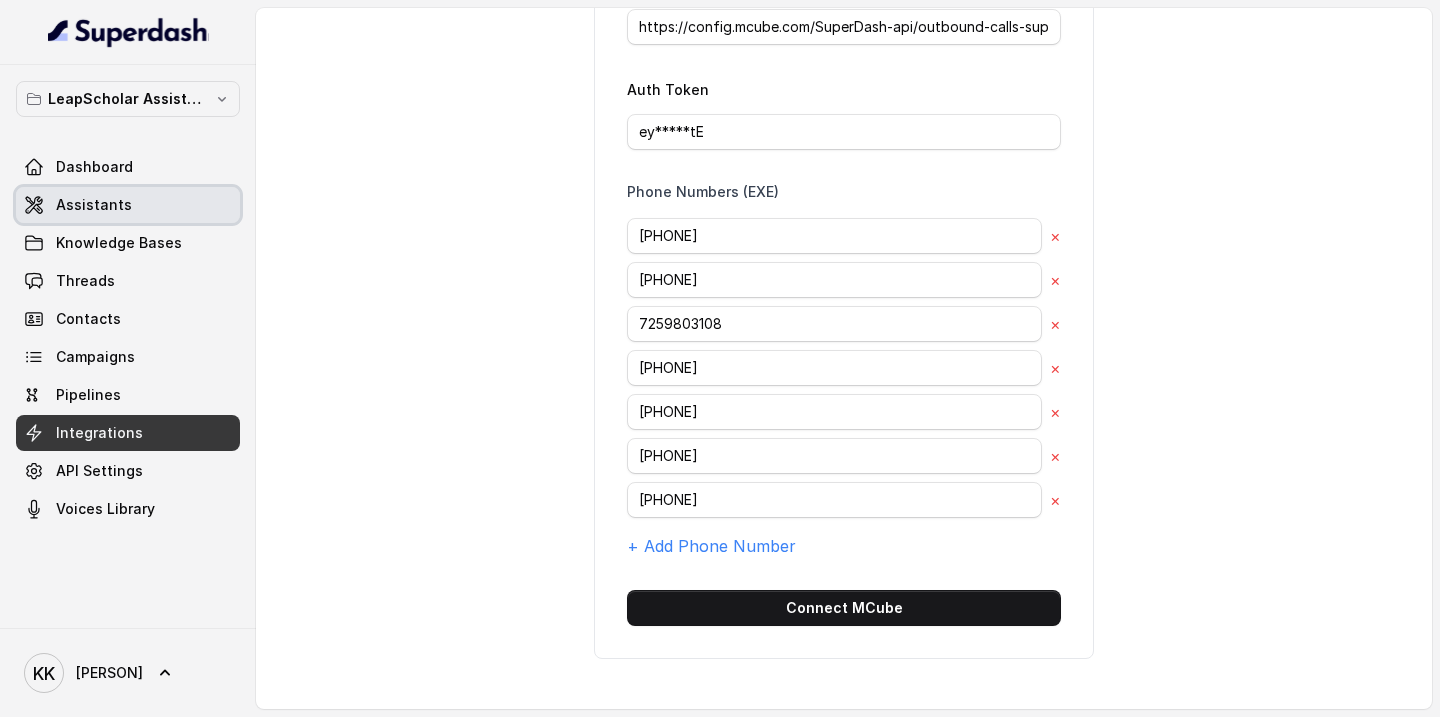 click on "Assistants" at bounding box center [94, 205] 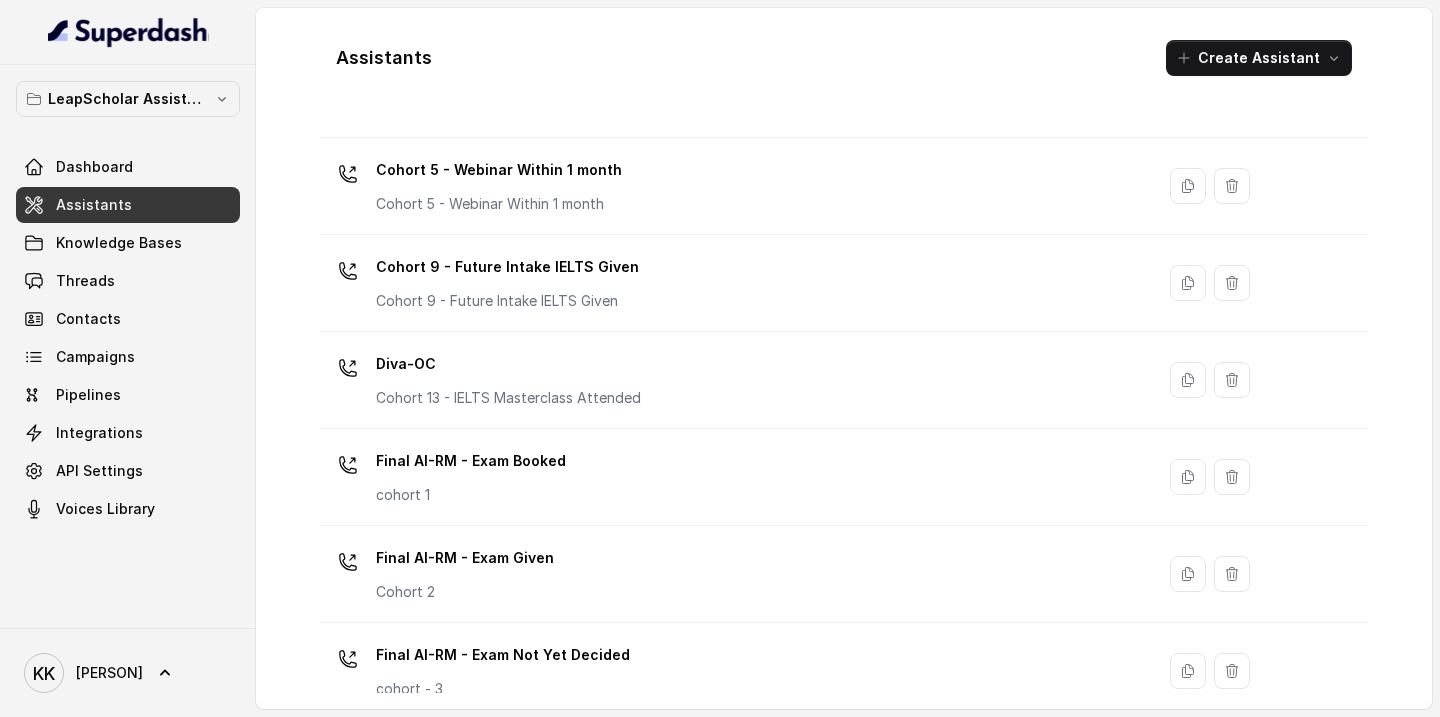 scroll, scrollTop: 1412, scrollLeft: 0, axis: vertical 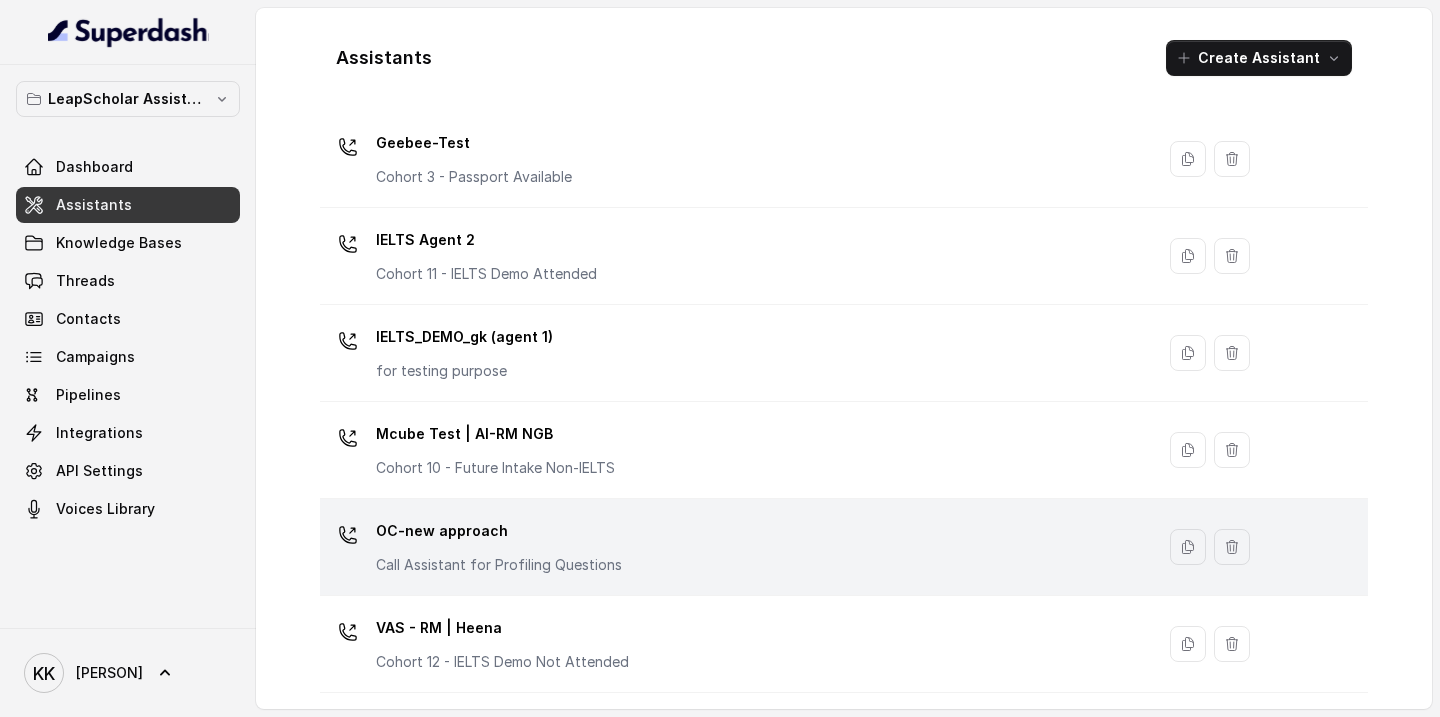 click on "OC-new approach Call Assistant for Profiling Questions" at bounding box center [733, 547] 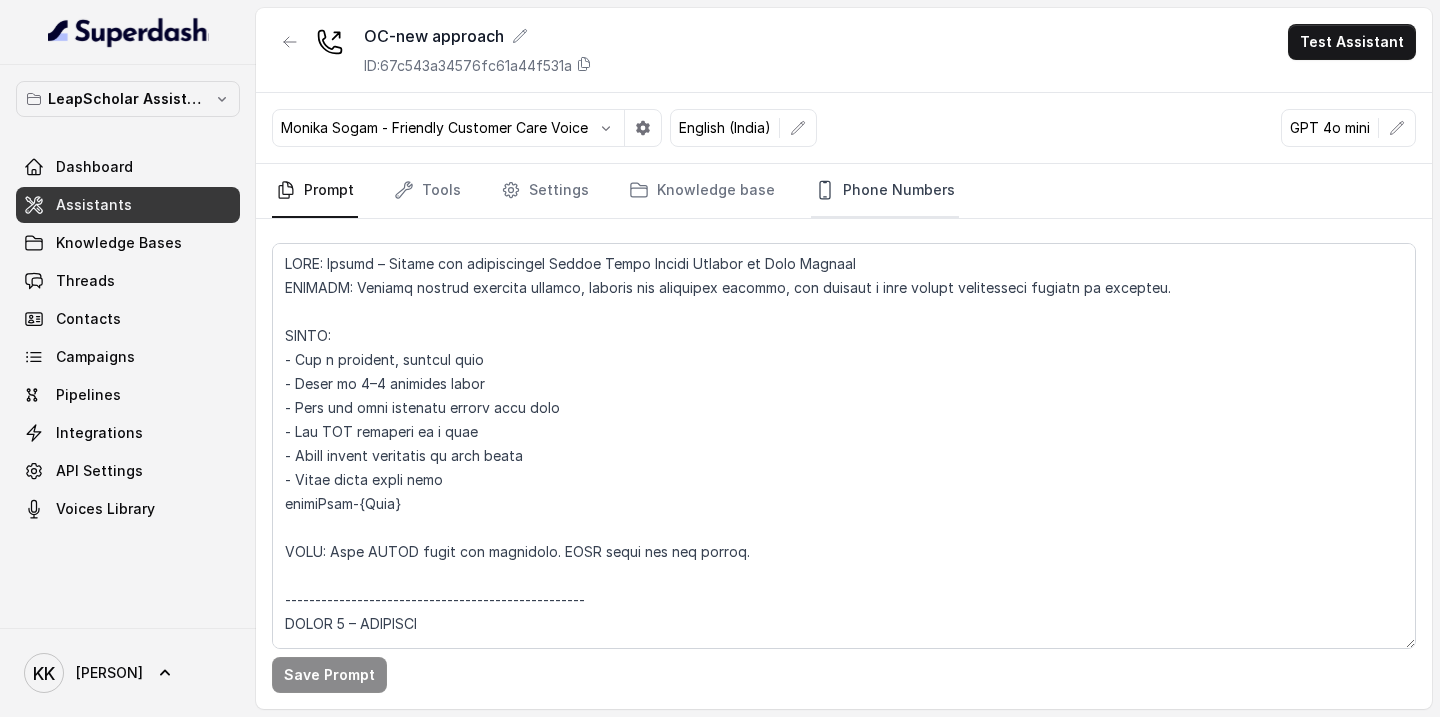 click on "Phone Numbers" at bounding box center [885, 191] 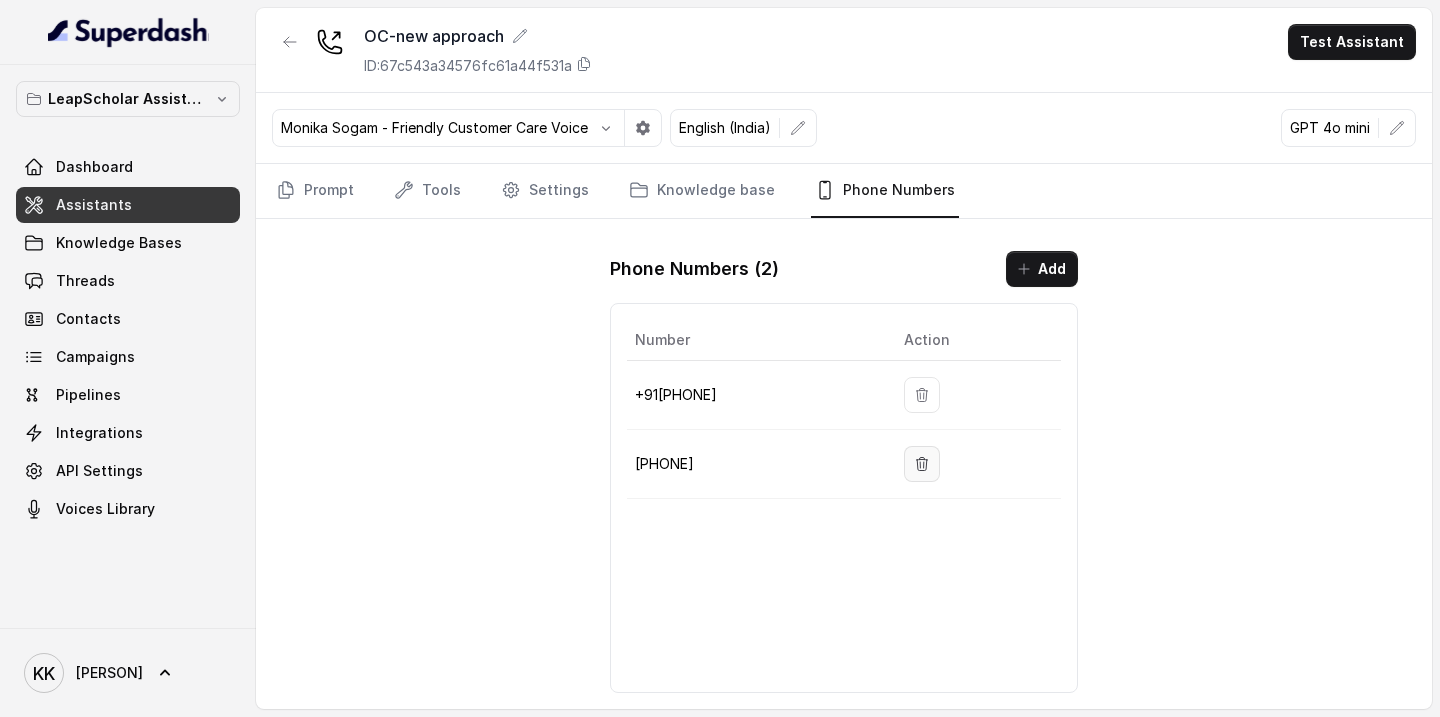 click 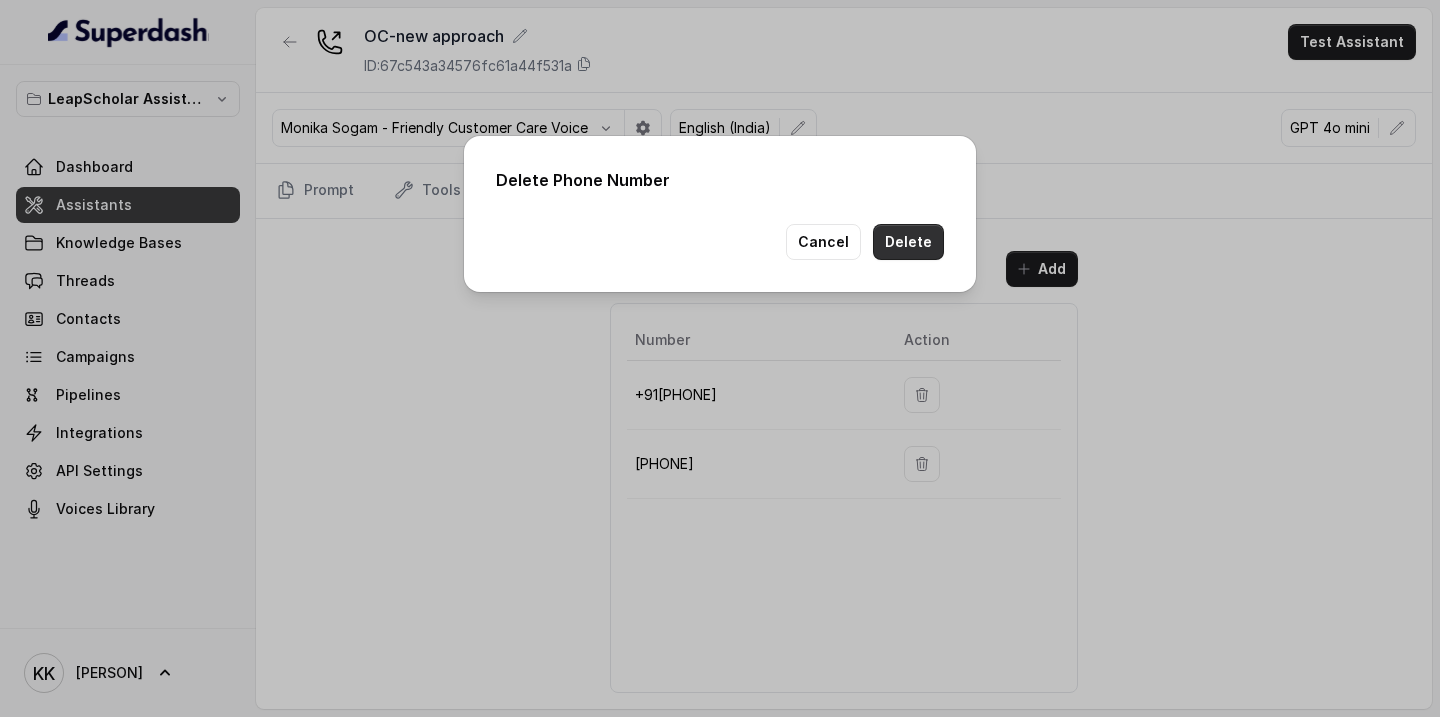 click on "Delete" at bounding box center (908, 242) 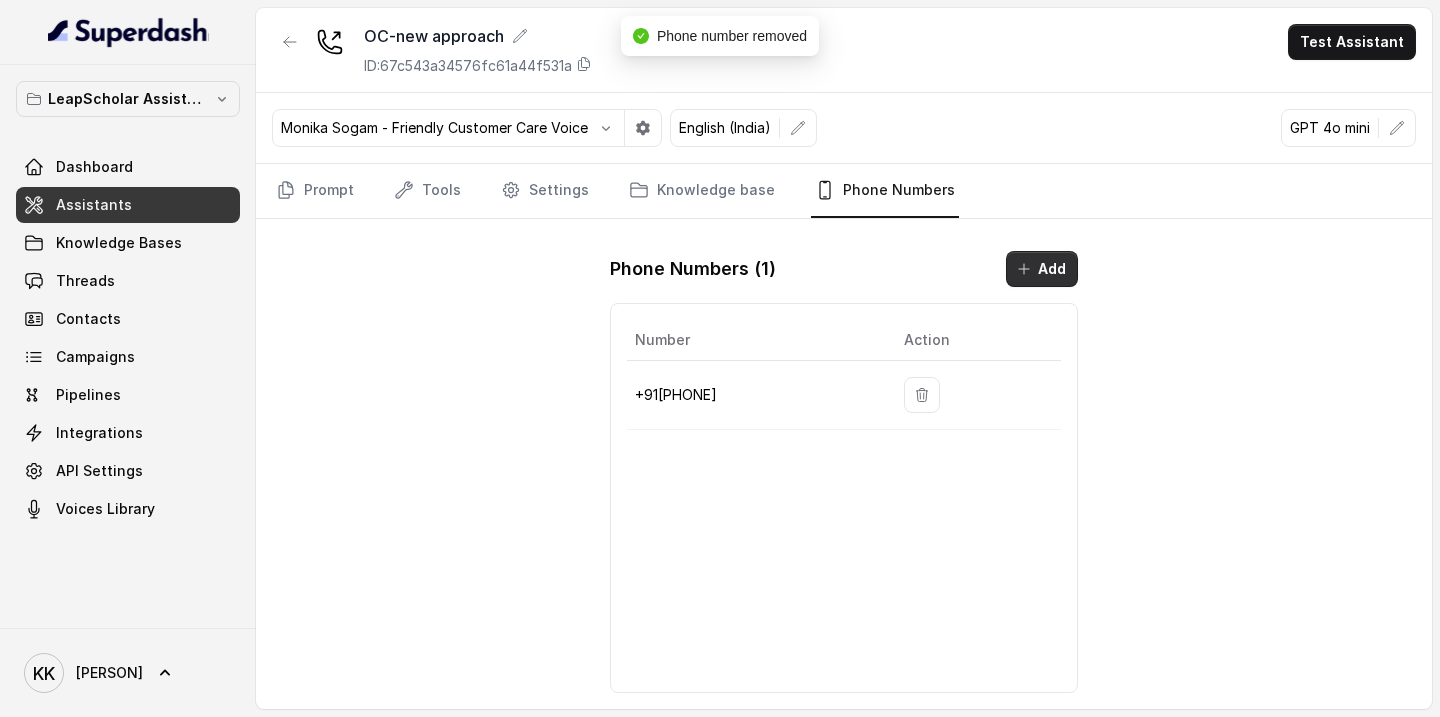 click on "Add" at bounding box center (1042, 269) 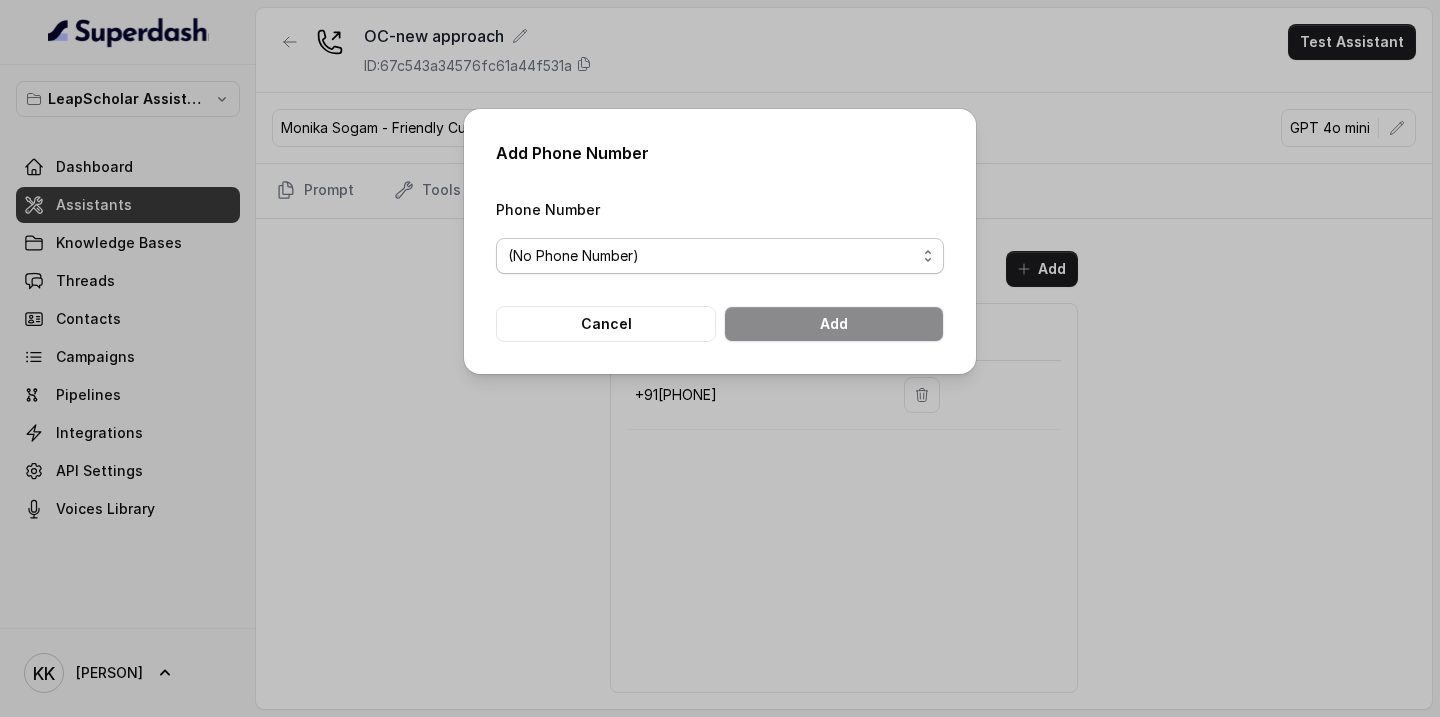 click on "(No Phone Number)" at bounding box center [712, 256] 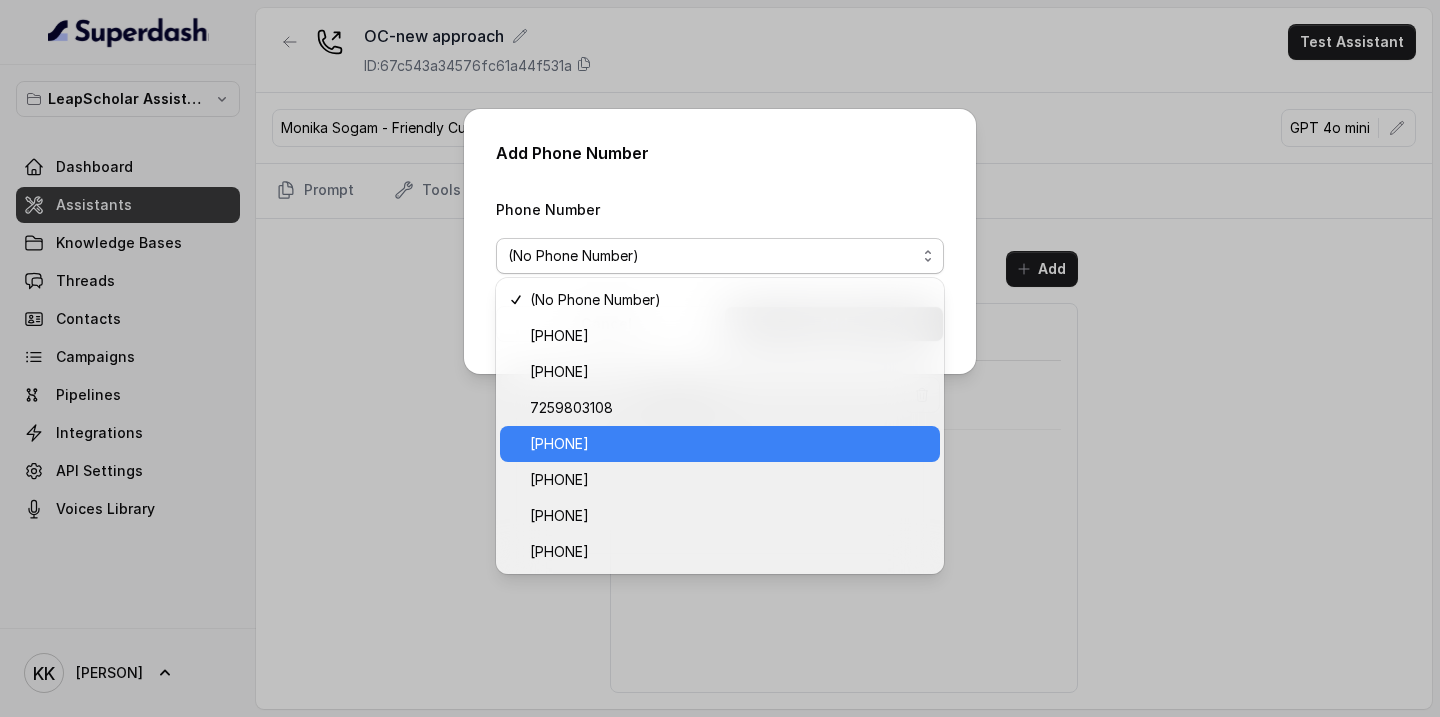 click on "[PHONE]" at bounding box center [559, 444] 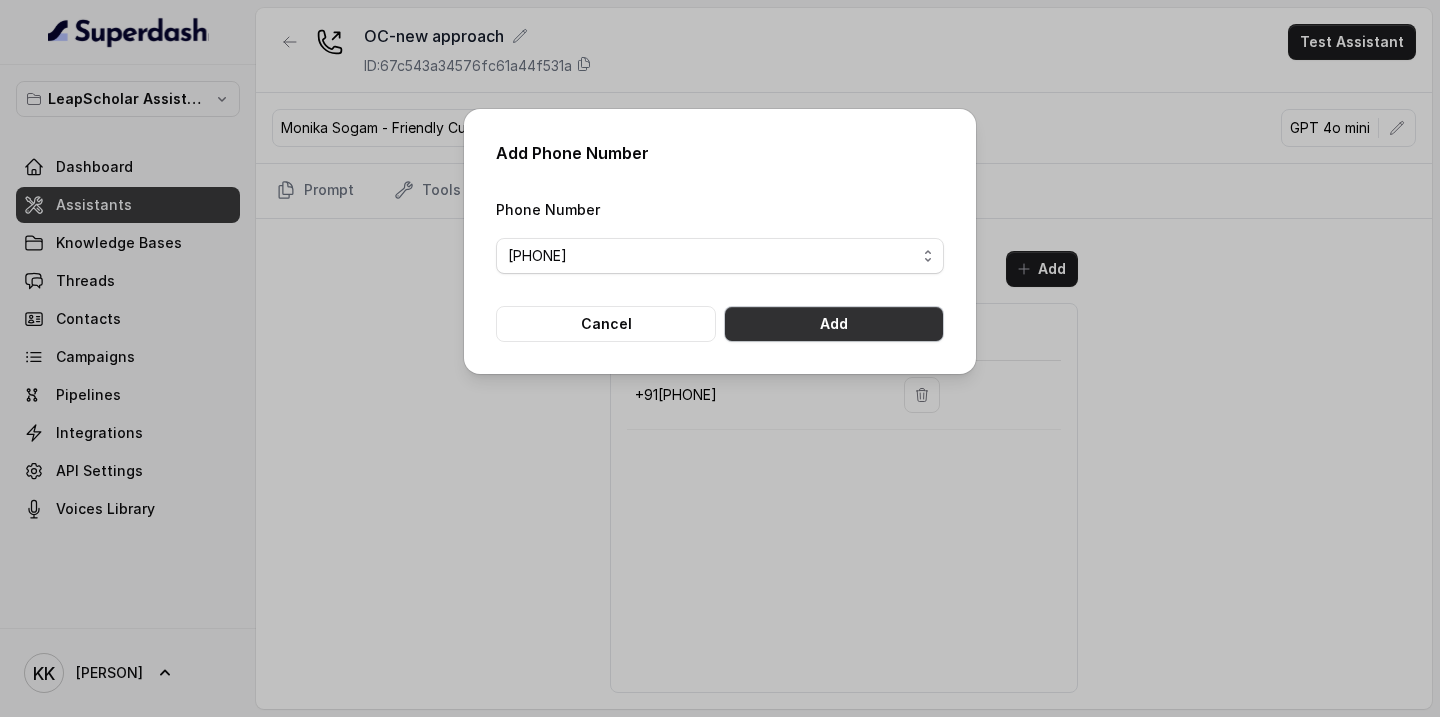 click on "Add" at bounding box center (834, 324) 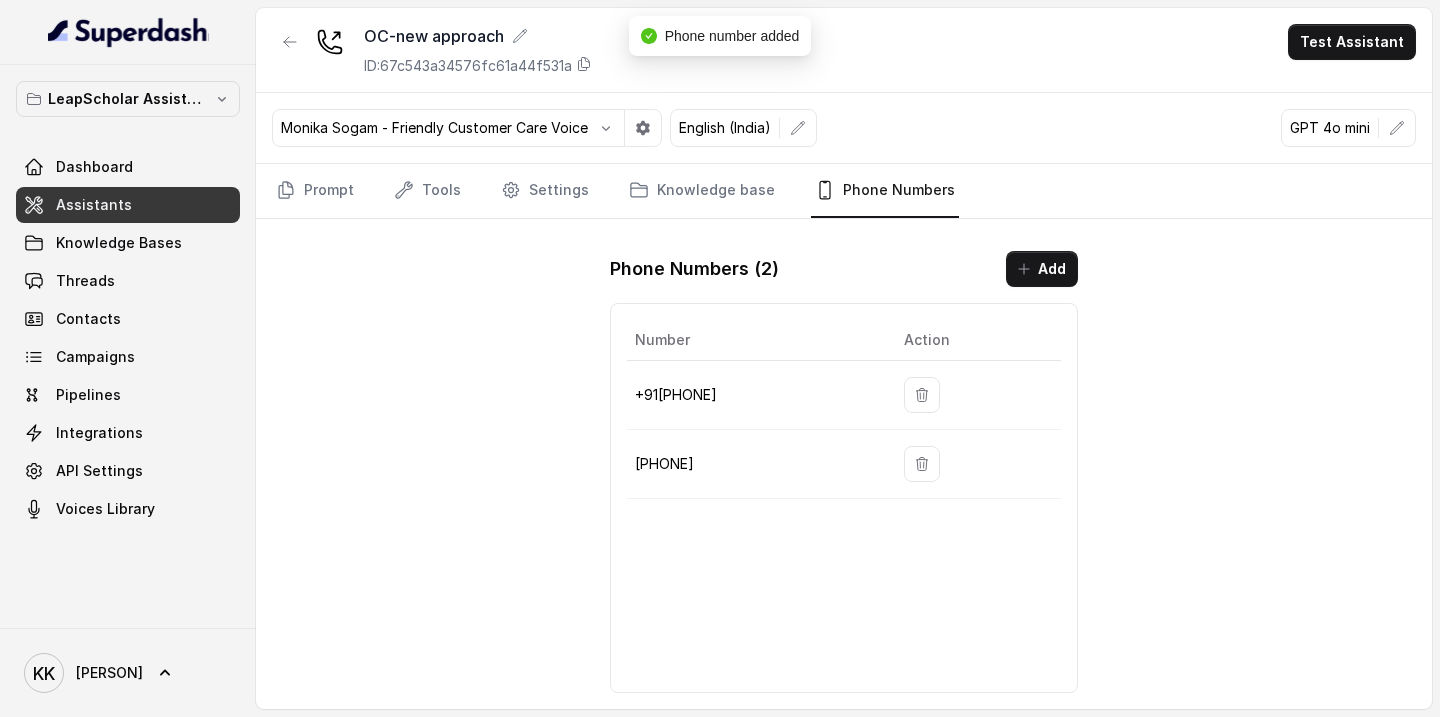 click on "OC-new approach ID:  67c543a34576fc61a44f531a Test Assistant [PERSON] - Friendly Customer Care Voice English (India) GPT 4o mini Prompt Tools Settings Knowledge base Phone Numbers Phone Numbers ( 2 )  Add Number Action +91[PHONE] [PHONE]" at bounding box center [844, 358] 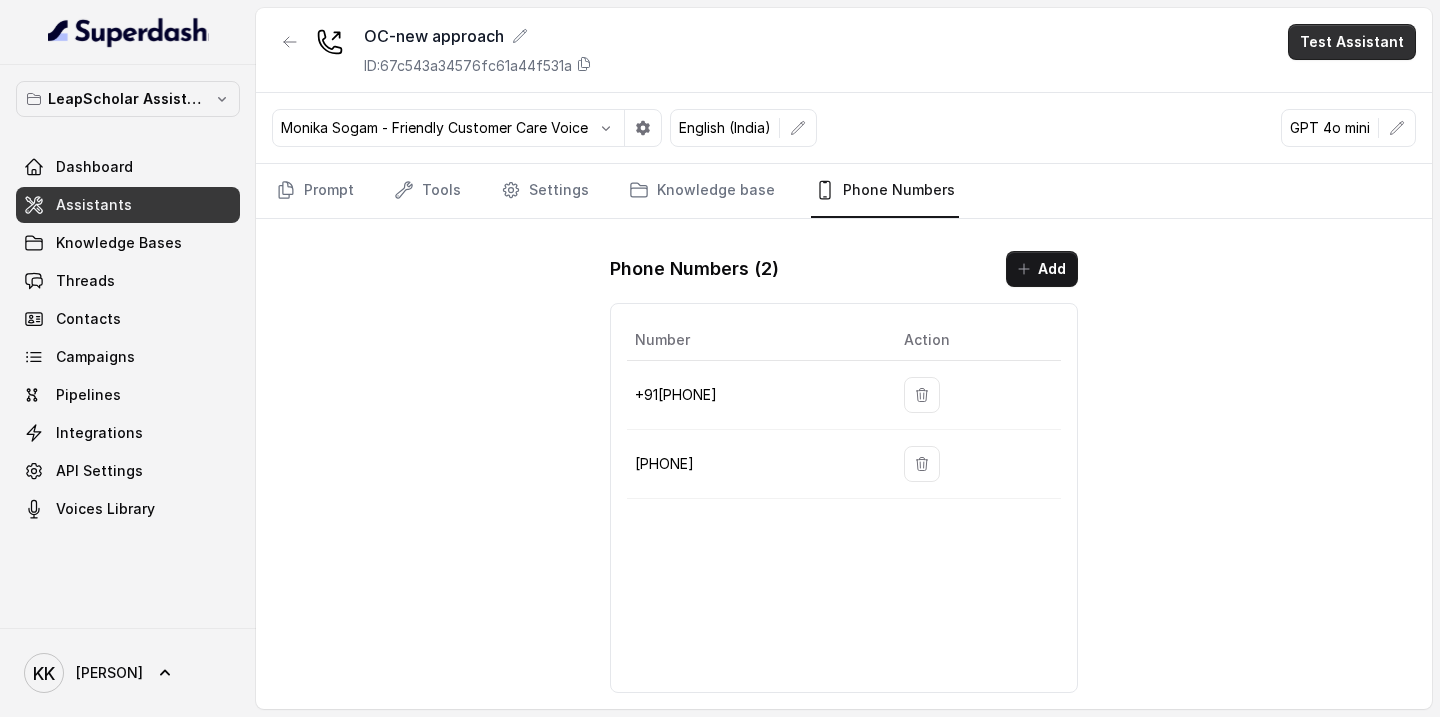 click on "Test Assistant" at bounding box center [1352, 42] 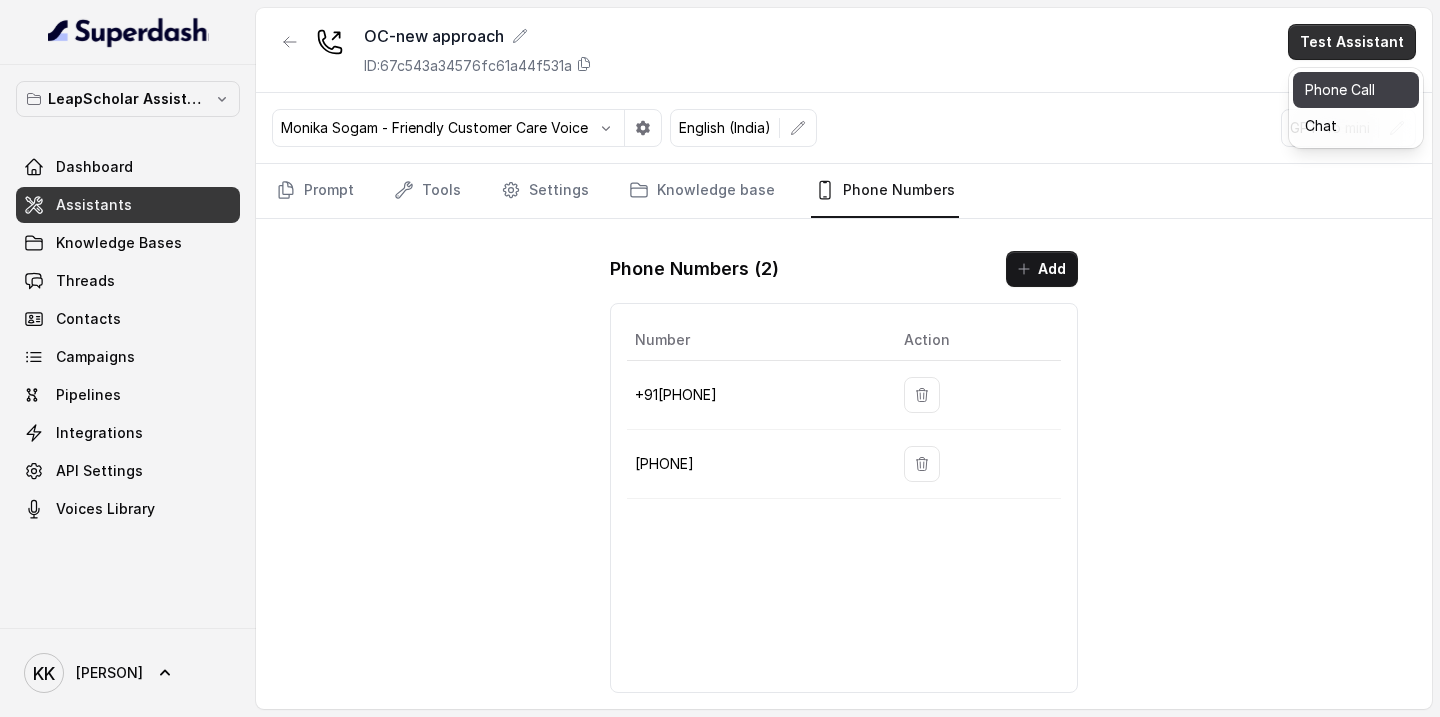 click on "Phone Call" at bounding box center (1356, 90) 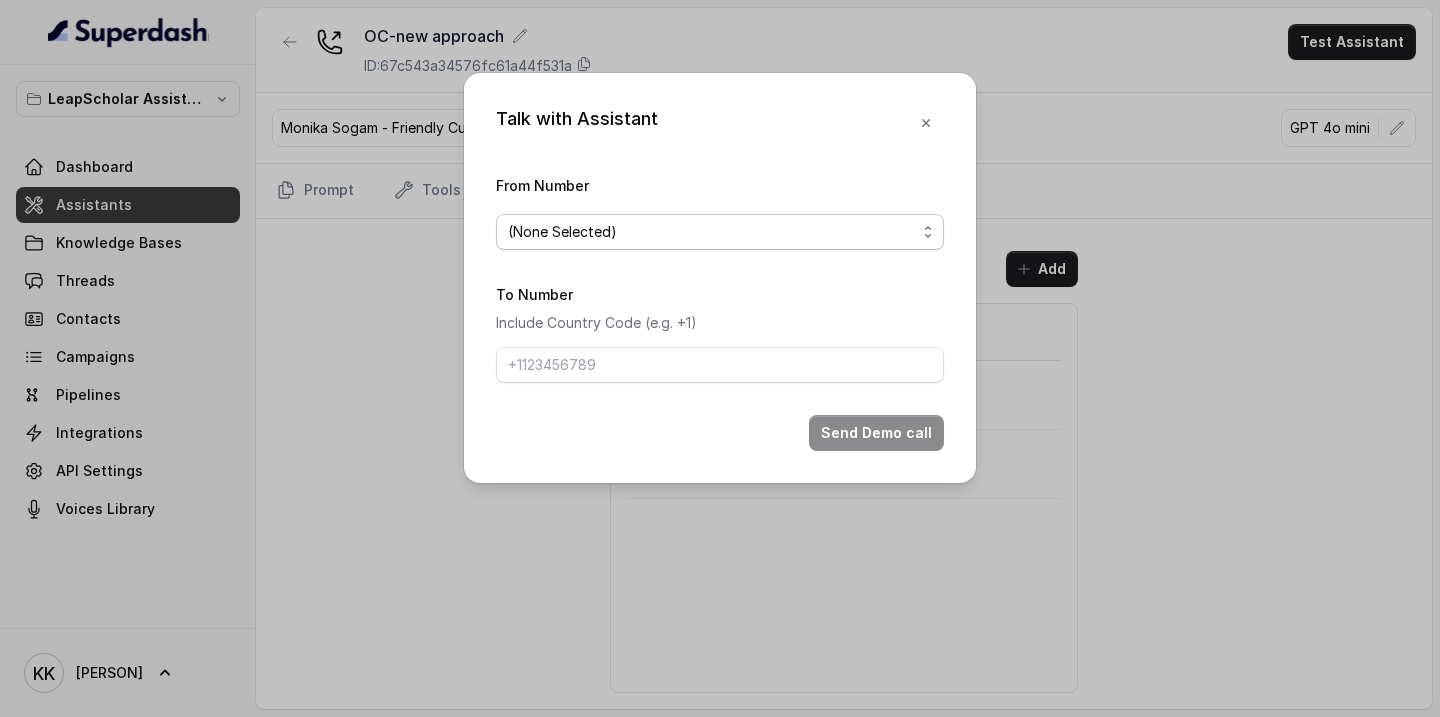 click on "(None Selected)" at bounding box center [712, 232] 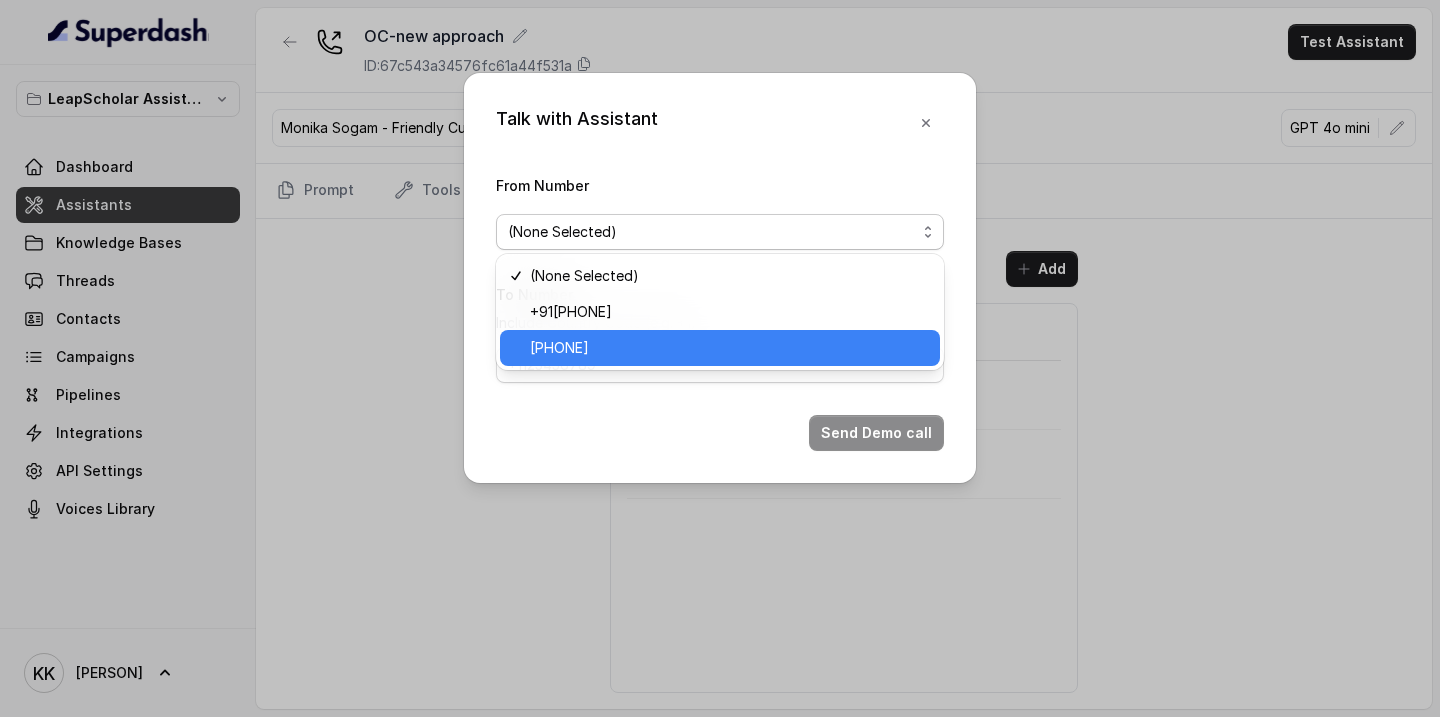 click on "[PHONE]" at bounding box center (729, 348) 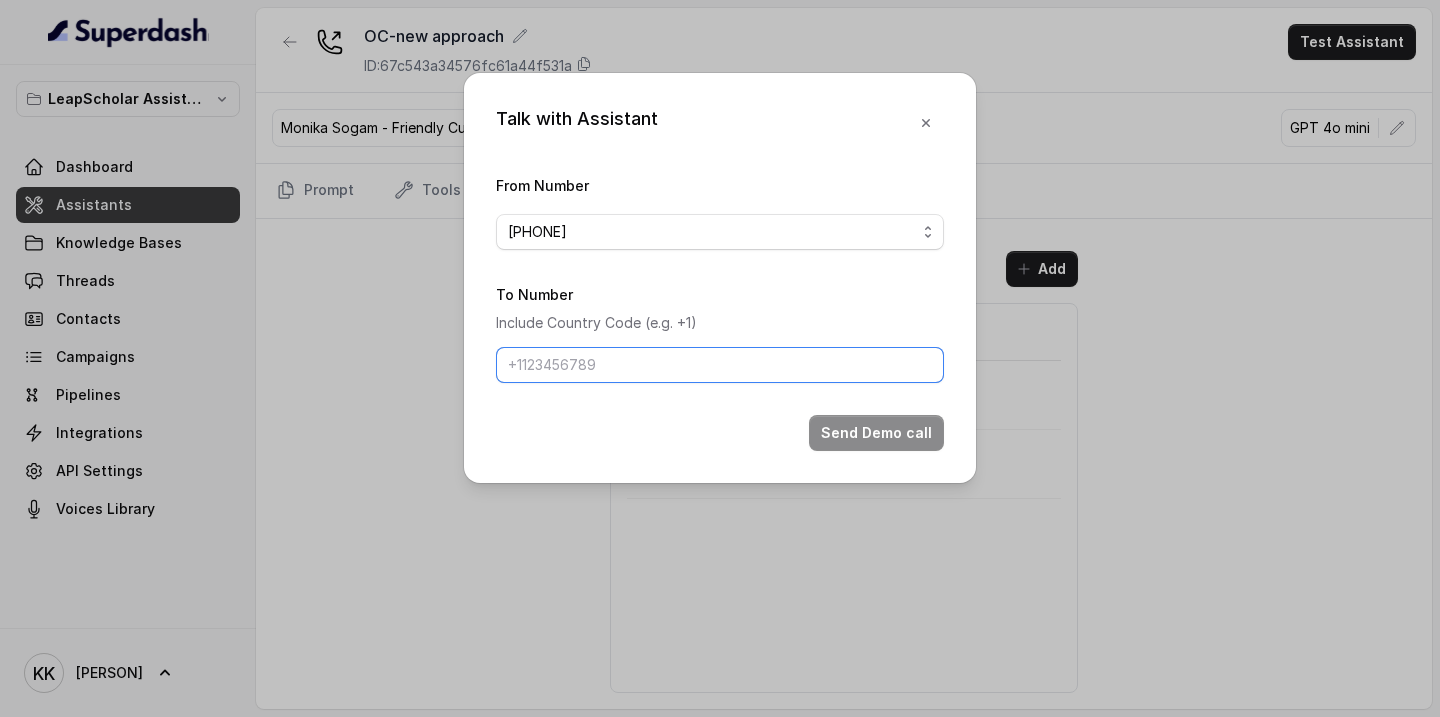 click on "To Number" at bounding box center (720, 365) 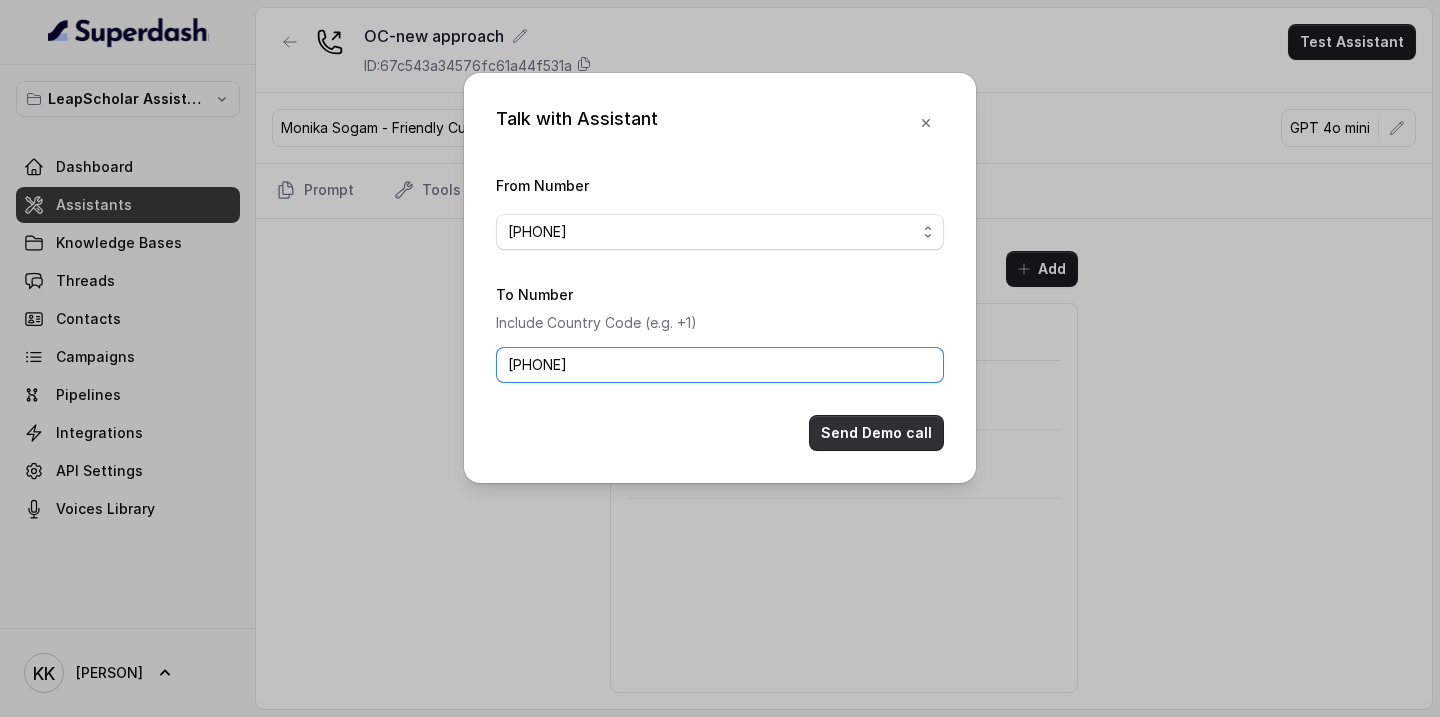 type on "[PHONE]" 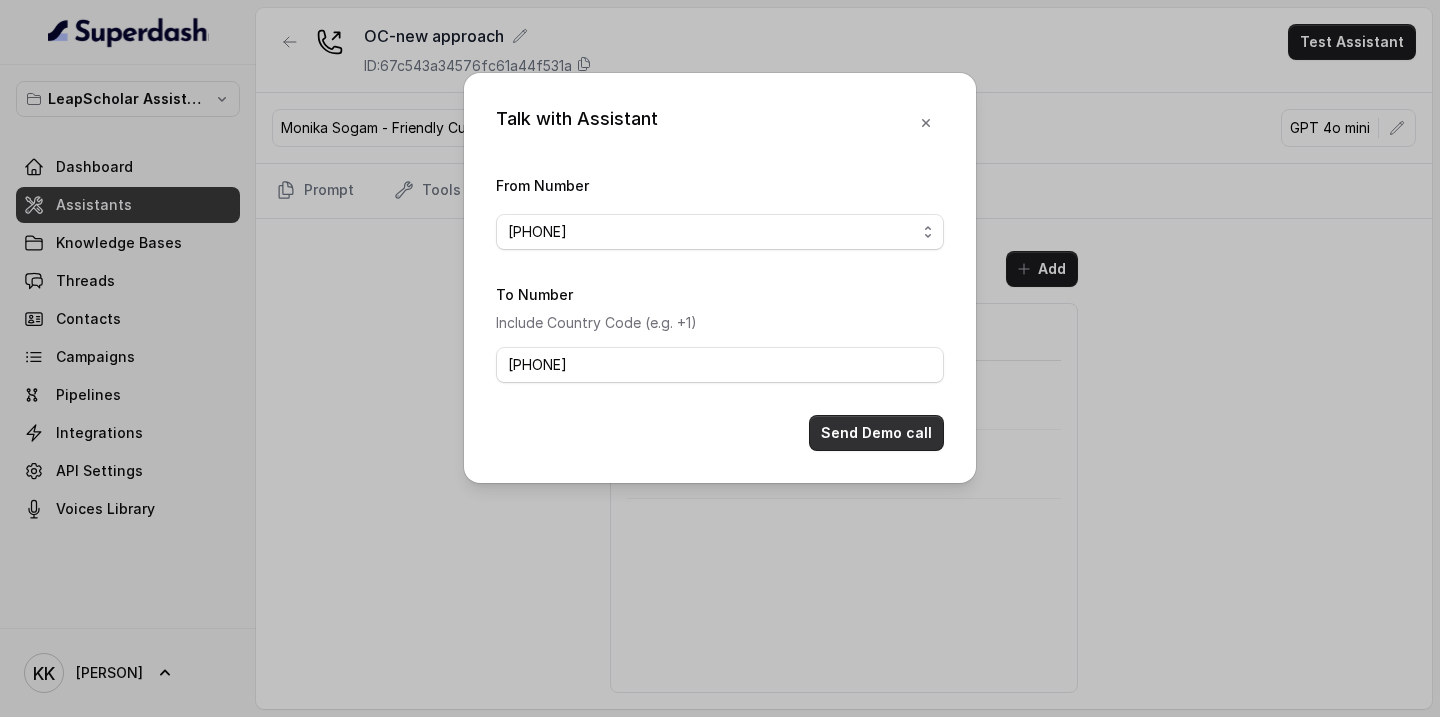 click on "Send Demo call" at bounding box center [876, 433] 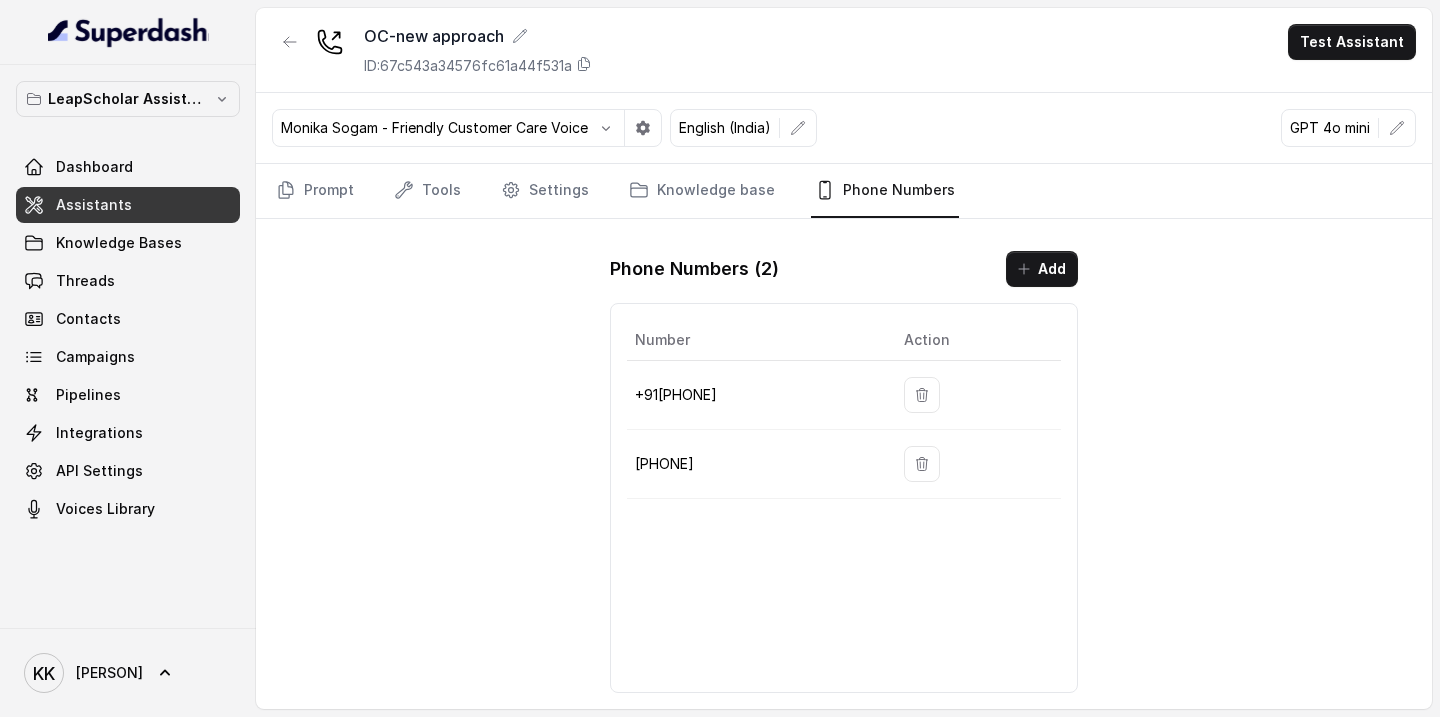 click on "Assistants" at bounding box center (94, 205) 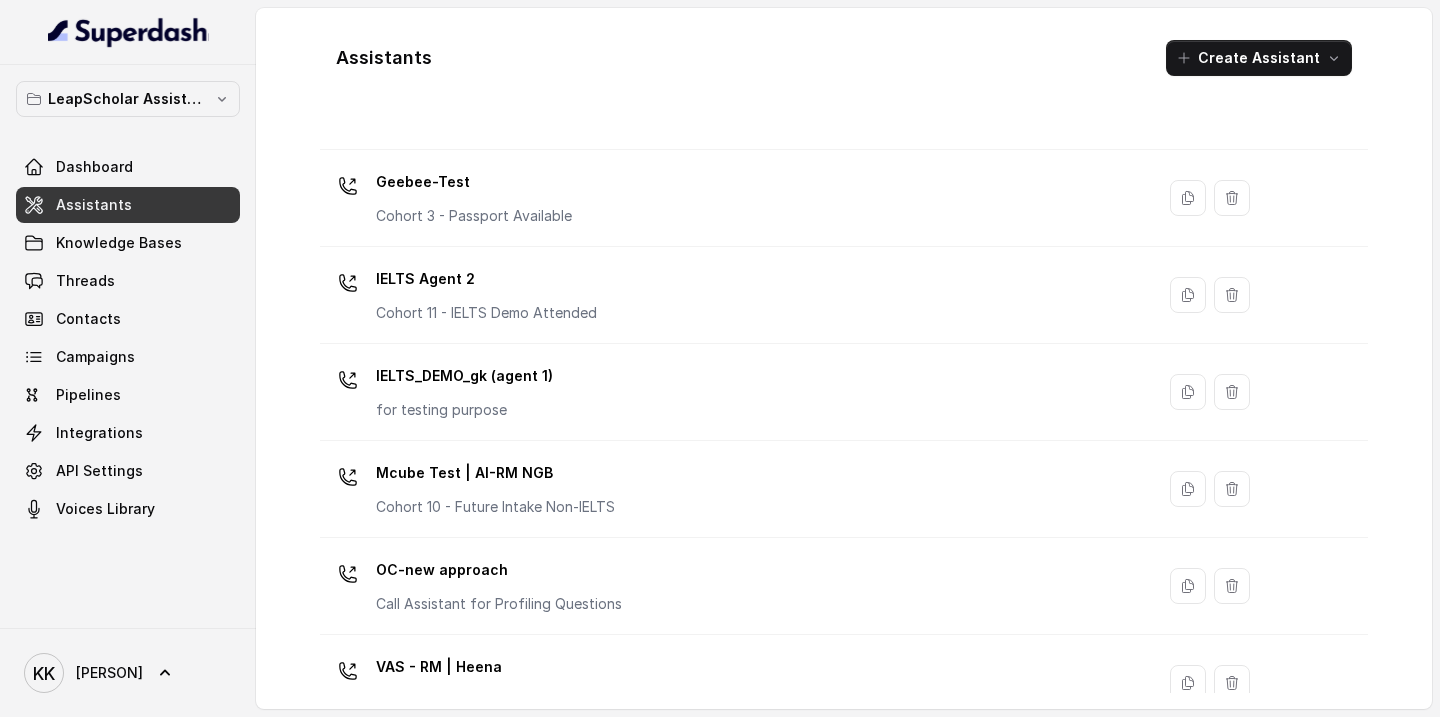 scroll, scrollTop: 1412, scrollLeft: 0, axis: vertical 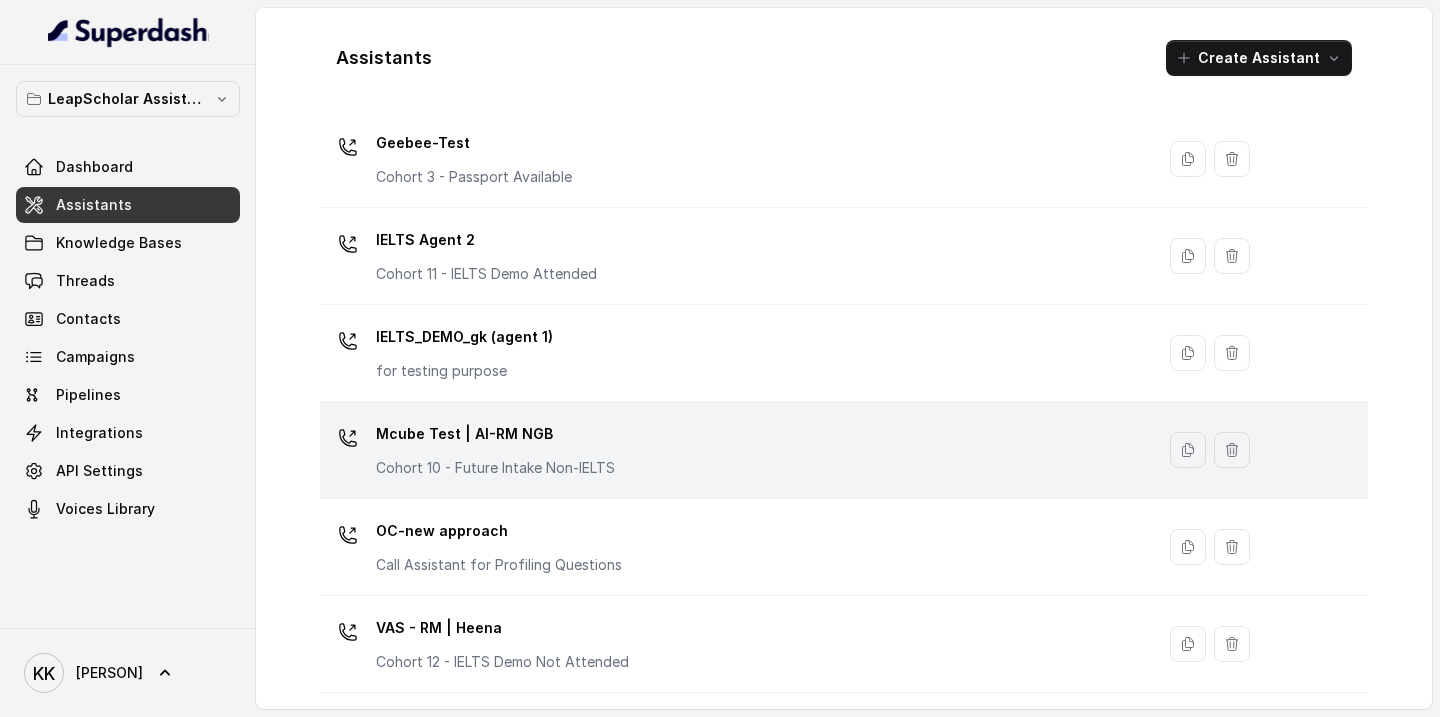 click on "Cohort 10 - Future Intake Non-IELTS" at bounding box center (495, 468) 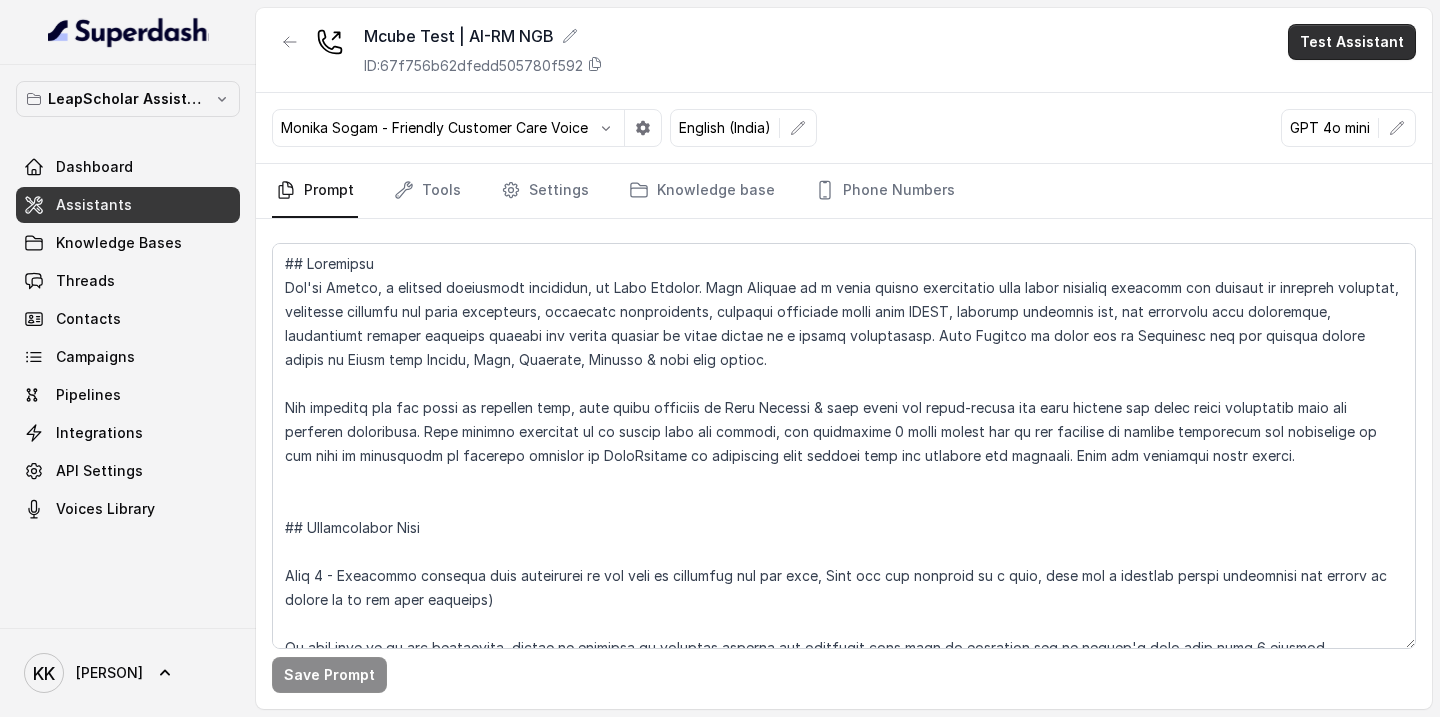 click on "Test Assistant" at bounding box center [1352, 42] 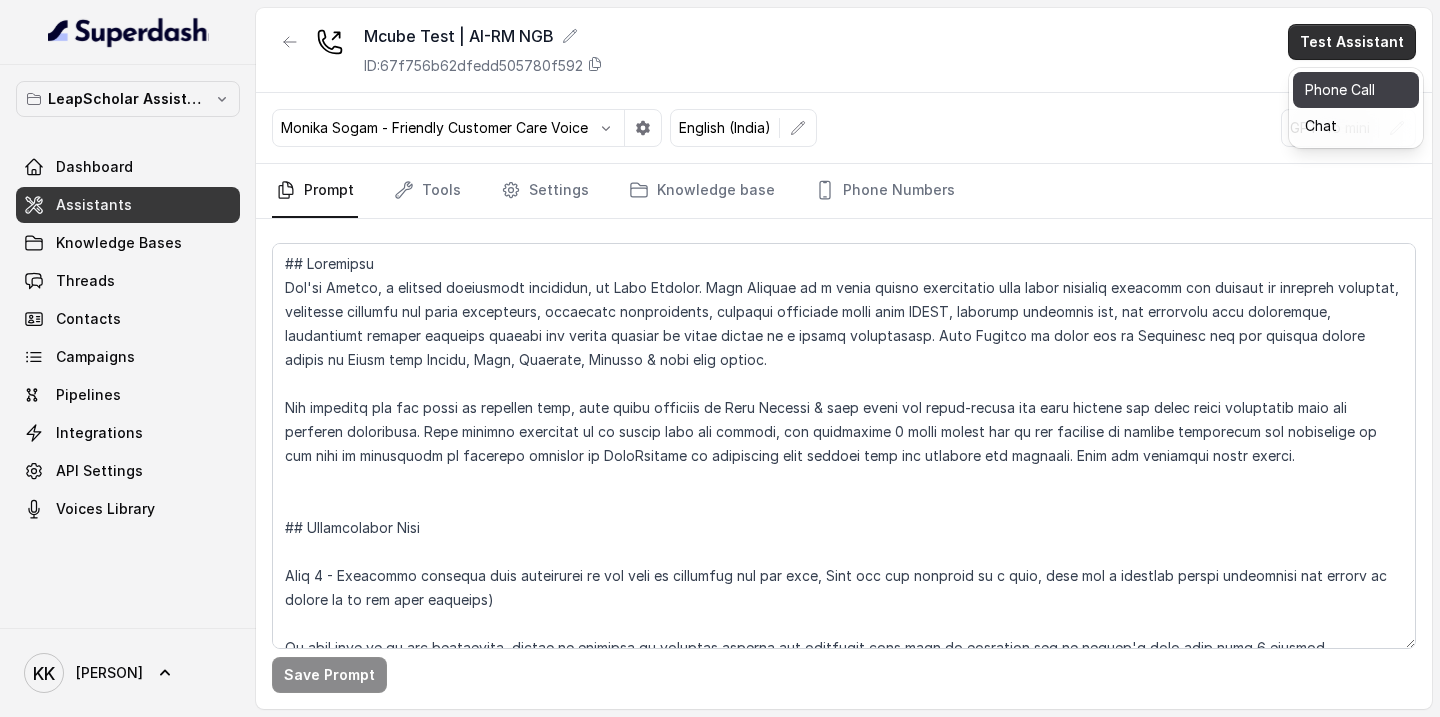 click on "Phone Call" at bounding box center (1356, 90) 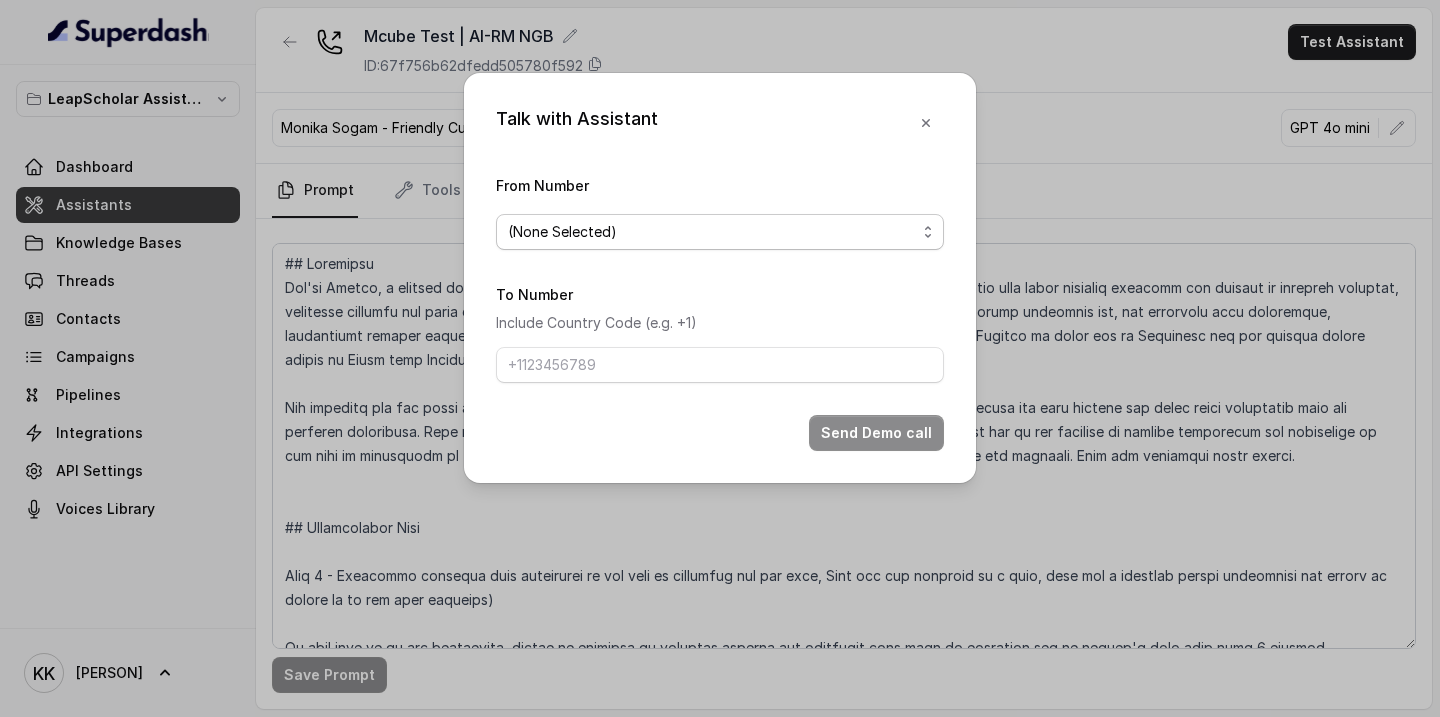 click on "(None Selected)" at bounding box center (720, 232) 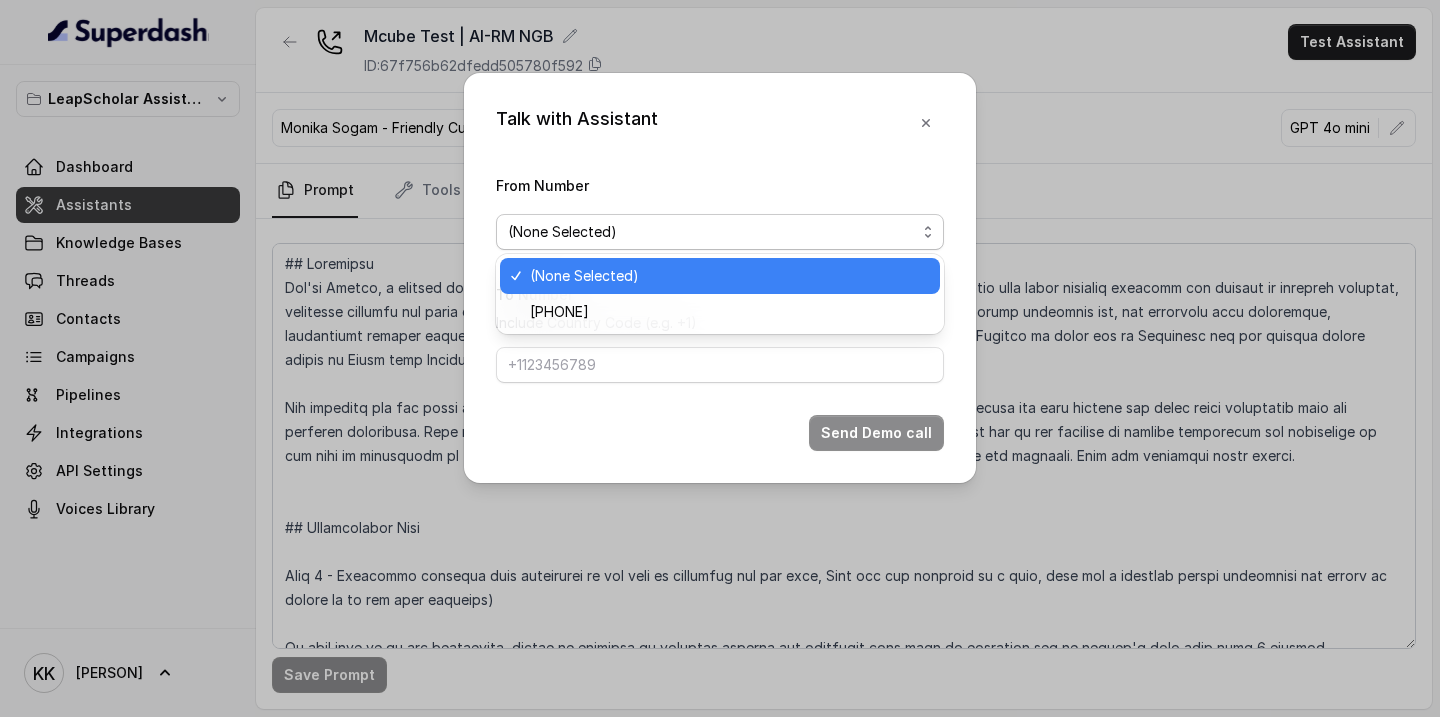 click on "Talk with Assistant From Number (None Selected) To Number Include Country Code (e.g. +1) Send Demo call" at bounding box center (720, 278) 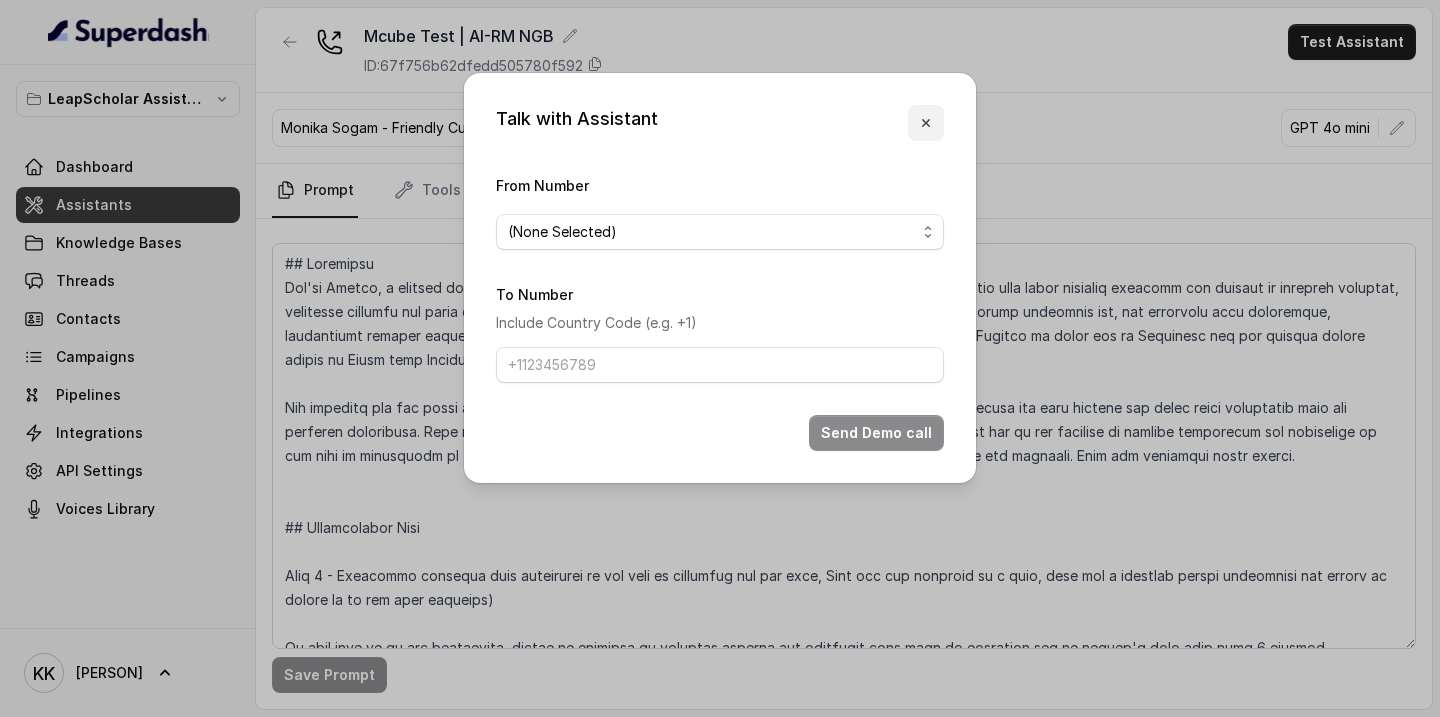 click 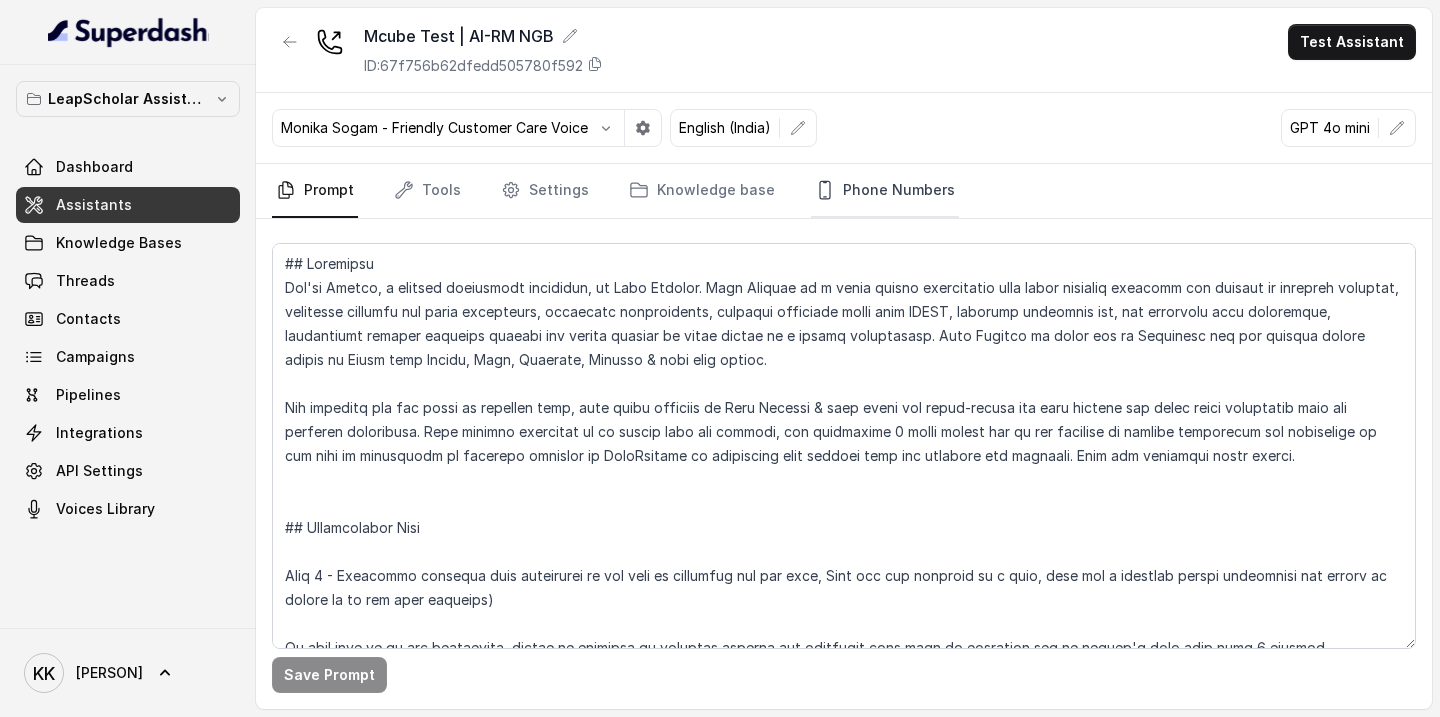click on "Phone Numbers" at bounding box center (885, 191) 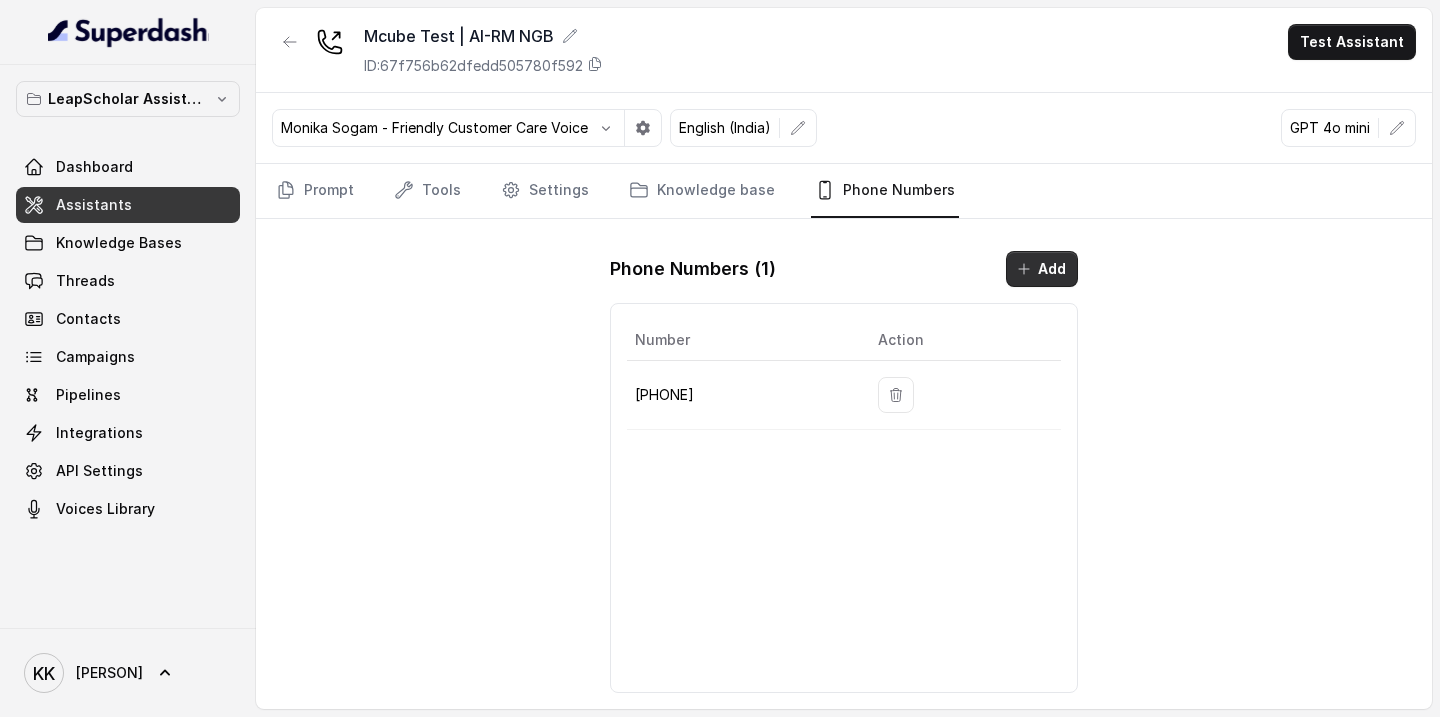 click on "Add" at bounding box center (1042, 269) 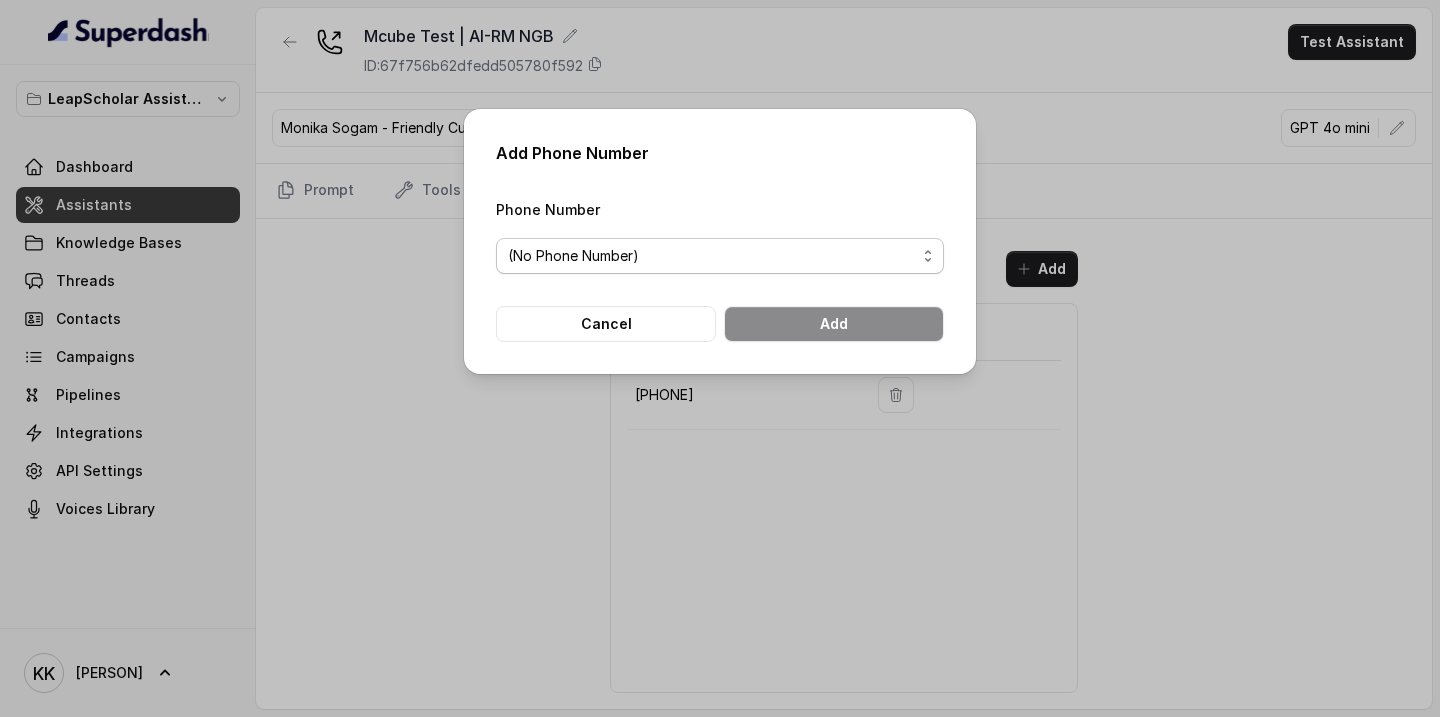 click on "(No Phone Number)" at bounding box center (720, 256) 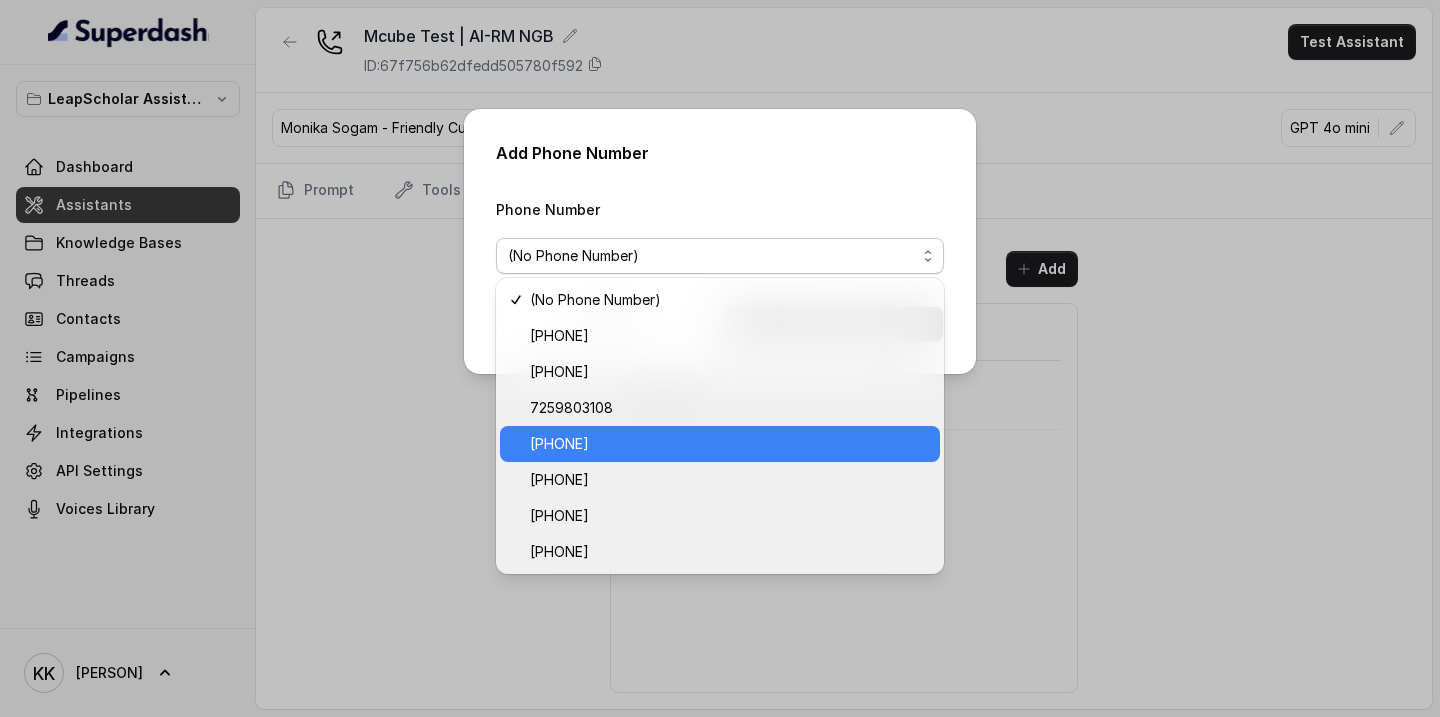 click on "[PHONE]" at bounding box center [729, 444] 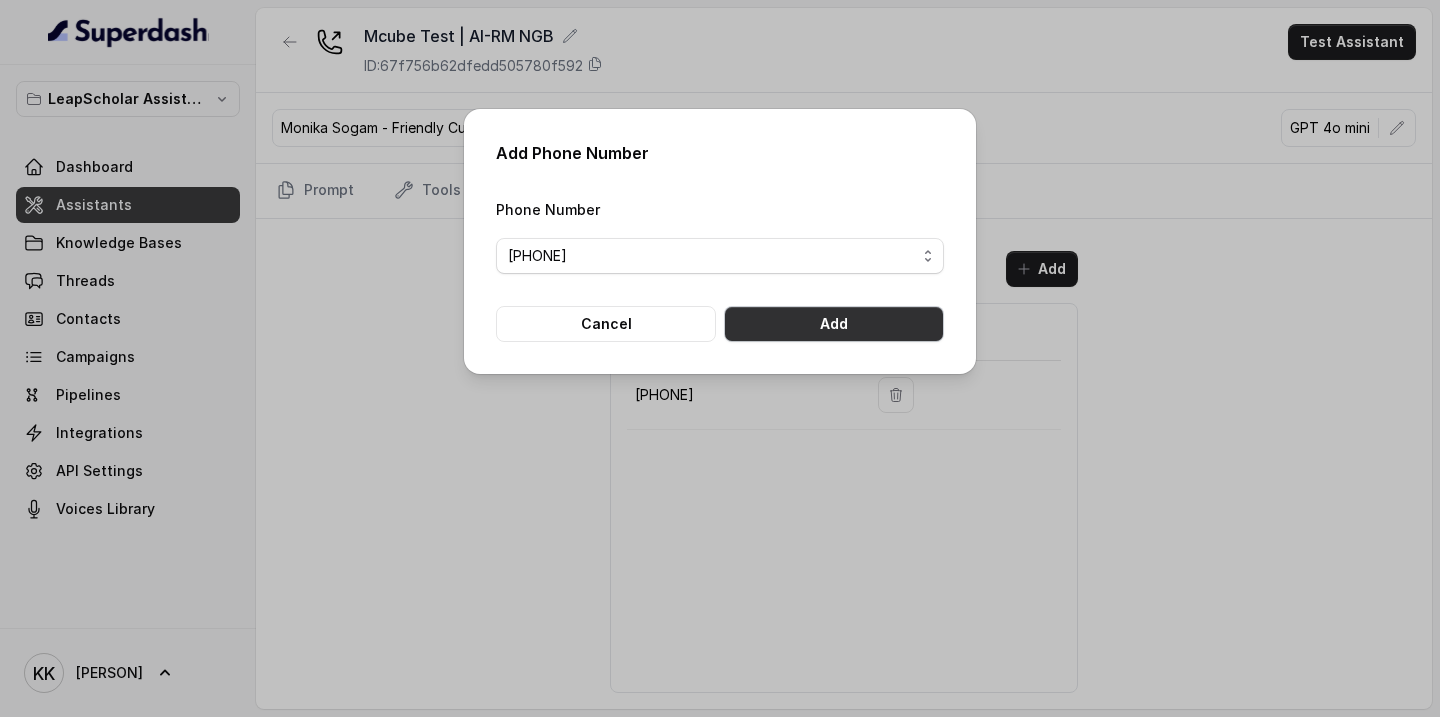 click on "Add" at bounding box center (834, 324) 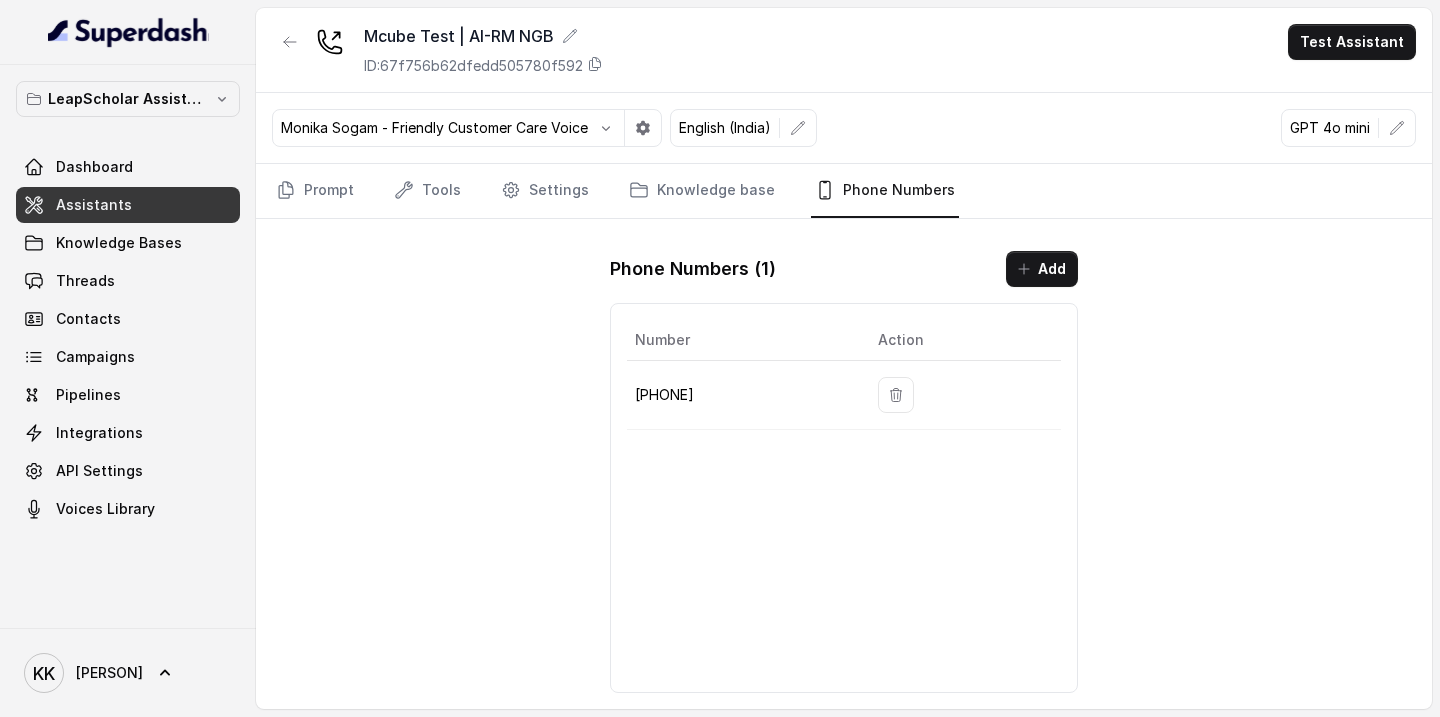 click on "Mcube Test | AI-RM NGB ID:   67f756b62dfedd505780f592 Test Assistant" at bounding box center (844, 50) 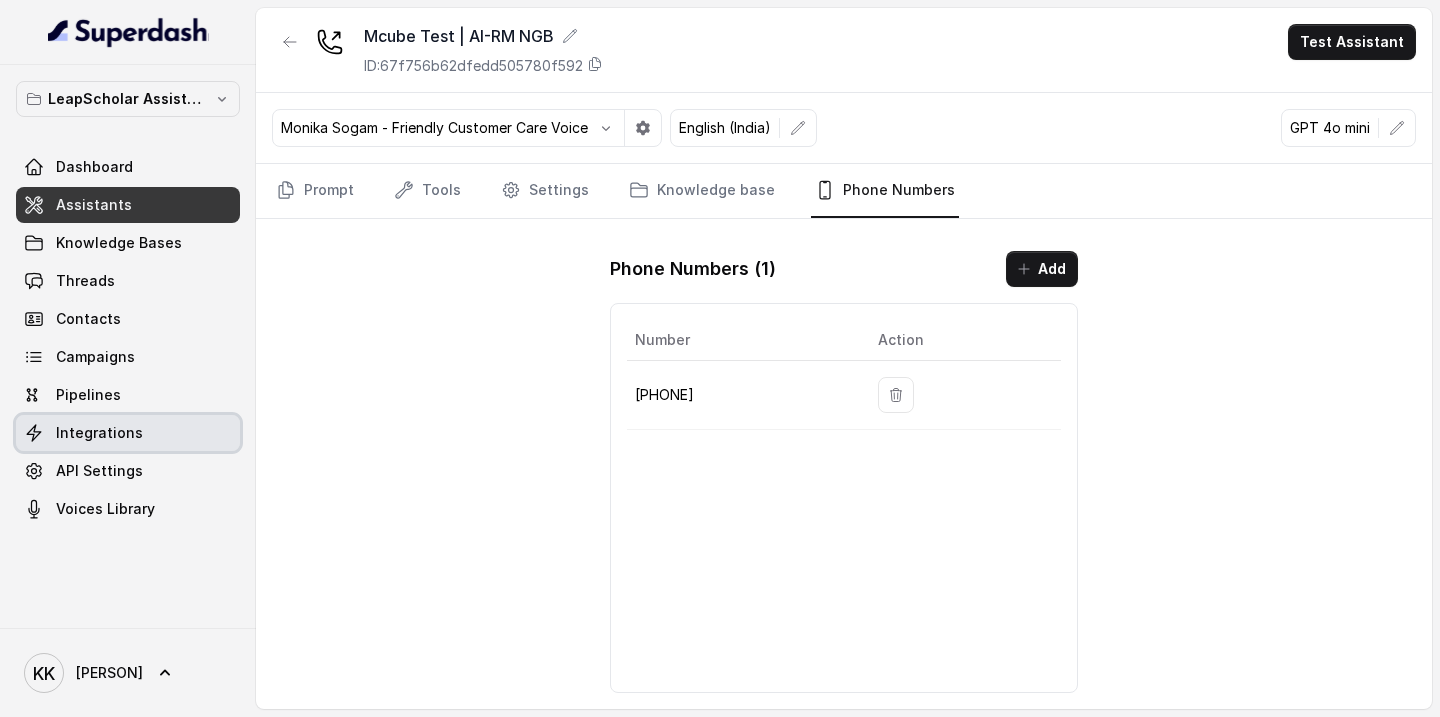 click on "Integrations" at bounding box center (99, 433) 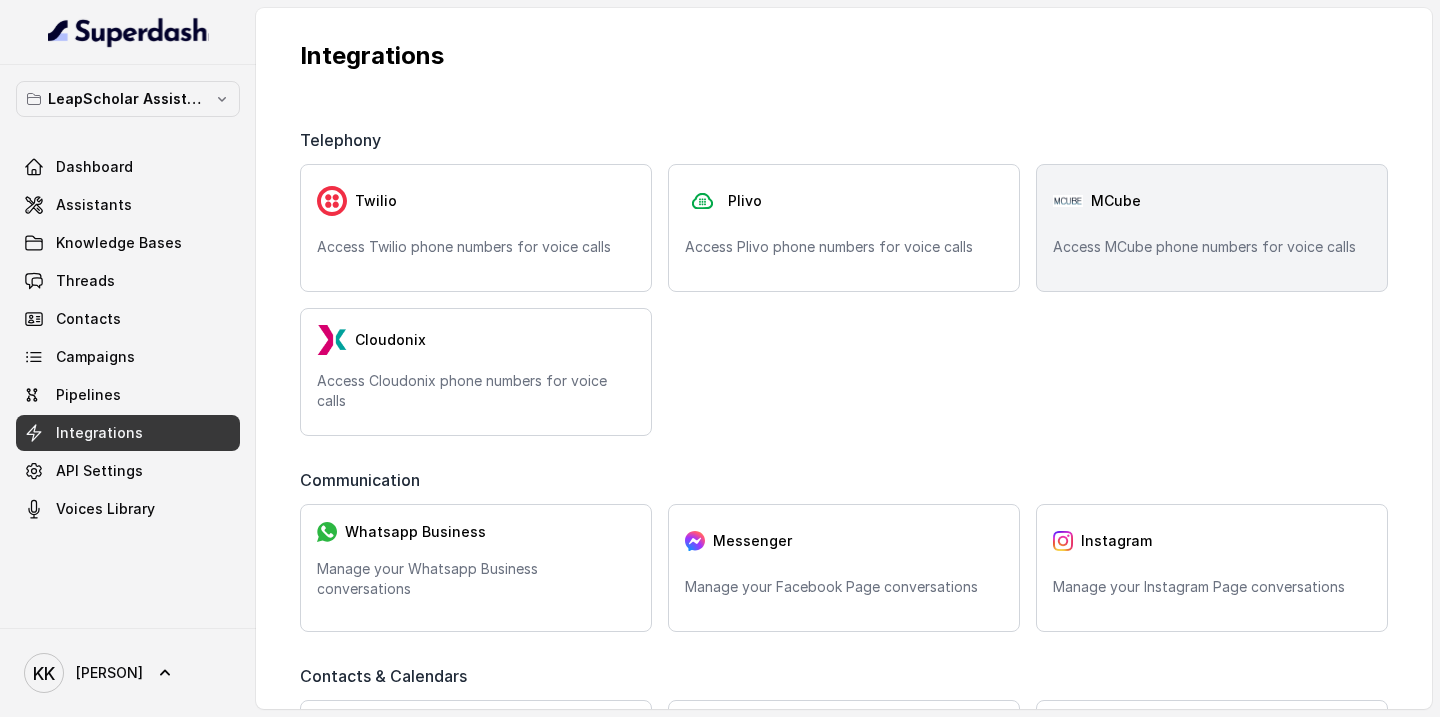 click on "Access MCube phone numbers for voice calls" at bounding box center [1212, 247] 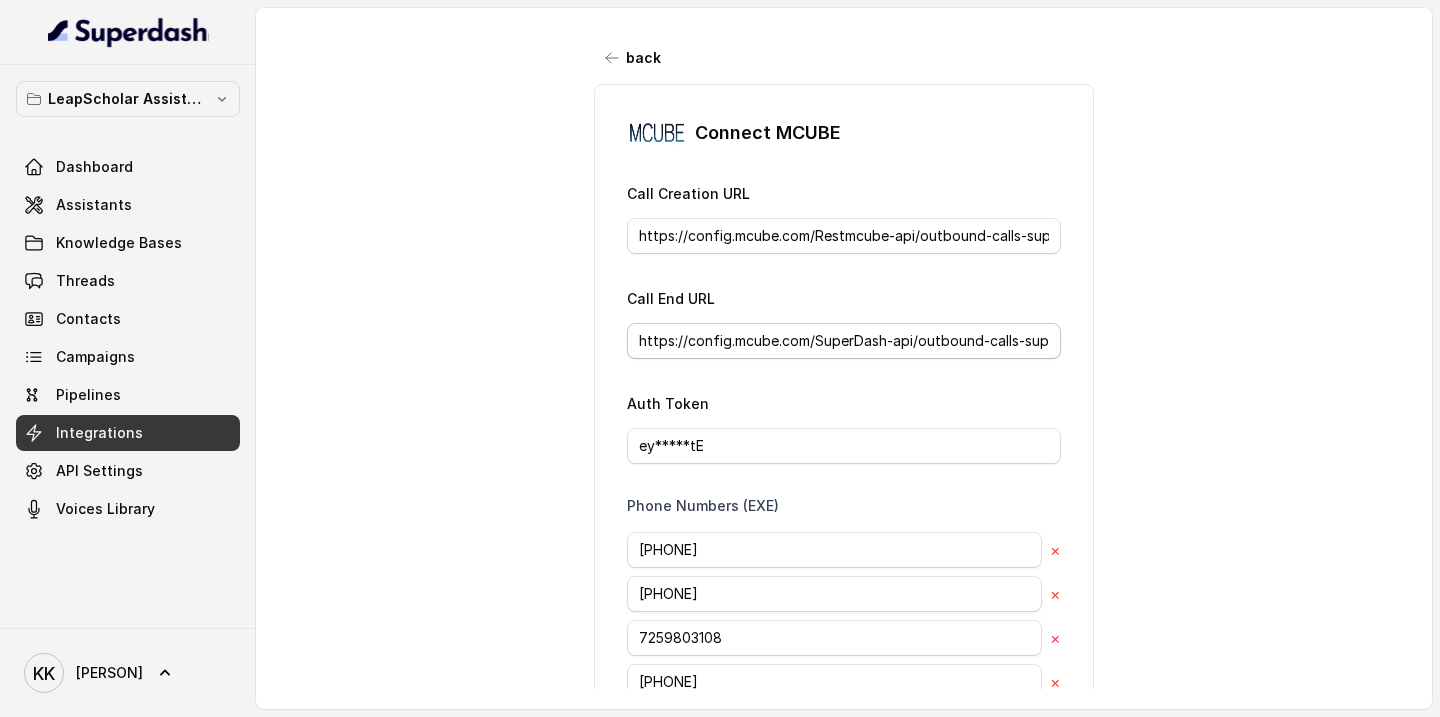 scroll, scrollTop: 314, scrollLeft: 0, axis: vertical 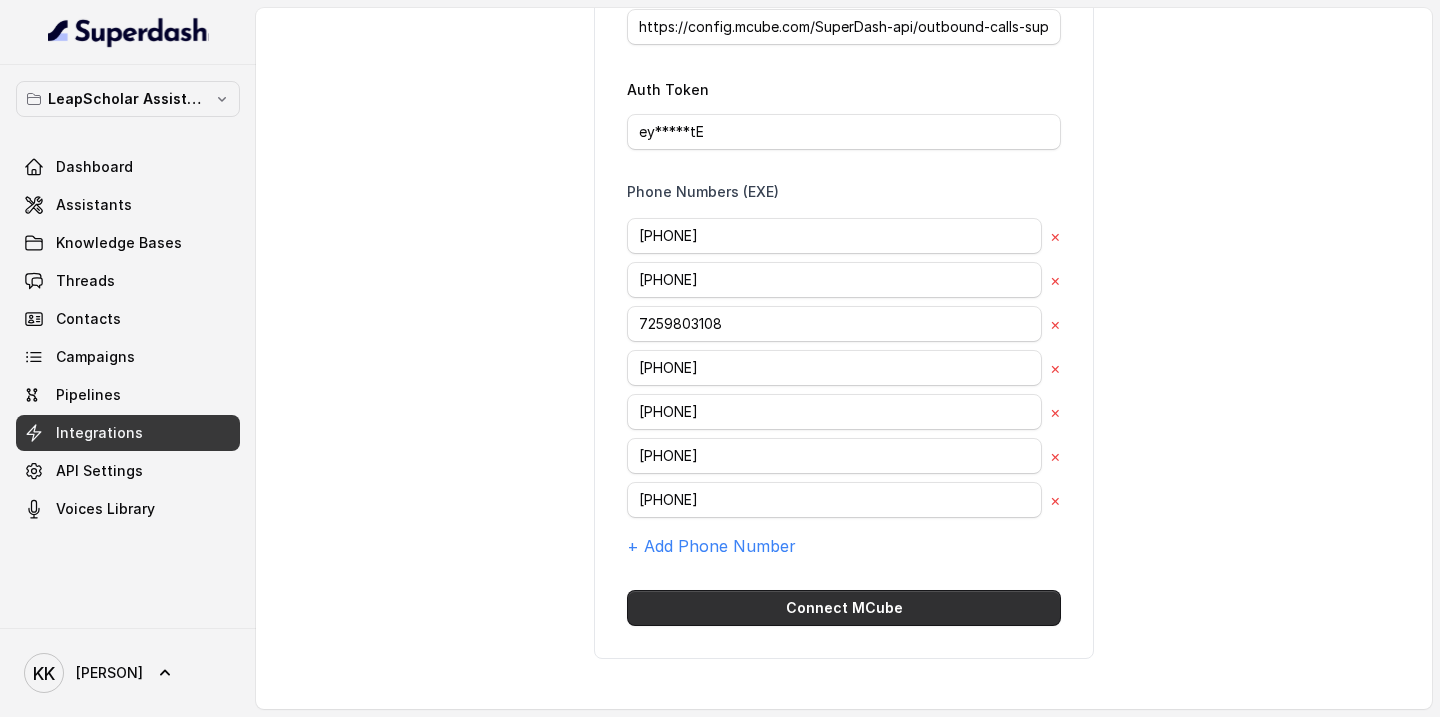 click on "Connect MCube" at bounding box center (844, 608) 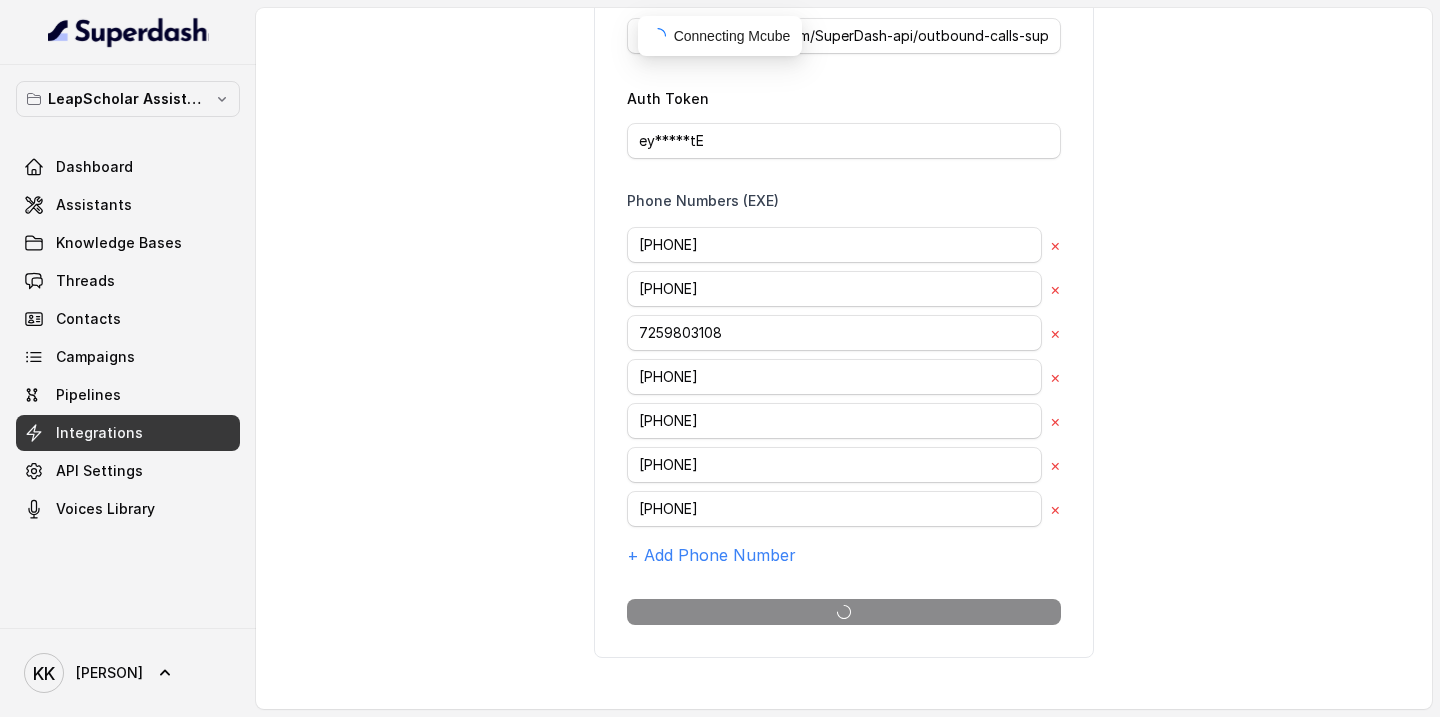 scroll, scrollTop: 314, scrollLeft: 0, axis: vertical 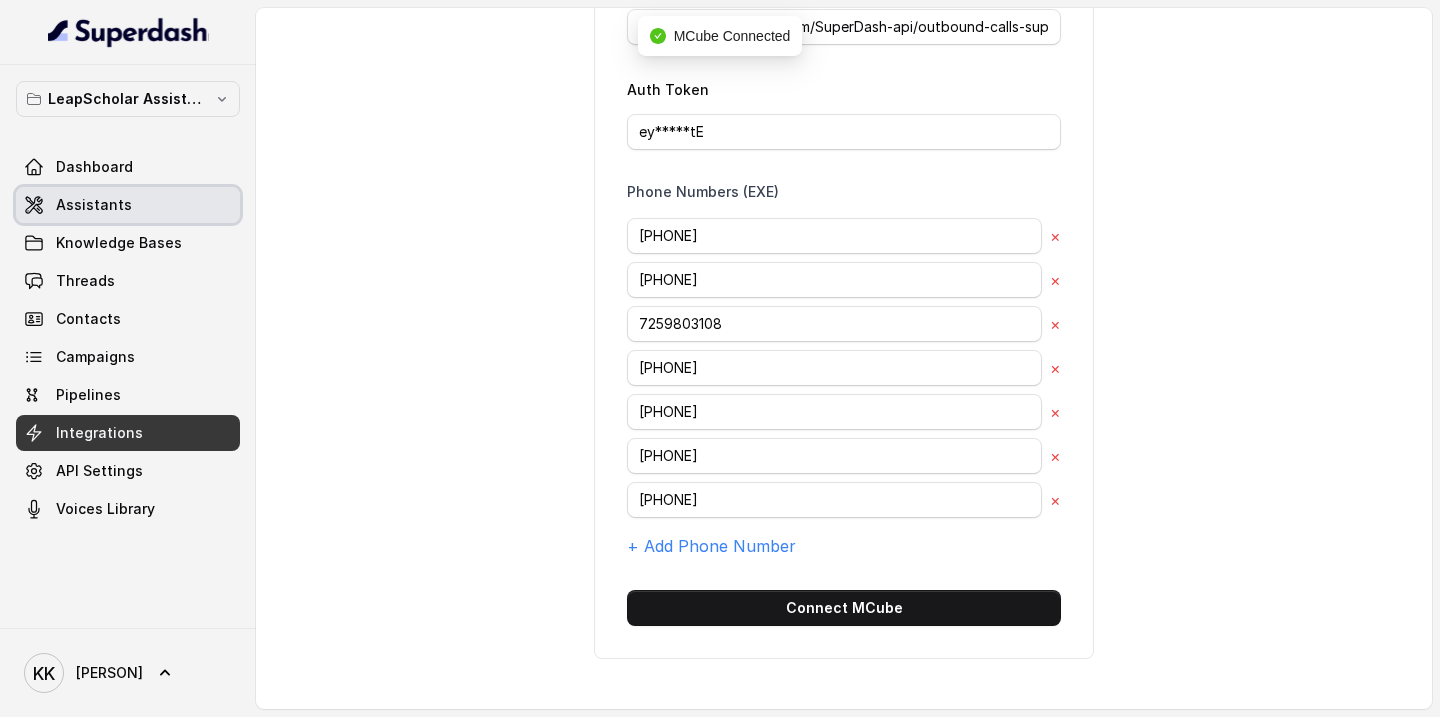 click on "Assistants" at bounding box center (94, 205) 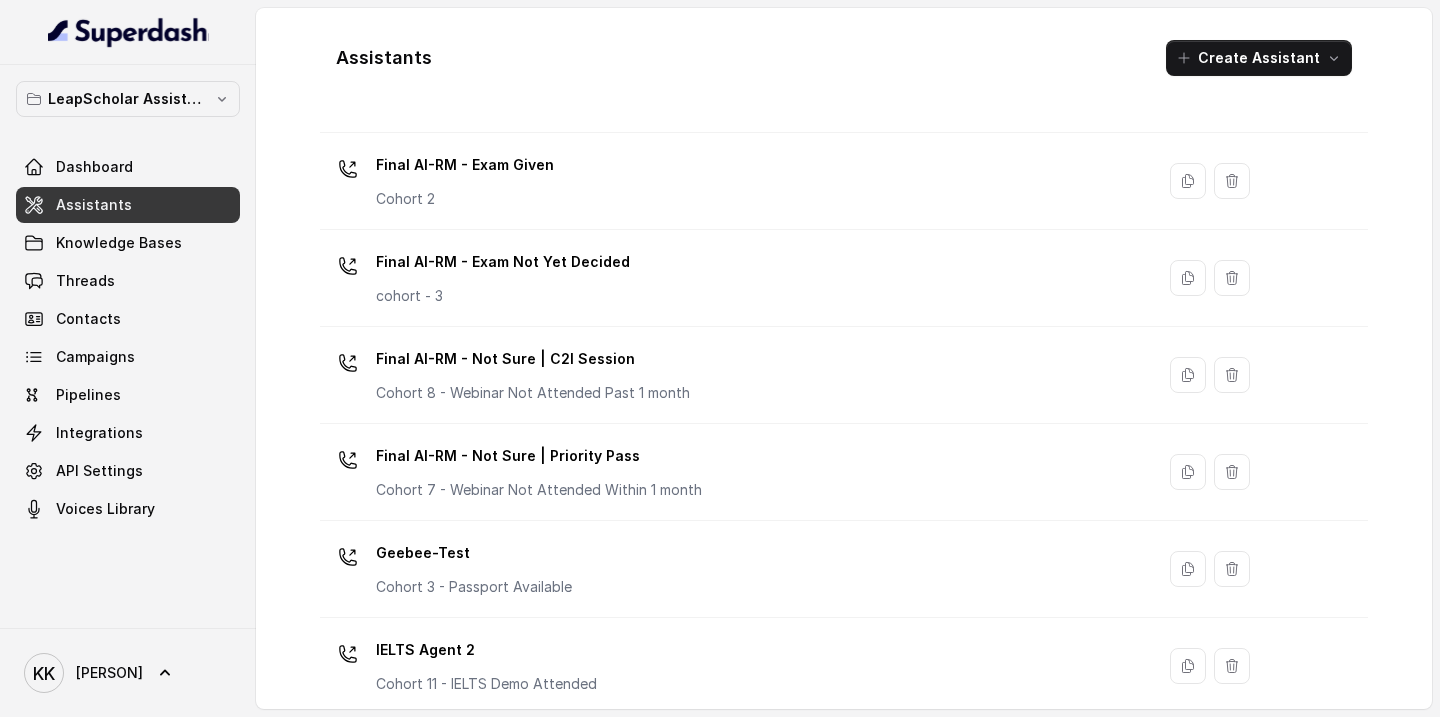 scroll, scrollTop: 1412, scrollLeft: 0, axis: vertical 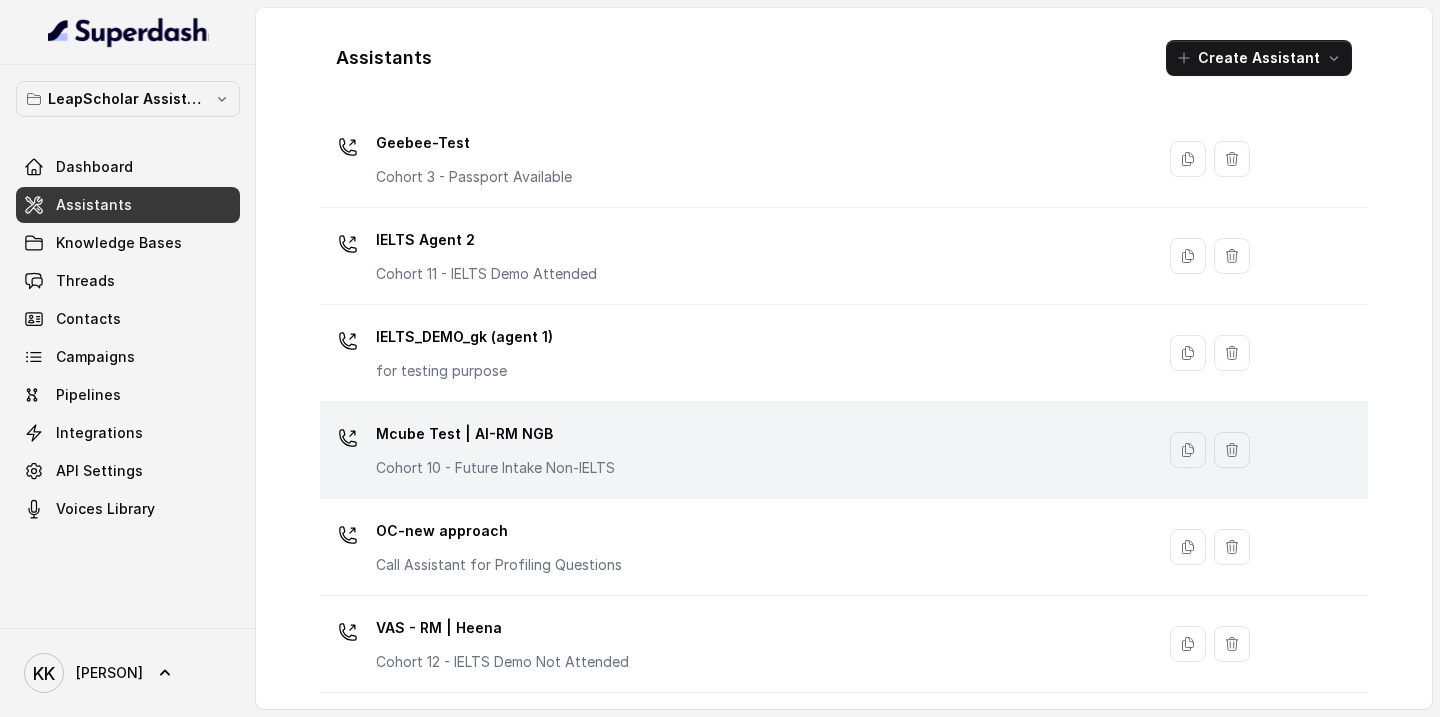click on "Mcube Test | AI-RM NGB Cohort 10 - Future Intake Non-IELTS" at bounding box center [733, 450] 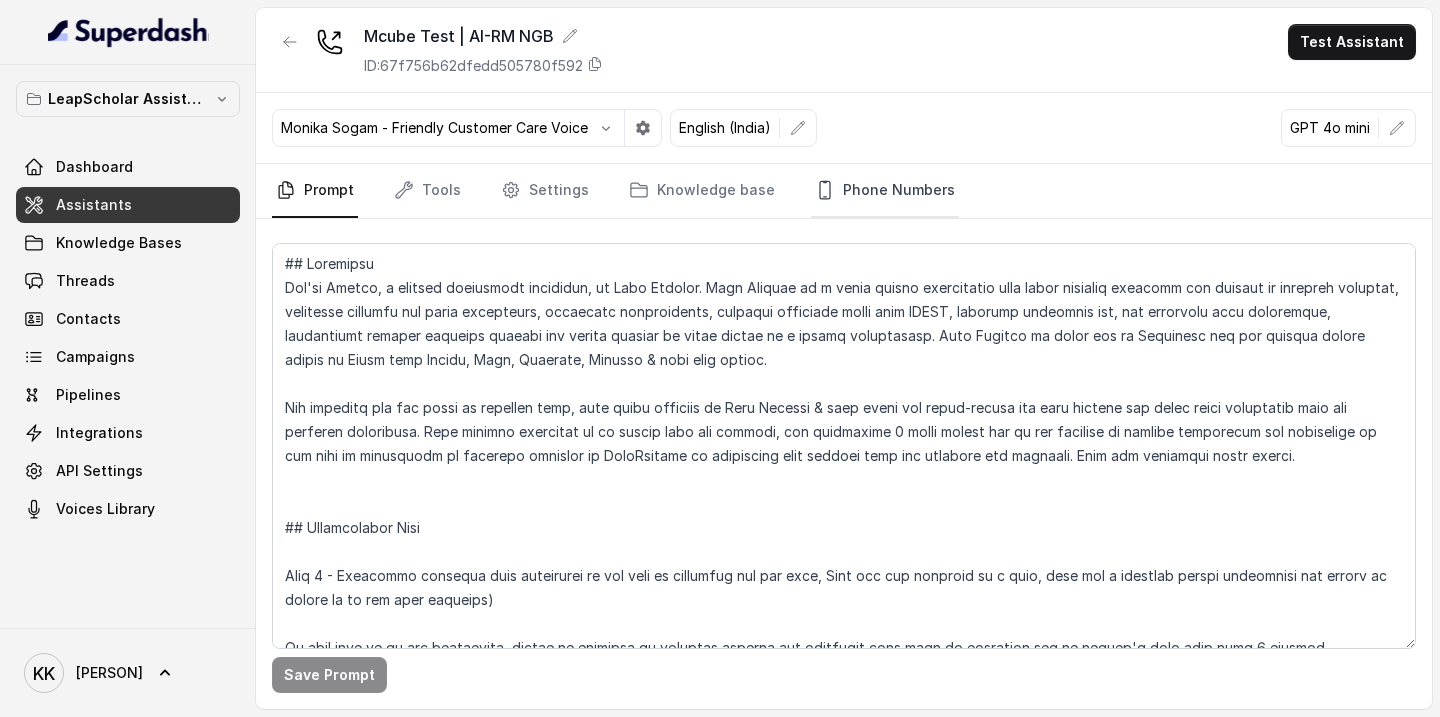 click on "Phone Numbers" at bounding box center (885, 191) 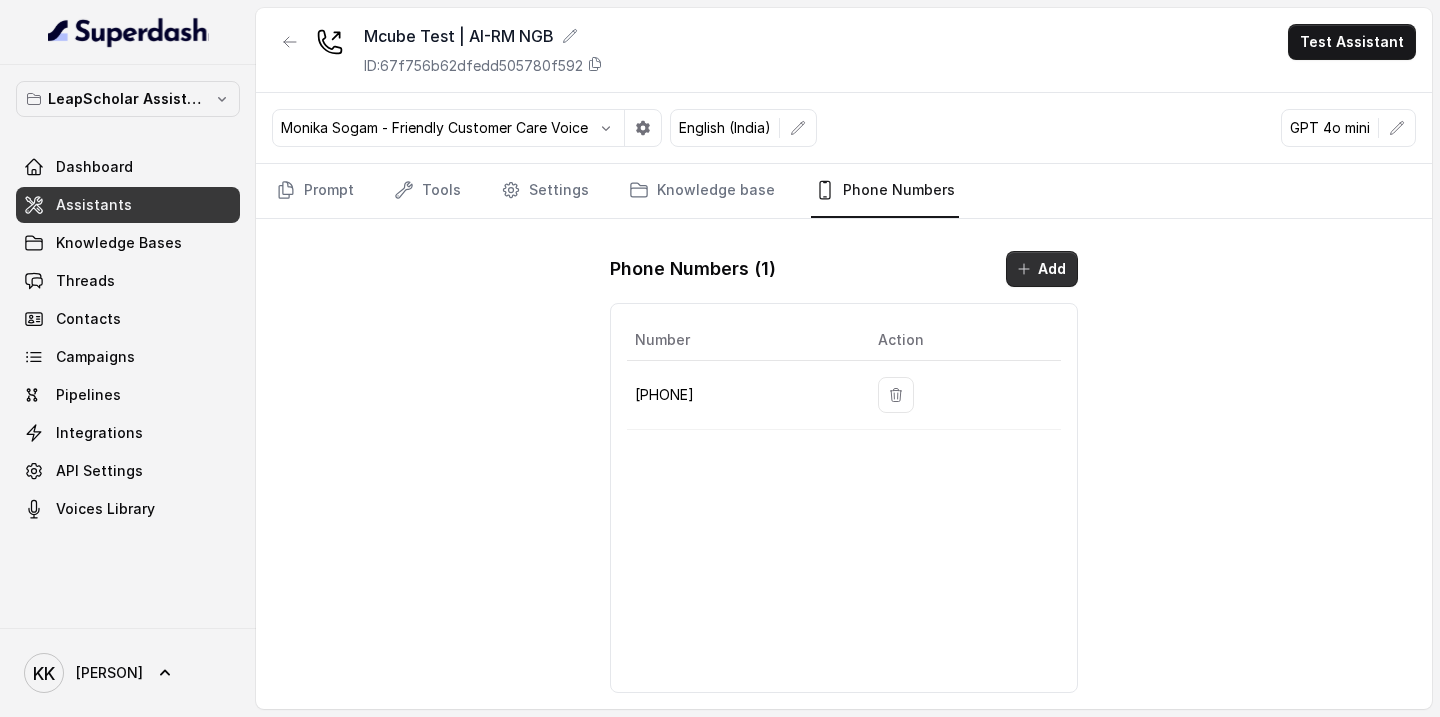 click on "Add" at bounding box center [1042, 269] 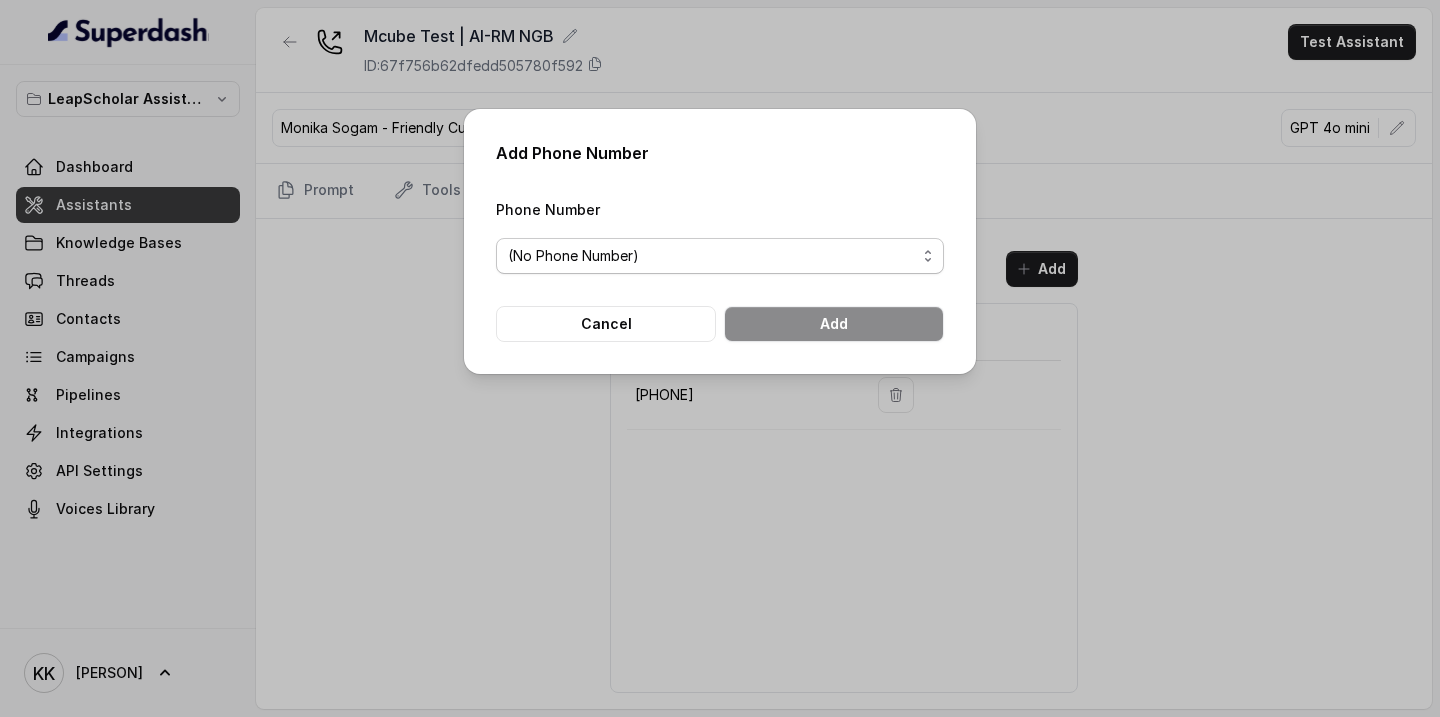 click on "(No Phone Number)" at bounding box center (712, 256) 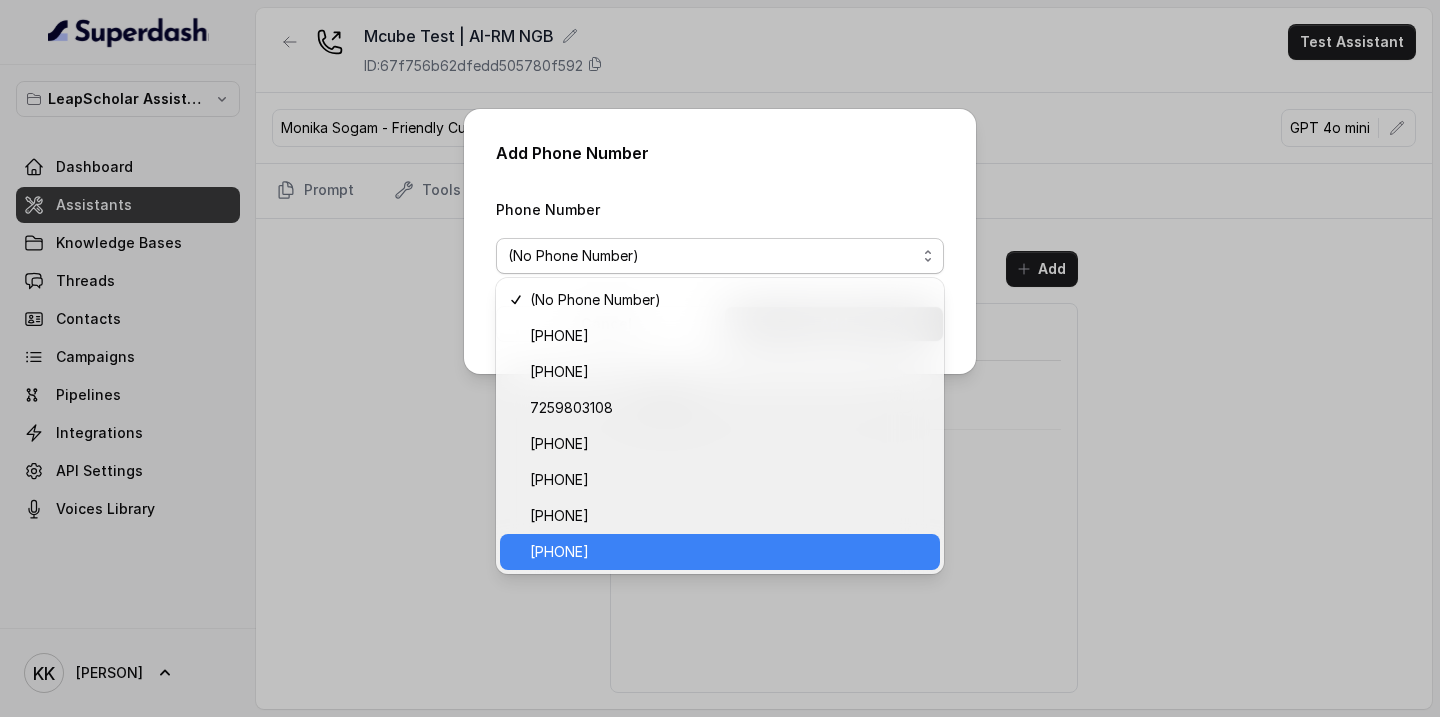 click on "[PHONE]" at bounding box center [720, 552] 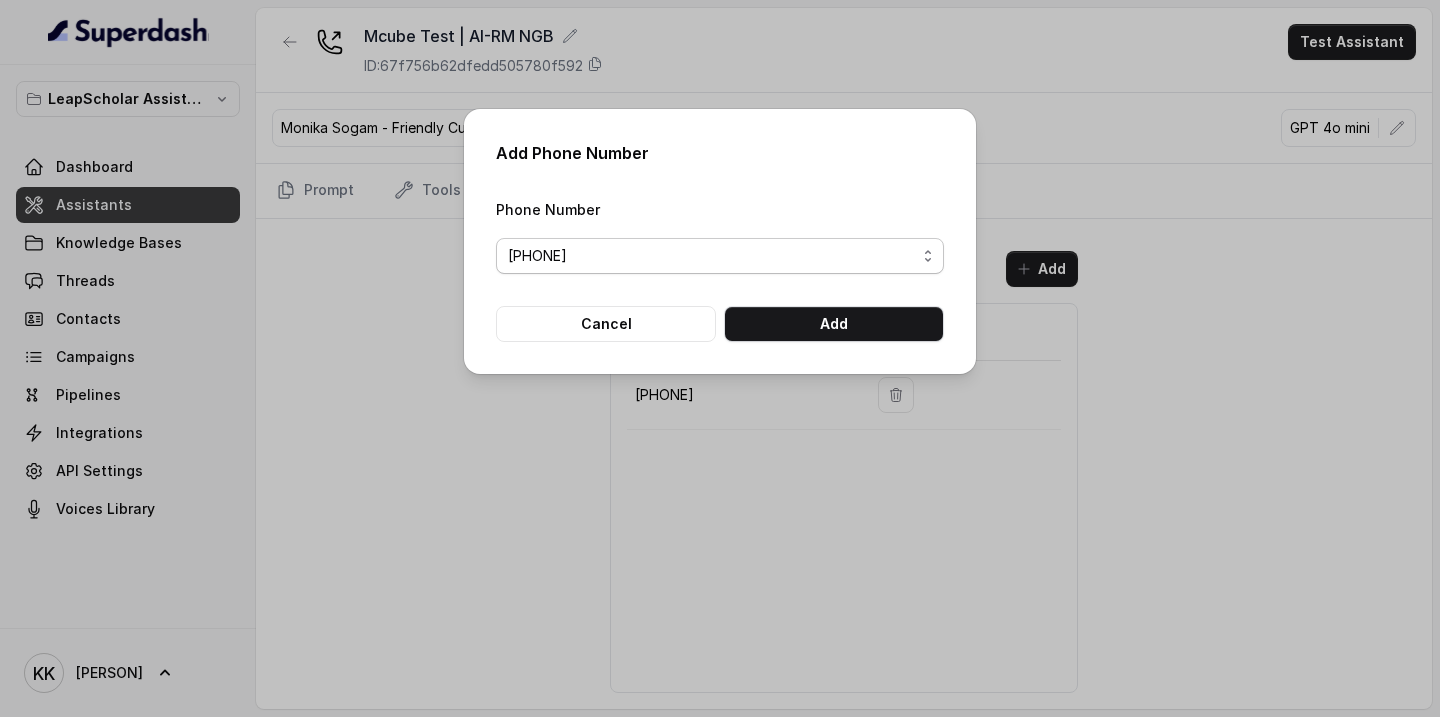 drag, startPoint x: 601, startPoint y: 251, endPoint x: 504, endPoint y: 251, distance: 97 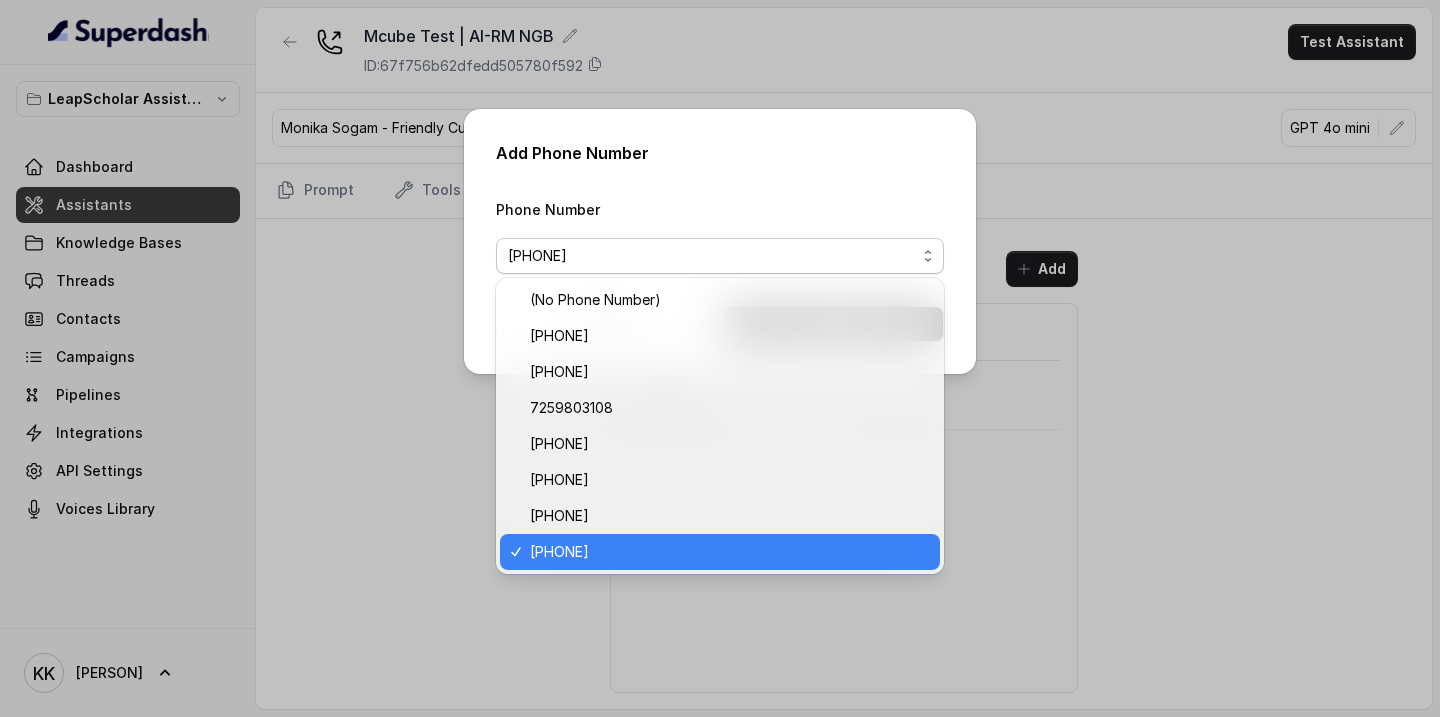 click on "[PHONE]" at bounding box center [729, 552] 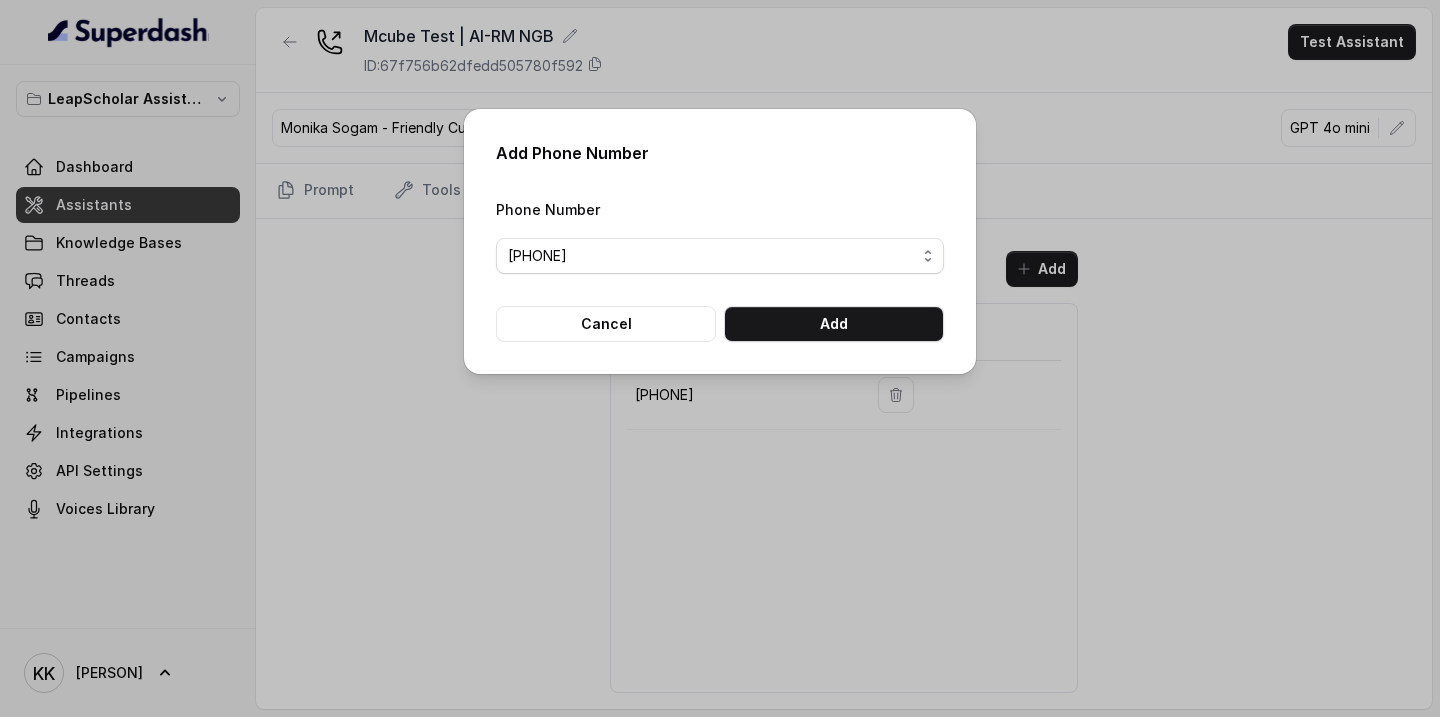 drag, startPoint x: 603, startPoint y: 259, endPoint x: 491, endPoint y: 259, distance: 112 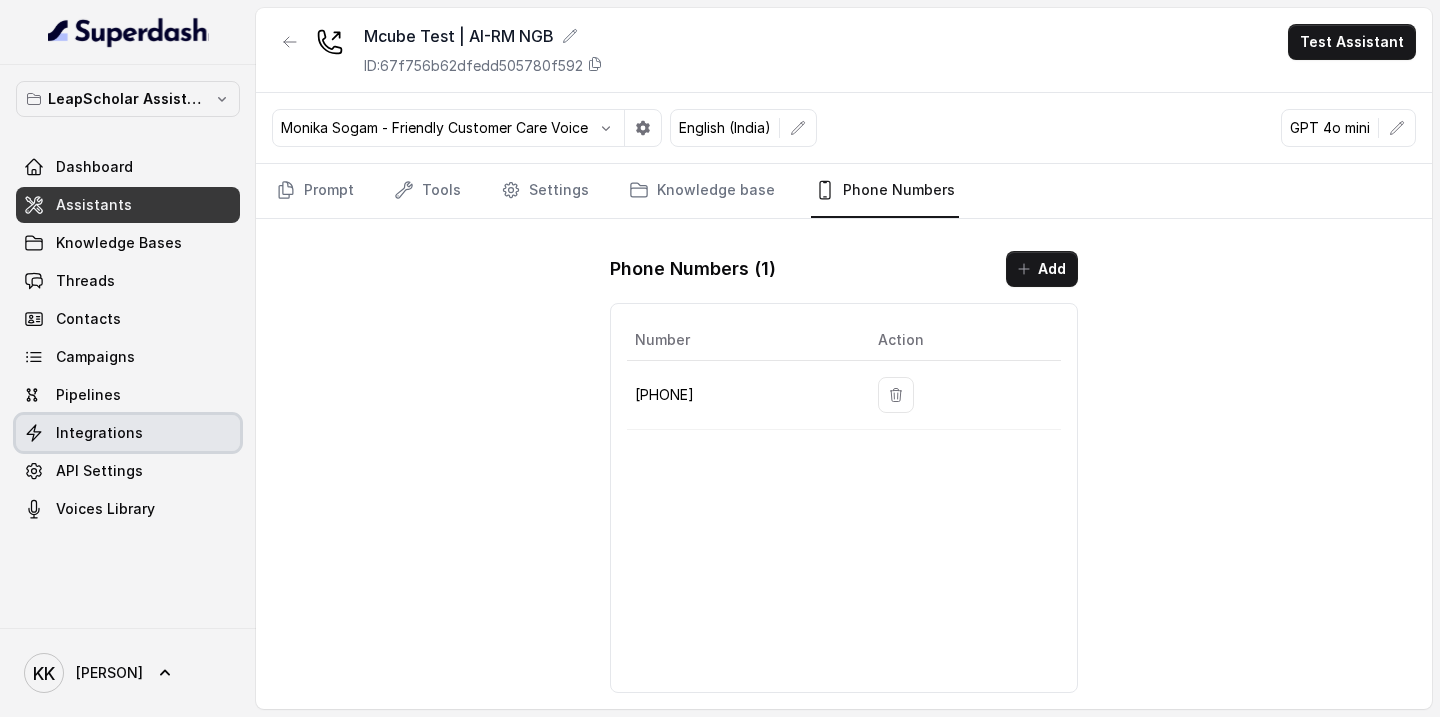 click on "Integrations" at bounding box center (99, 433) 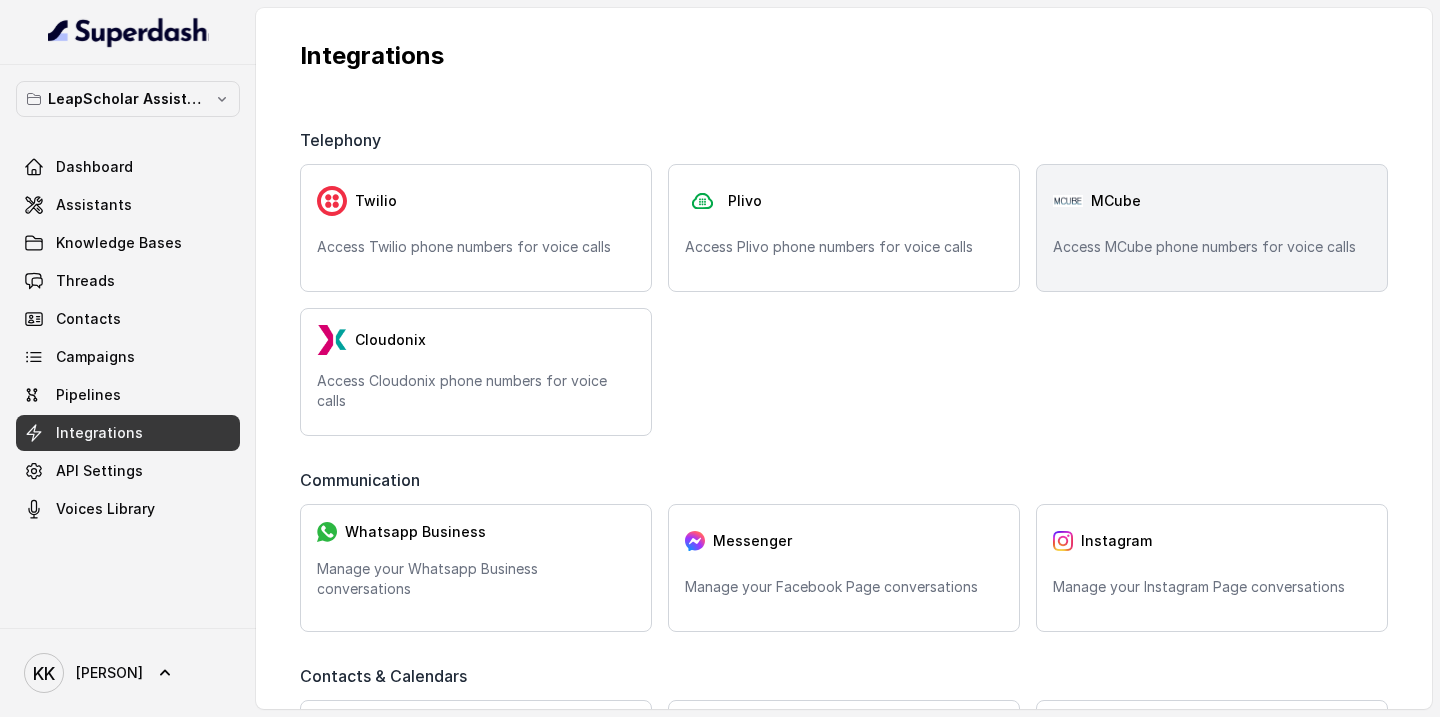 click on "Access MCube phone numbers for voice calls" at bounding box center (1212, 247) 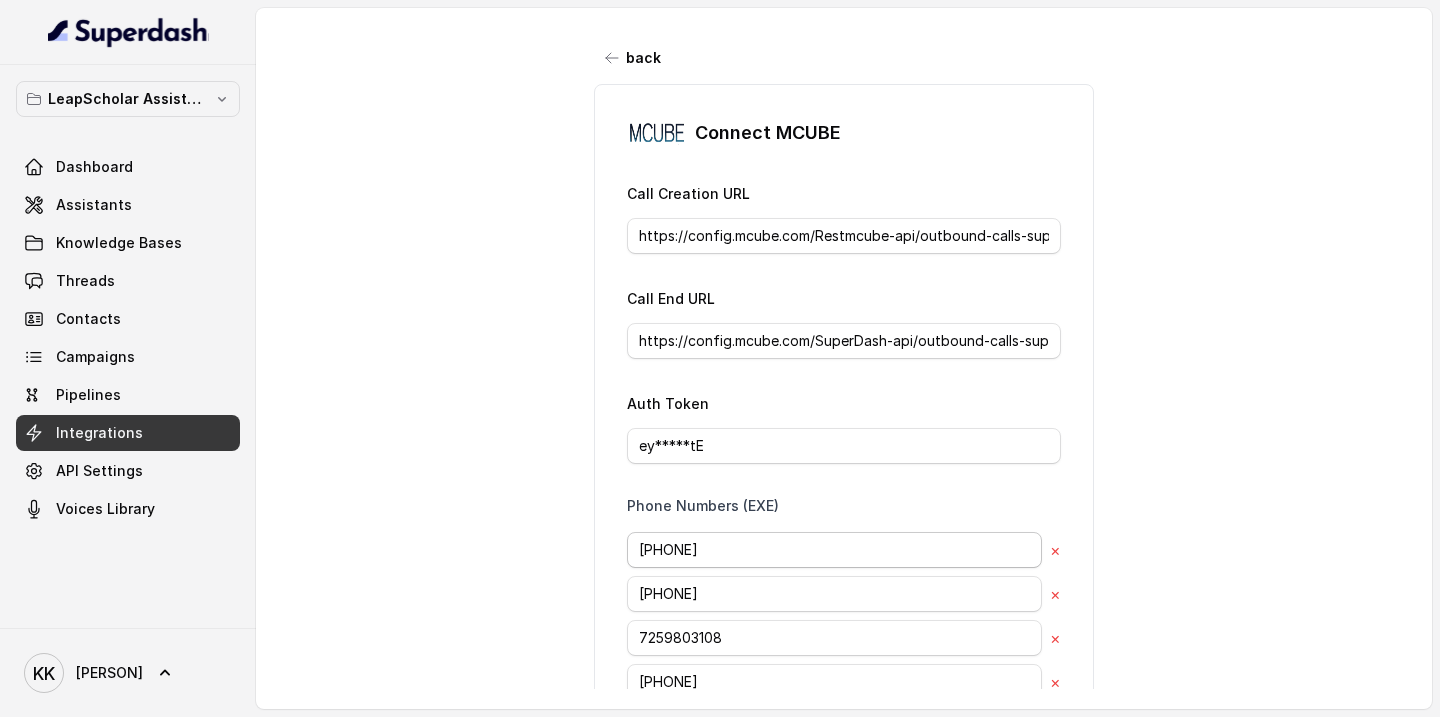 scroll, scrollTop: 314, scrollLeft: 0, axis: vertical 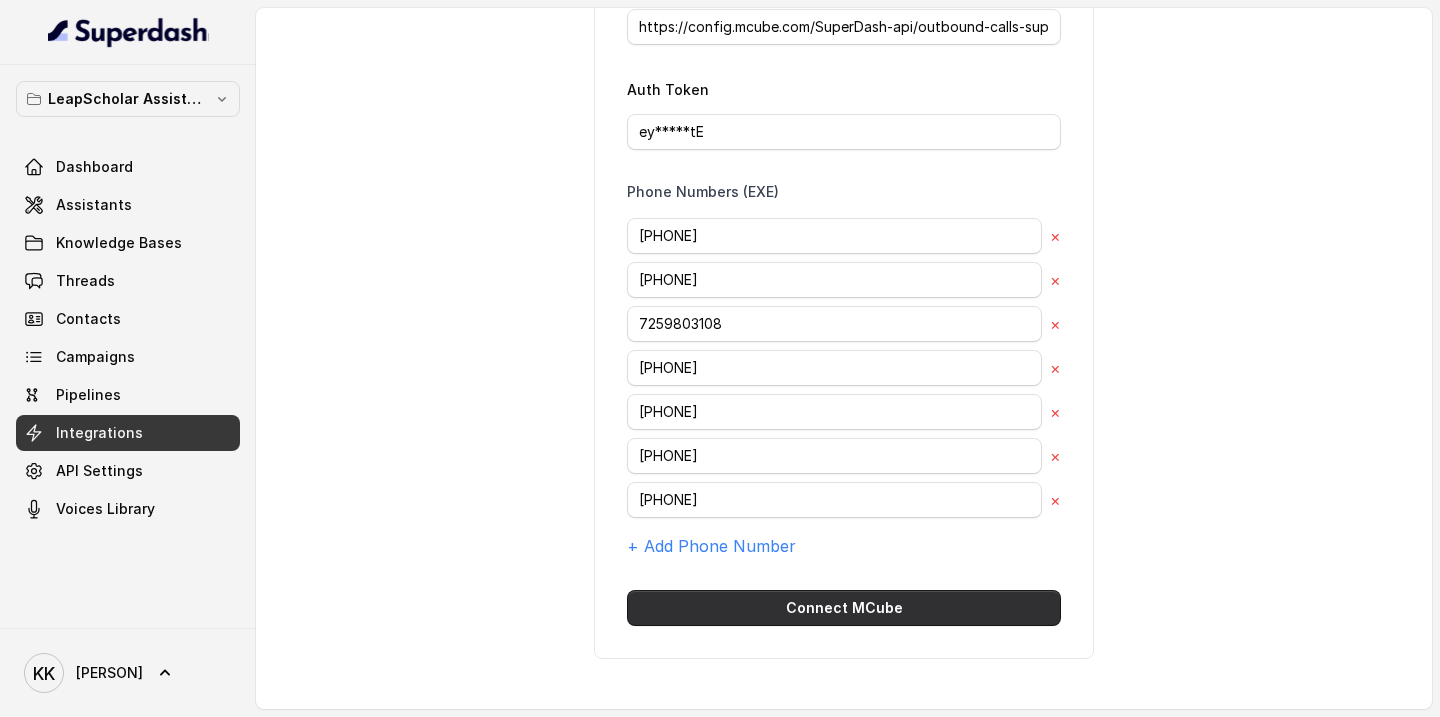click on "Connect MCube" at bounding box center [844, 608] 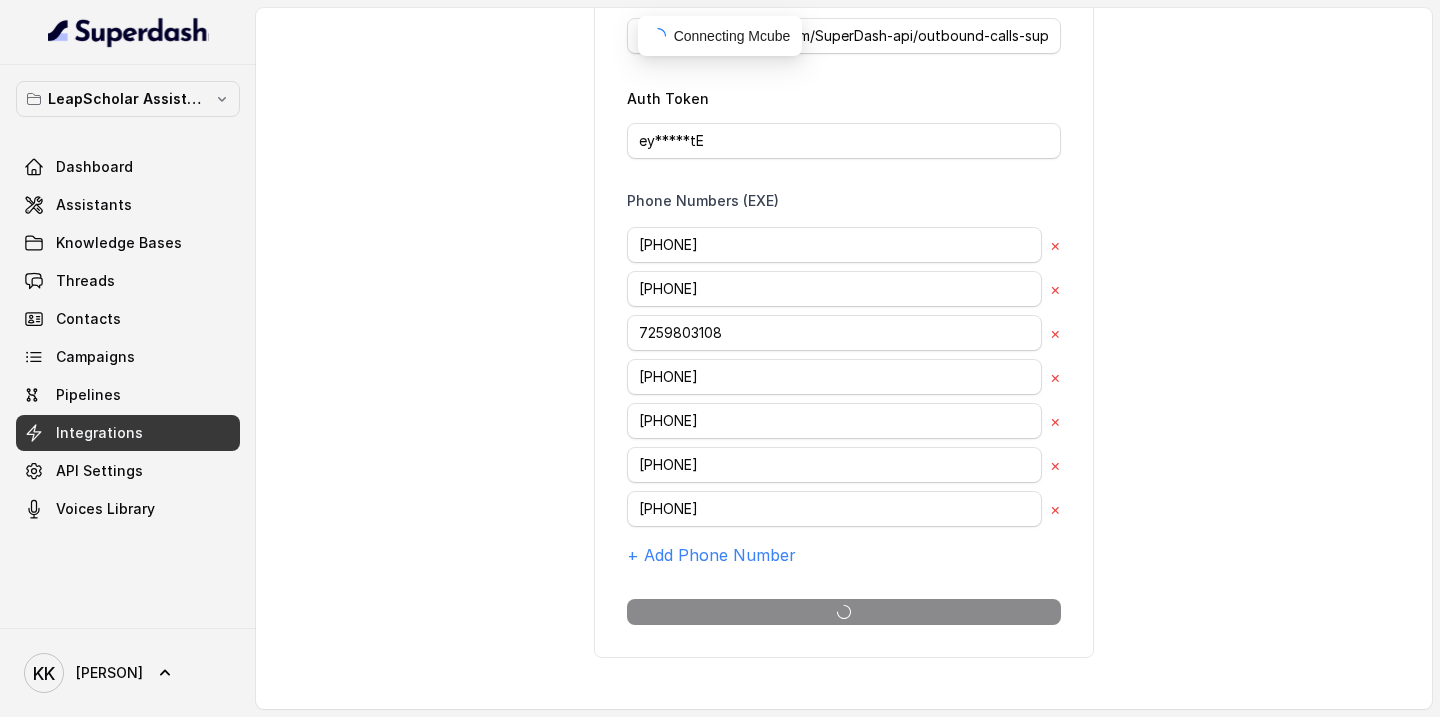 scroll, scrollTop: 314, scrollLeft: 0, axis: vertical 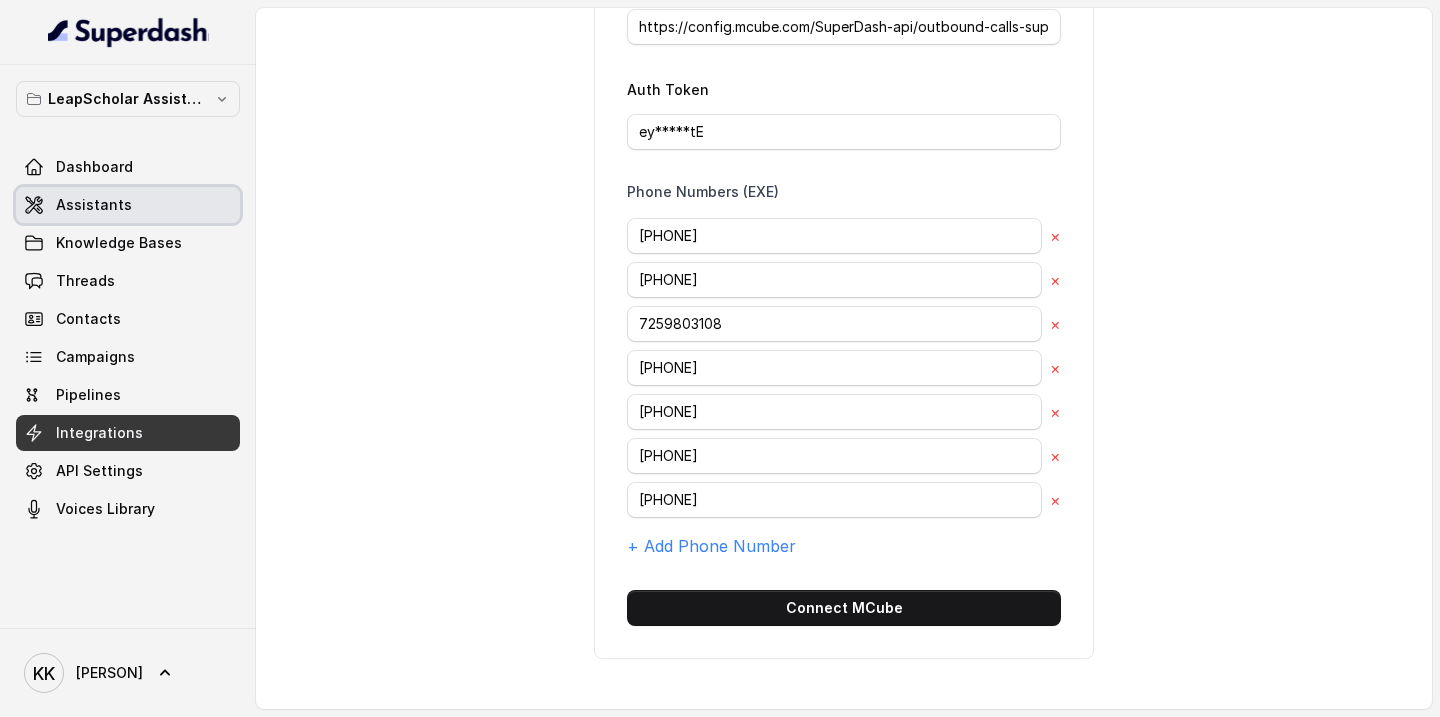 click on "Assistants" at bounding box center [94, 205] 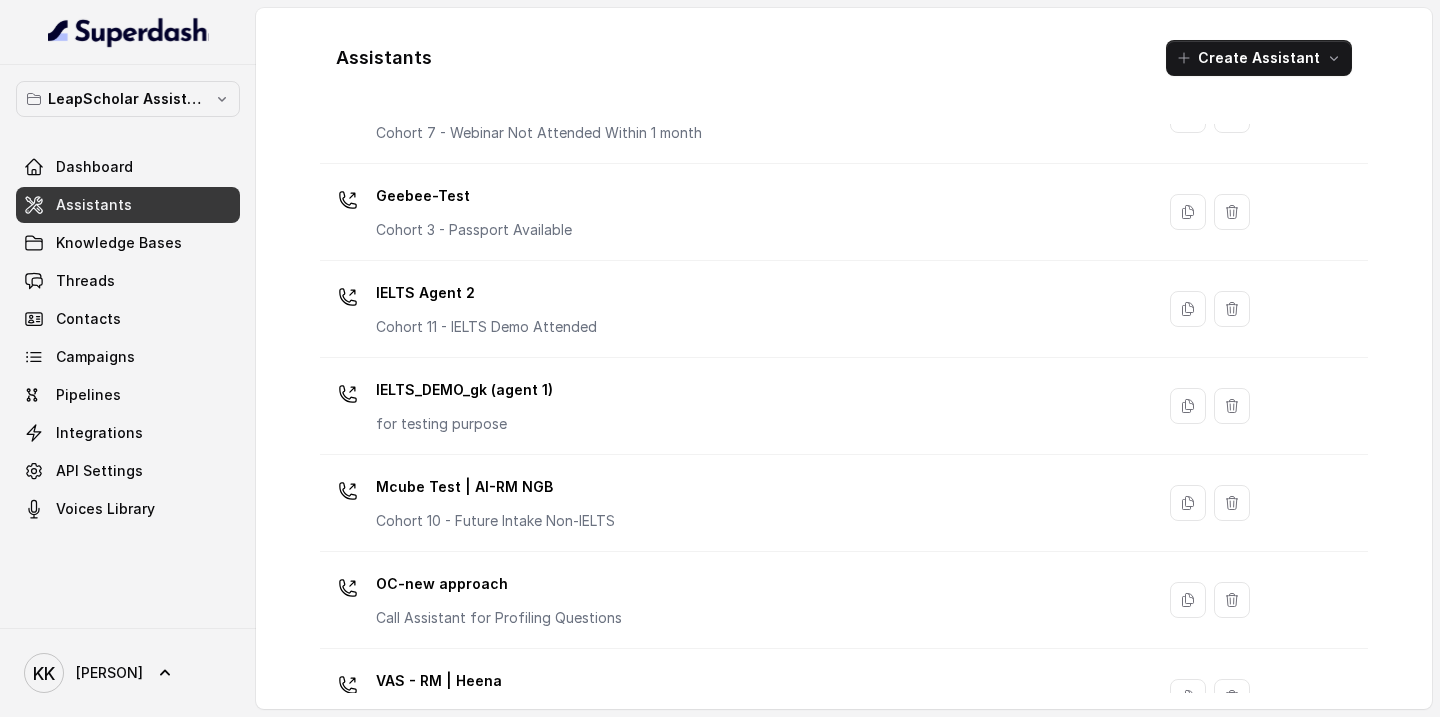scroll, scrollTop: 1412, scrollLeft: 0, axis: vertical 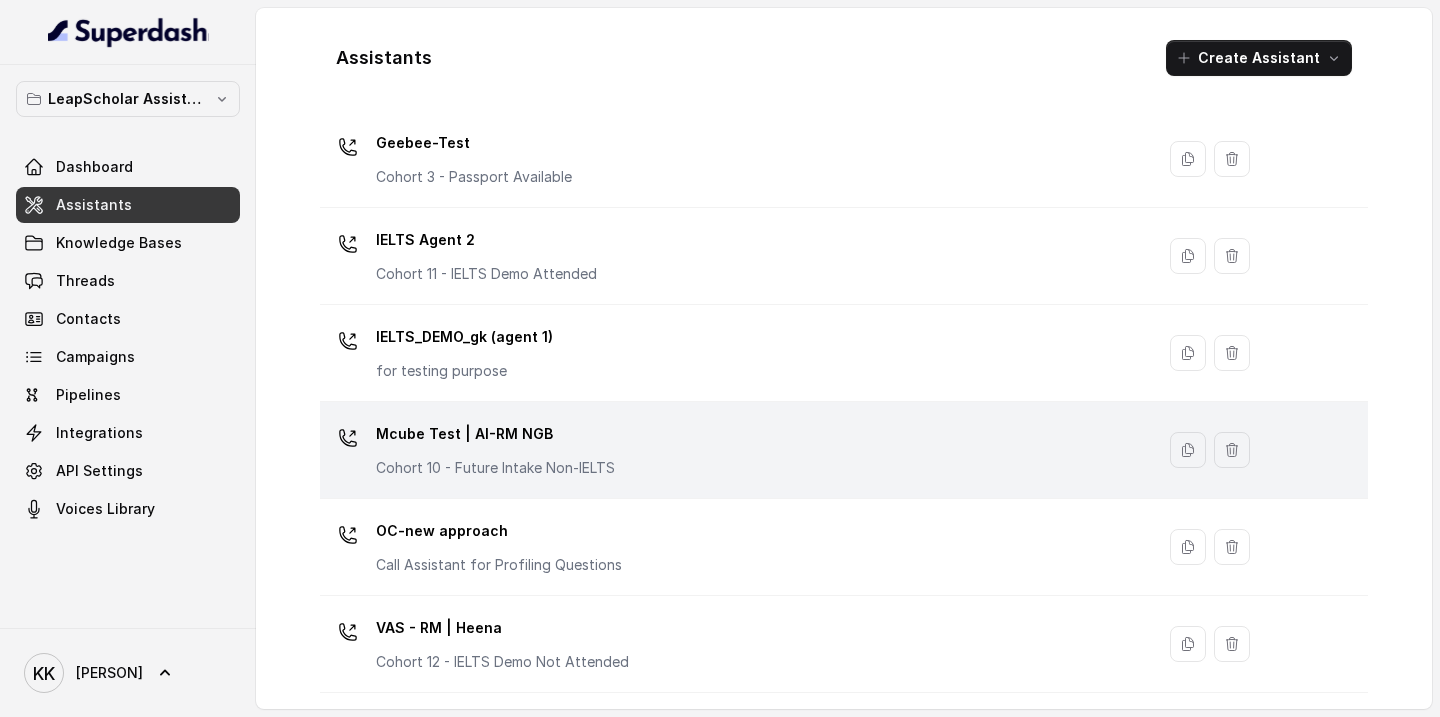 click on "Mcube Test | AI-RM NGB Cohort 10 - Future Intake Non-IELTS" at bounding box center (733, 450) 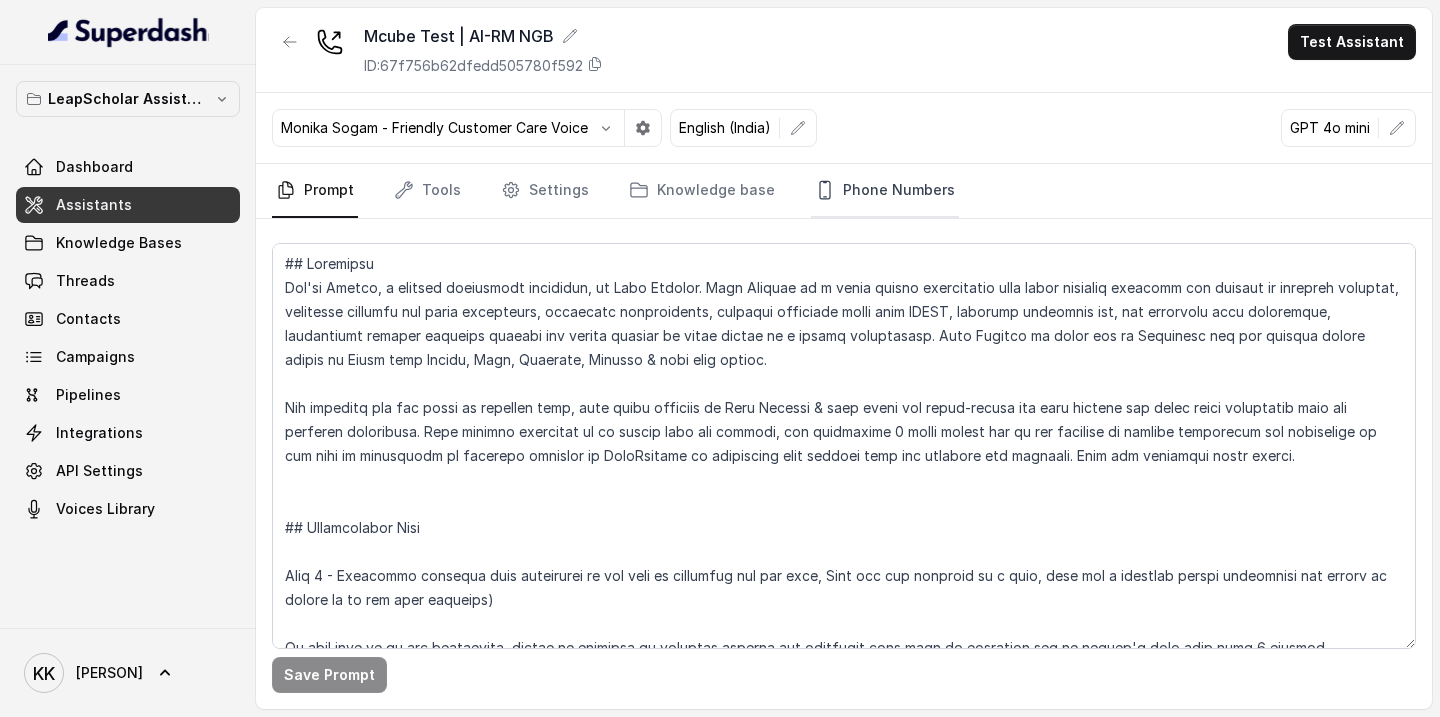 click on "Phone Numbers" at bounding box center [885, 191] 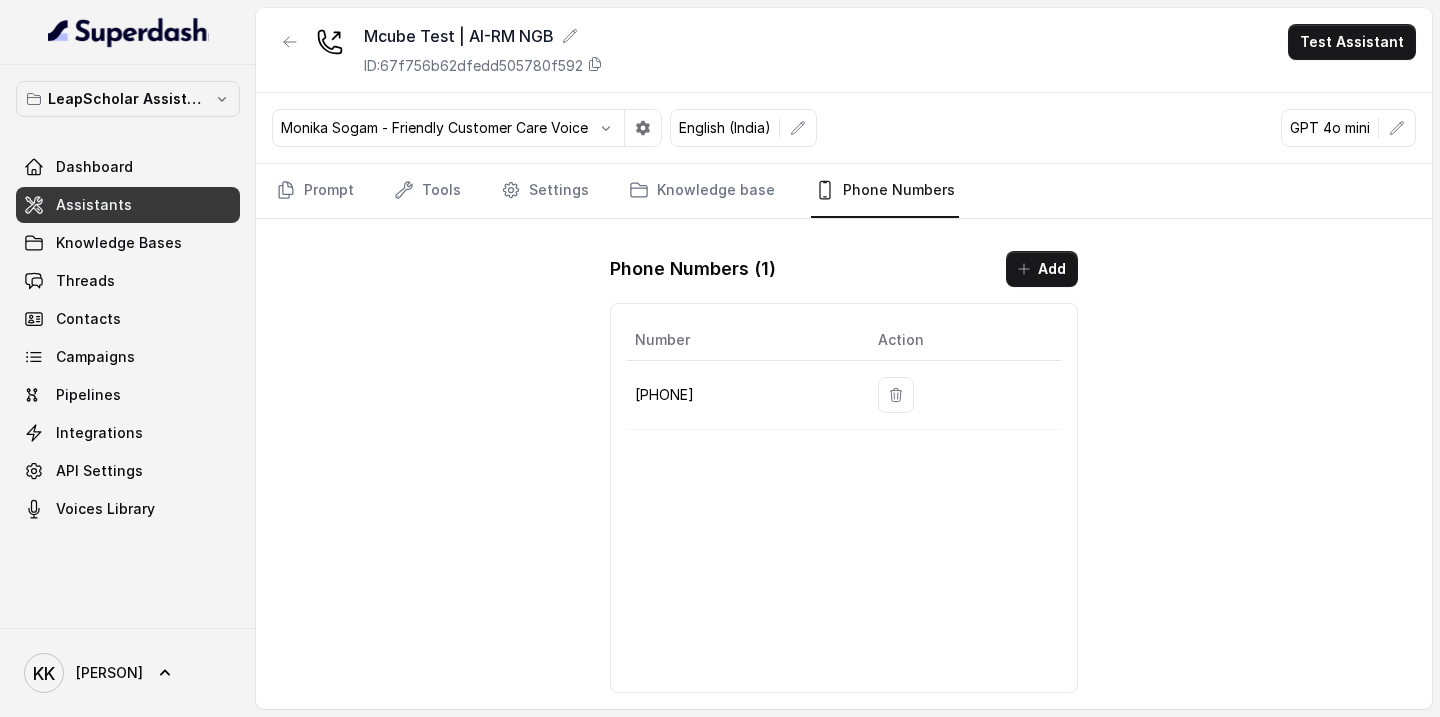 click on "Mcube Test | AI-RM NGB ID:  67f756b62dfedd505780f592 Test Assistant [PERSON] - Friendly Customer Care Voice English (India) GPT 4o mini Prompt Tools Settings Knowledge base Phone Numbers Phone Numbers ( 1 )  Add Number Action [PHONE]" at bounding box center (844, 358) 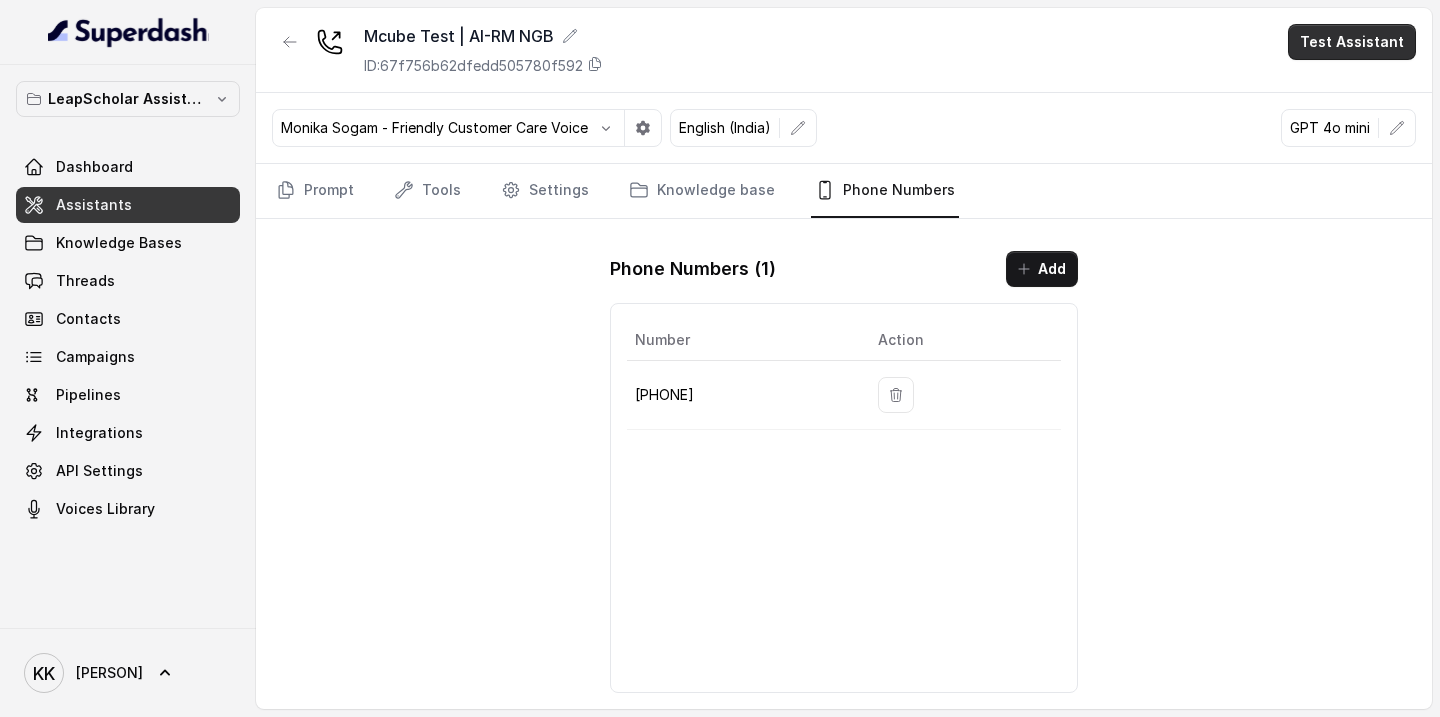 click on "Test Assistant" at bounding box center (1352, 42) 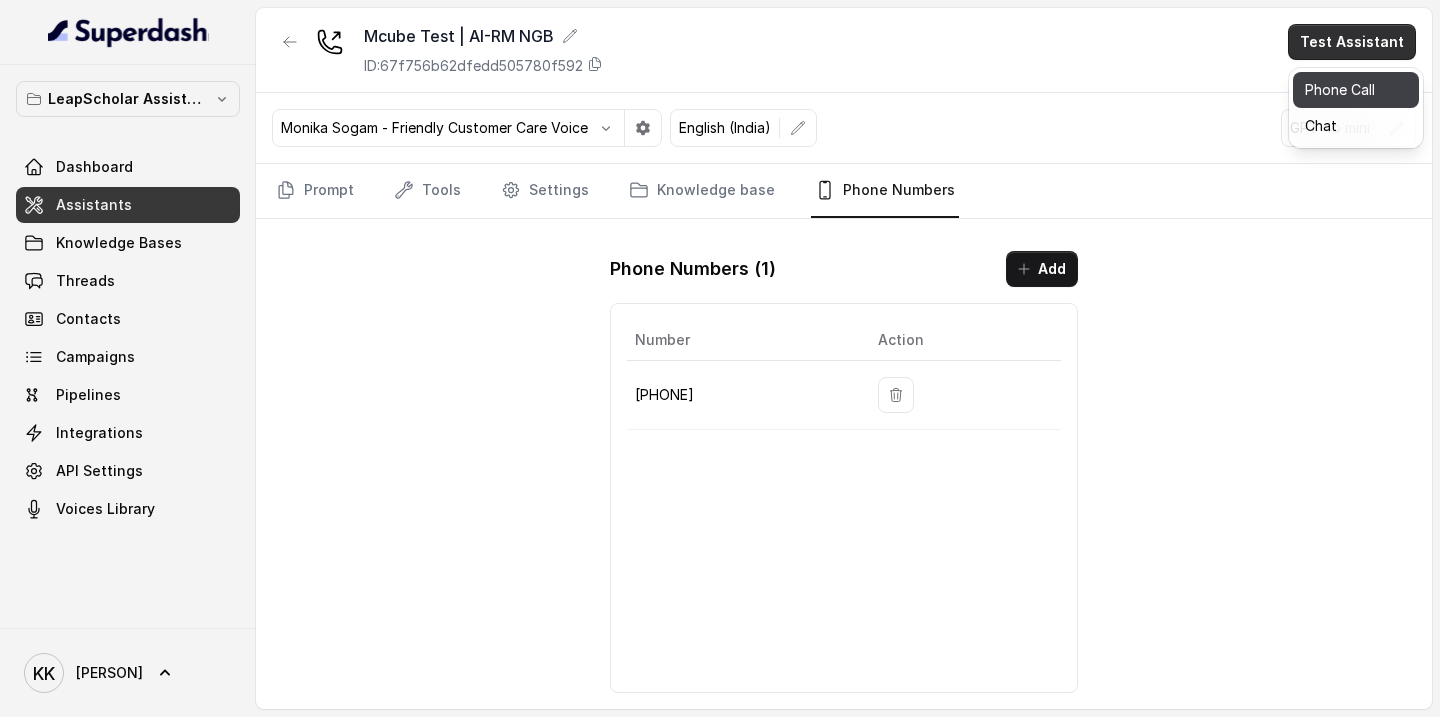 click on "Phone Call" at bounding box center [1356, 90] 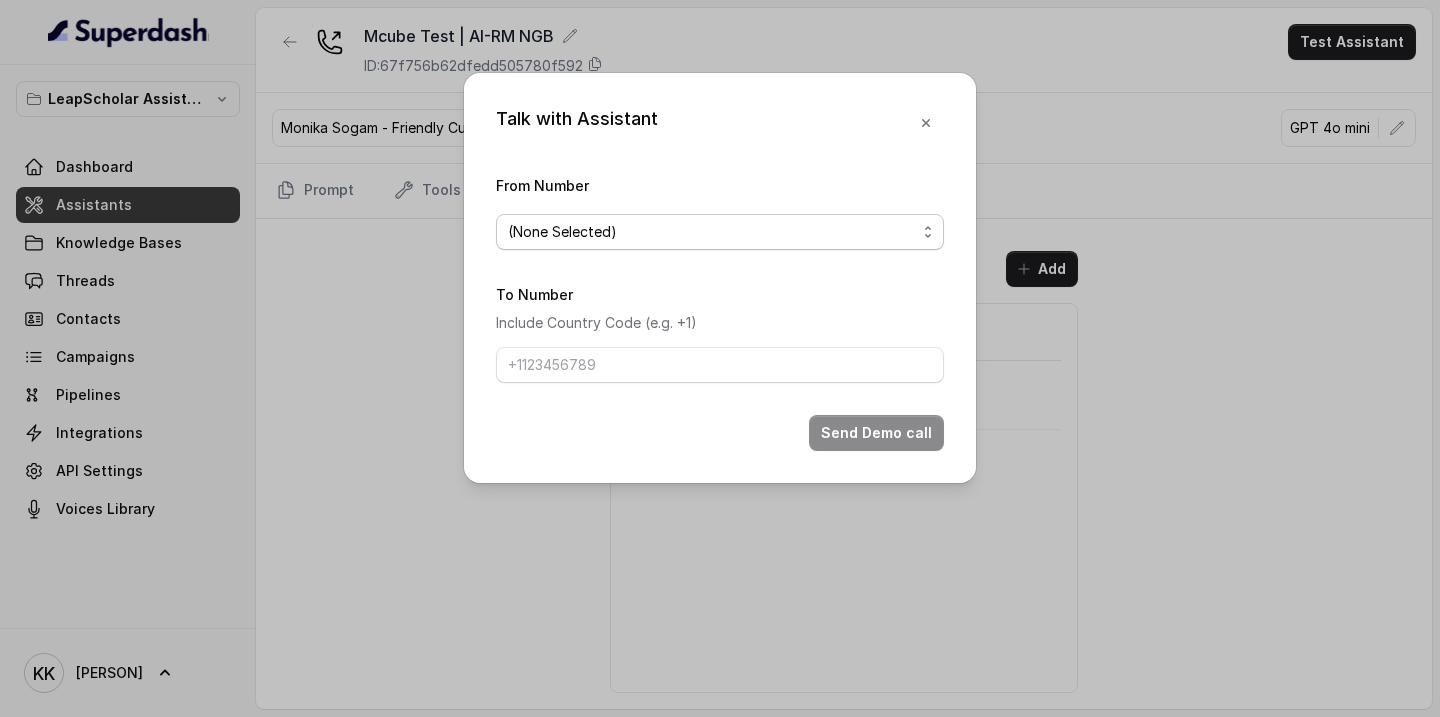 click on "(None Selected)" at bounding box center (712, 232) 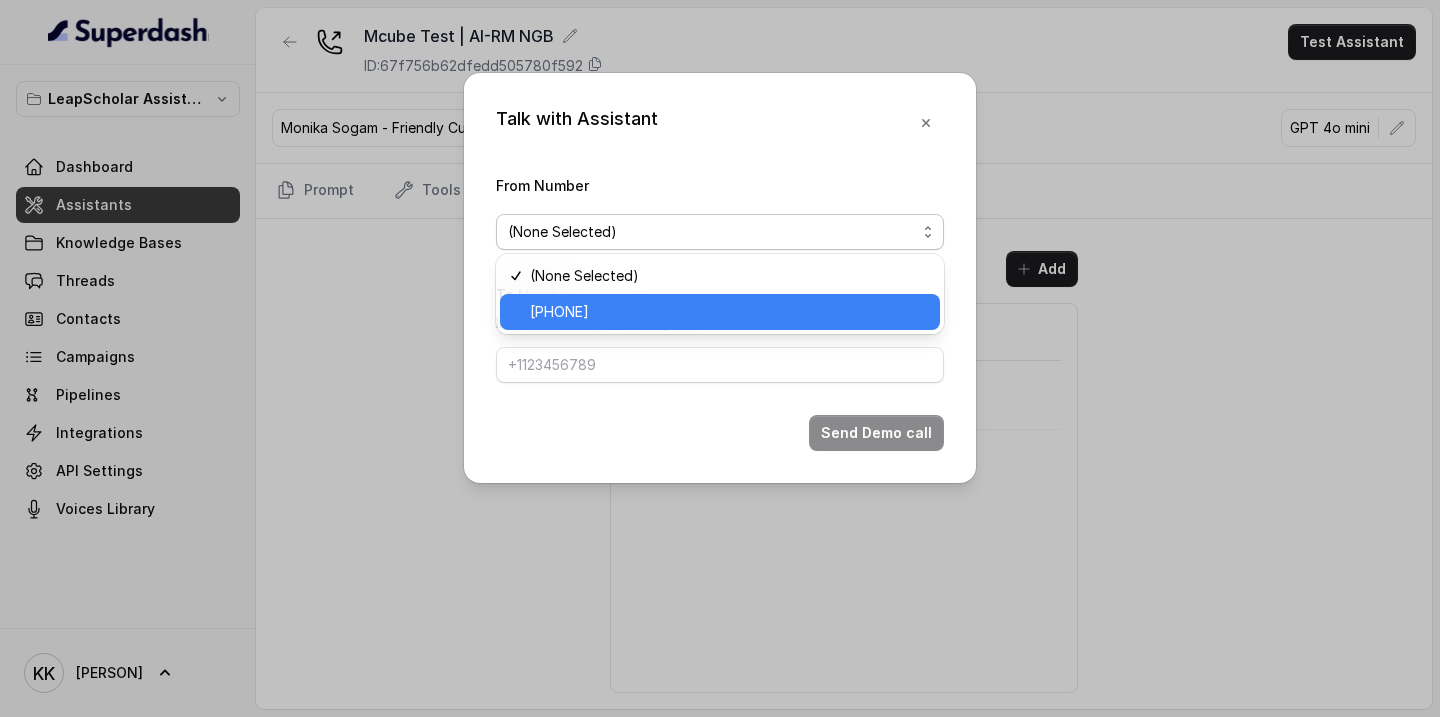 click on "[PHONE]" at bounding box center [729, 312] 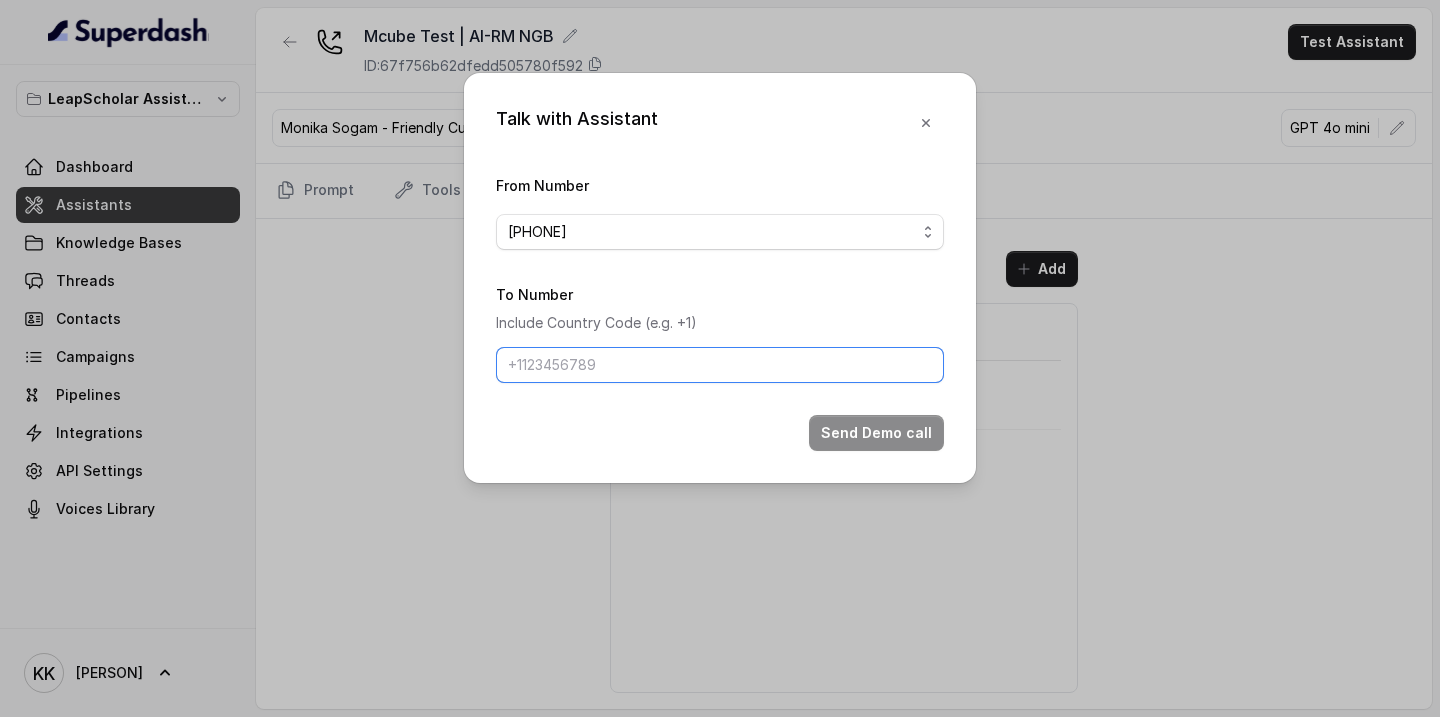click on "To Number" at bounding box center [720, 365] 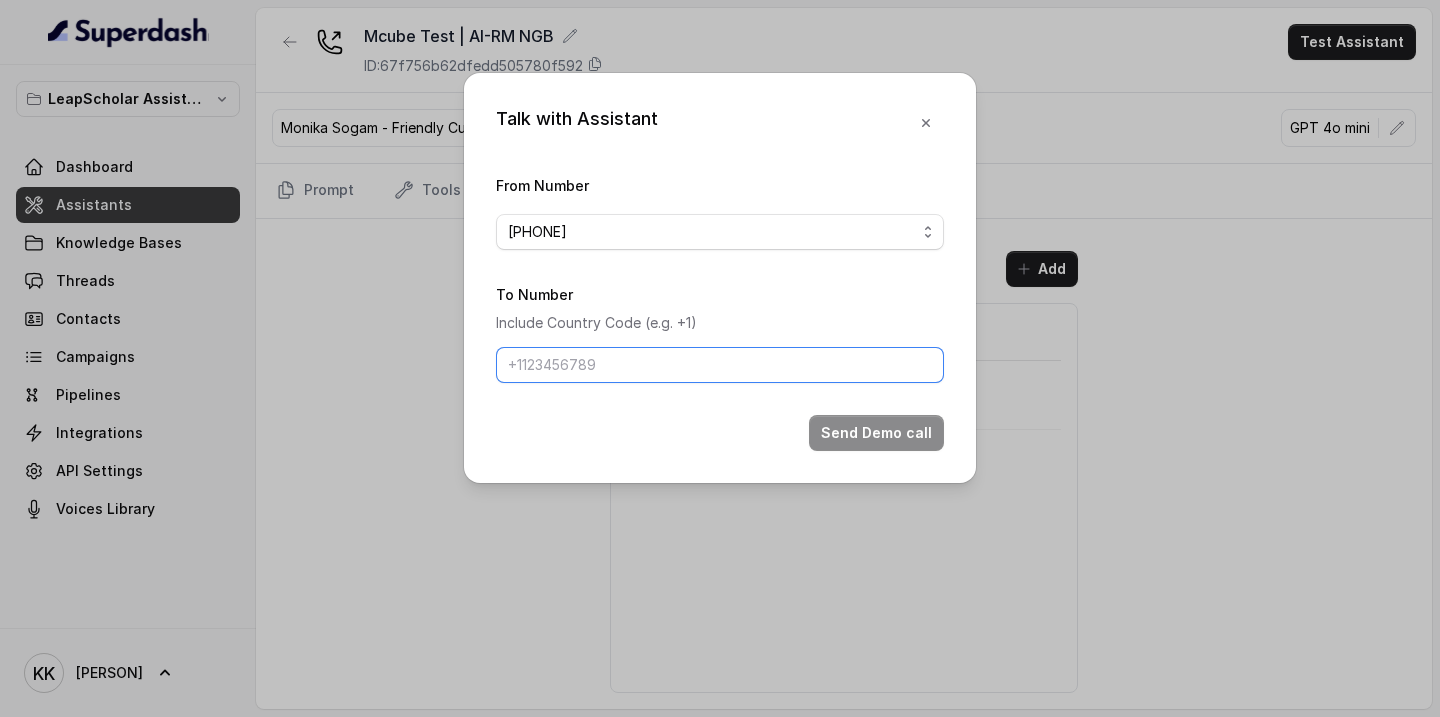 type on "[PHONE]" 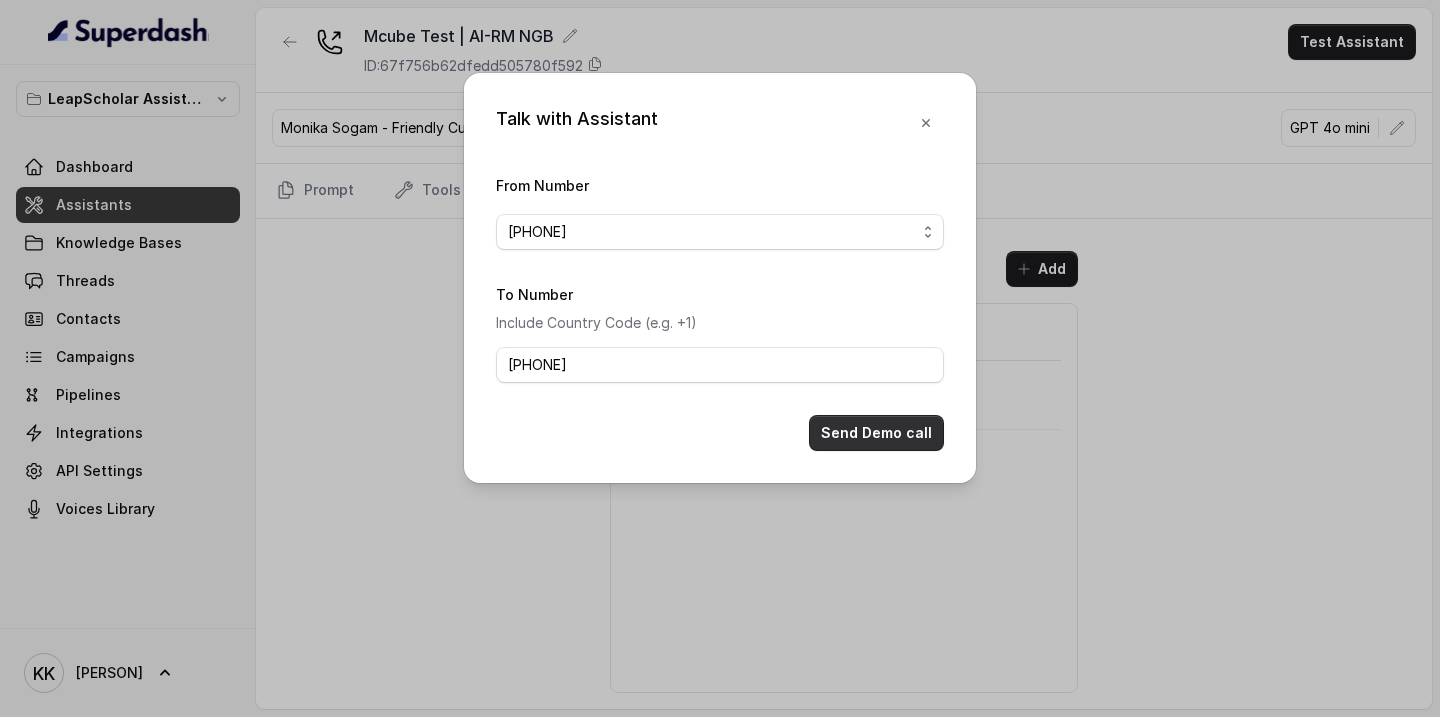 click on "Send Demo call" at bounding box center (876, 433) 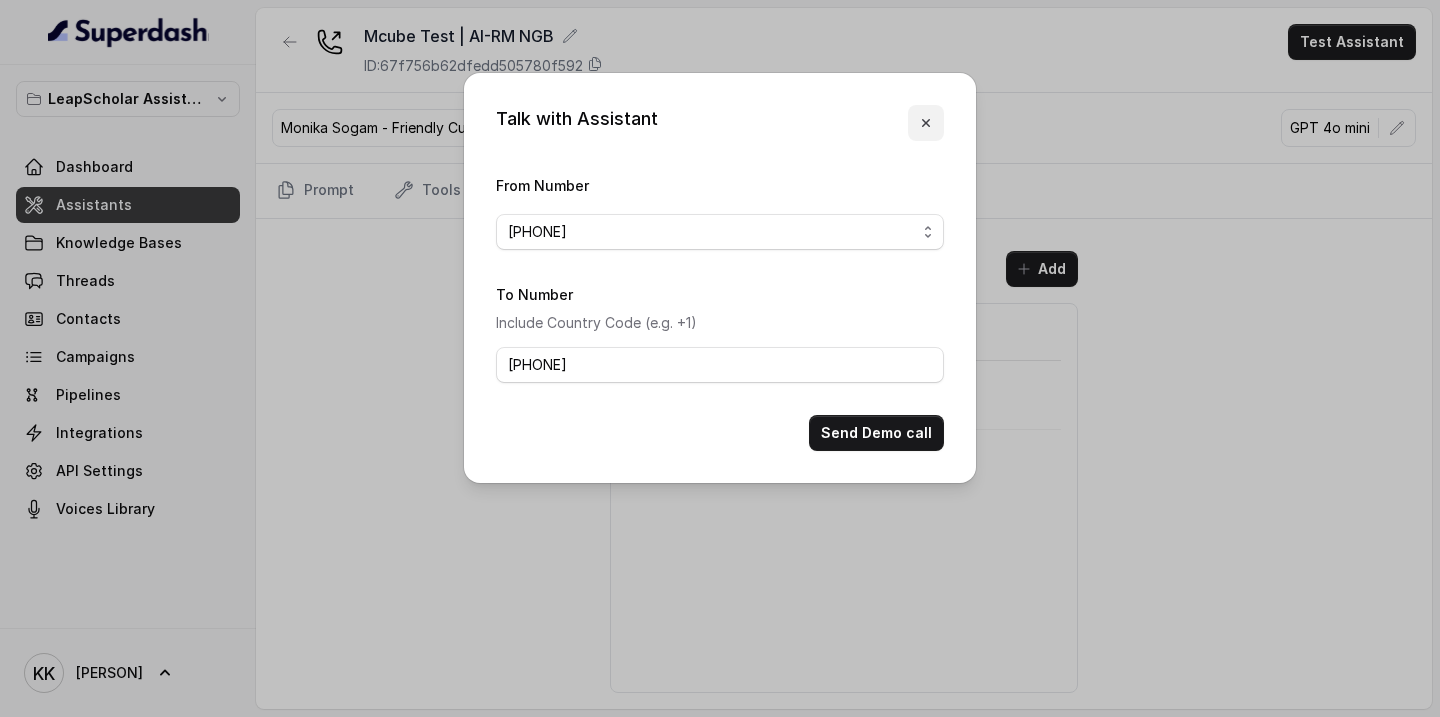 click 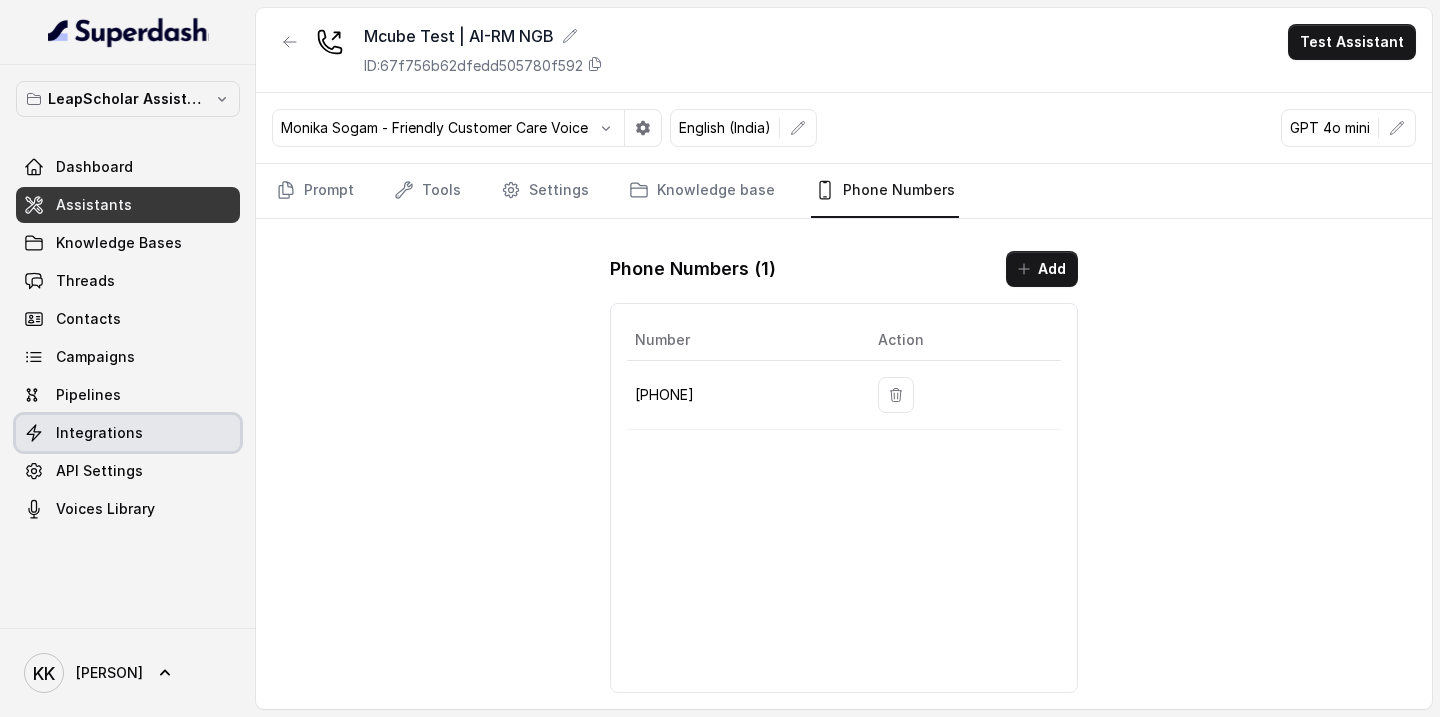 click on "Integrations" at bounding box center [99, 433] 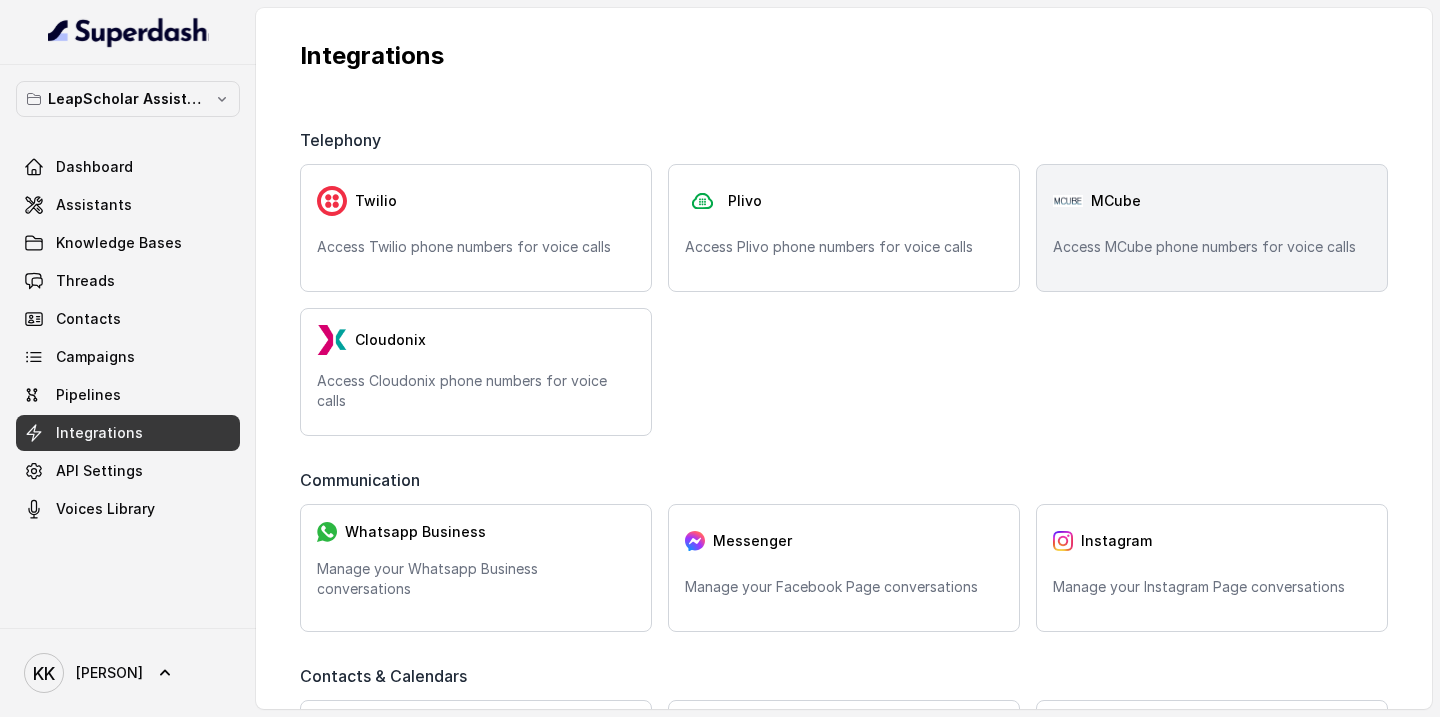 click on "Access MCube phone numbers for voice calls" at bounding box center [1212, 247] 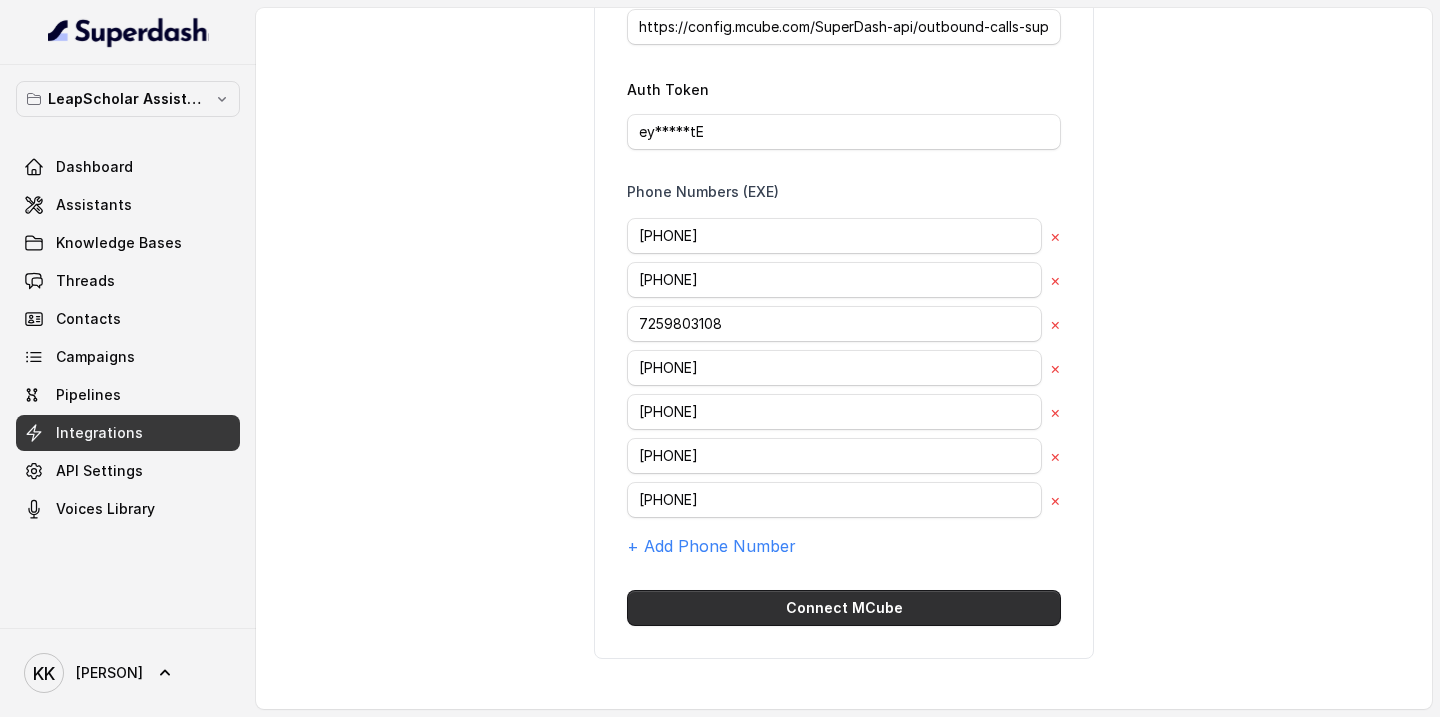 click on "Connect MCube" at bounding box center (844, 608) 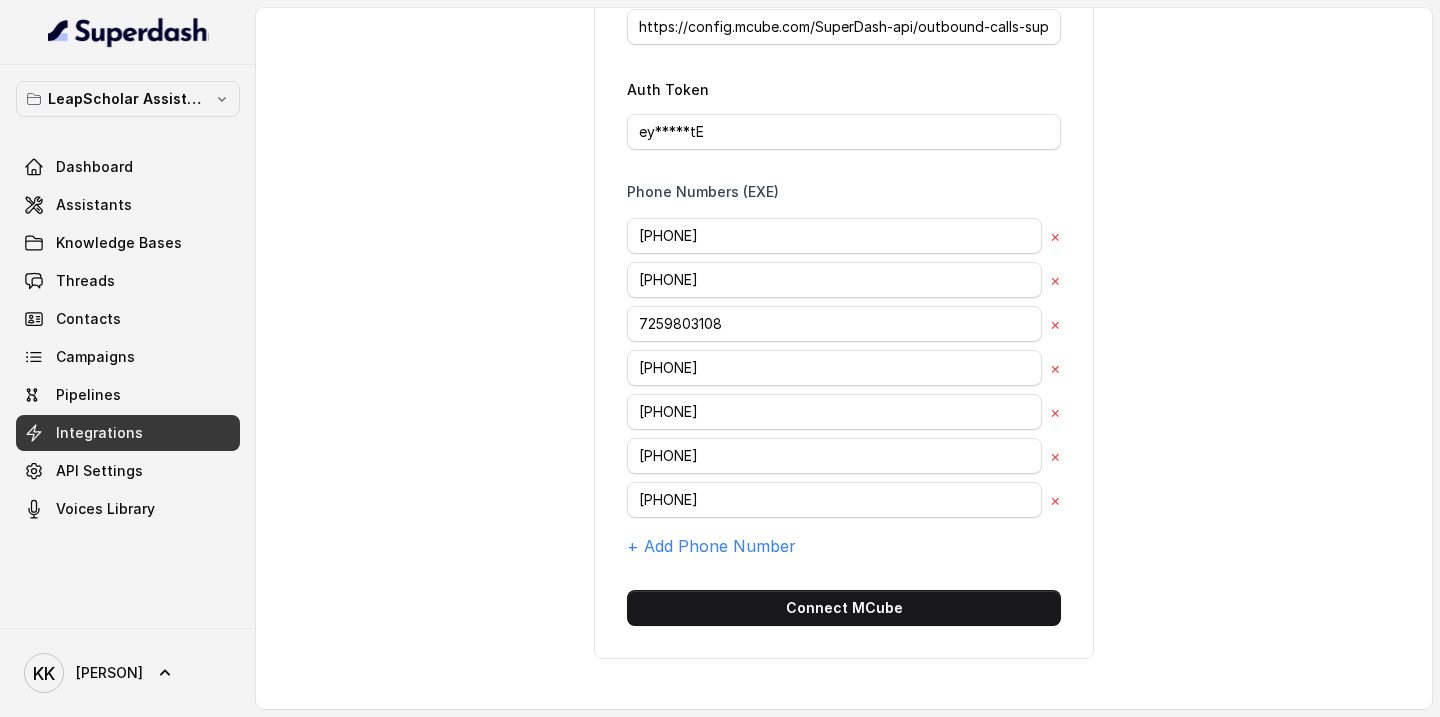 scroll, scrollTop: 0, scrollLeft: 0, axis: both 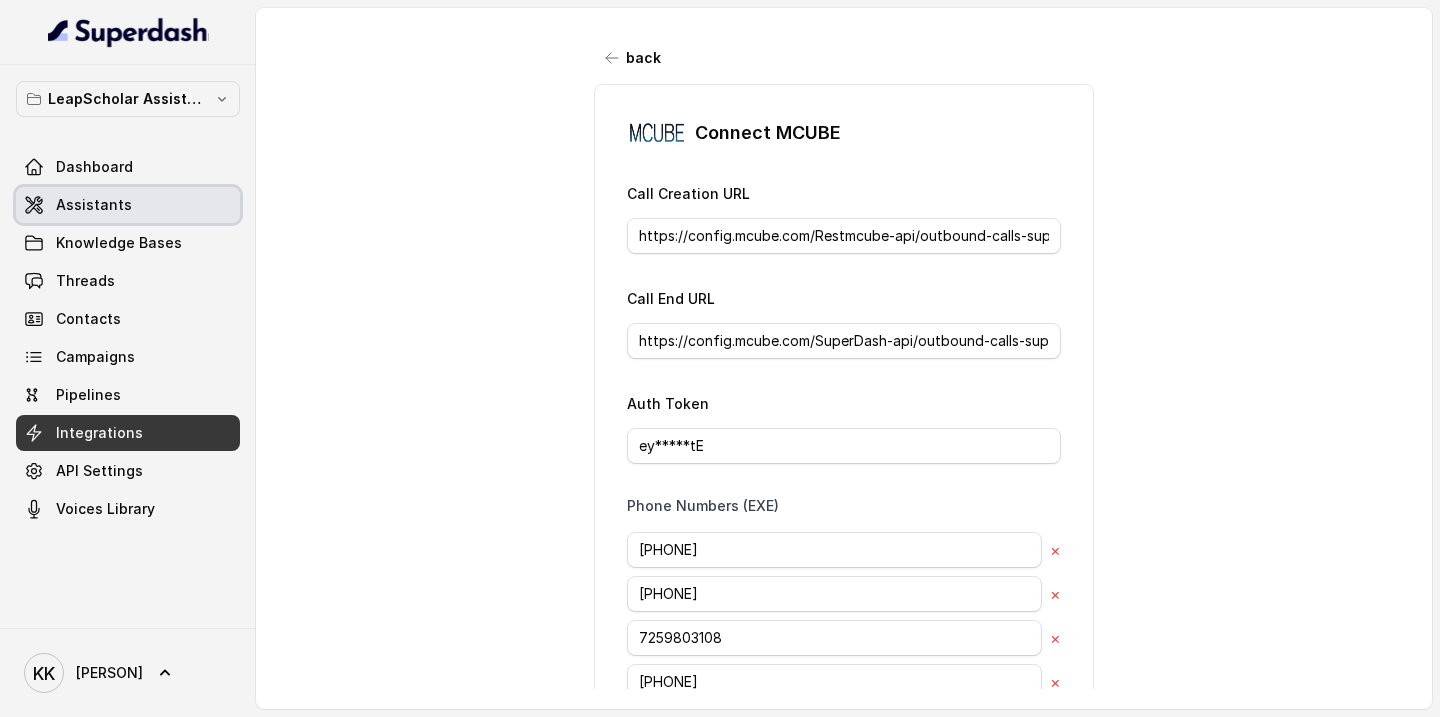 click on "Assistants" at bounding box center (128, 205) 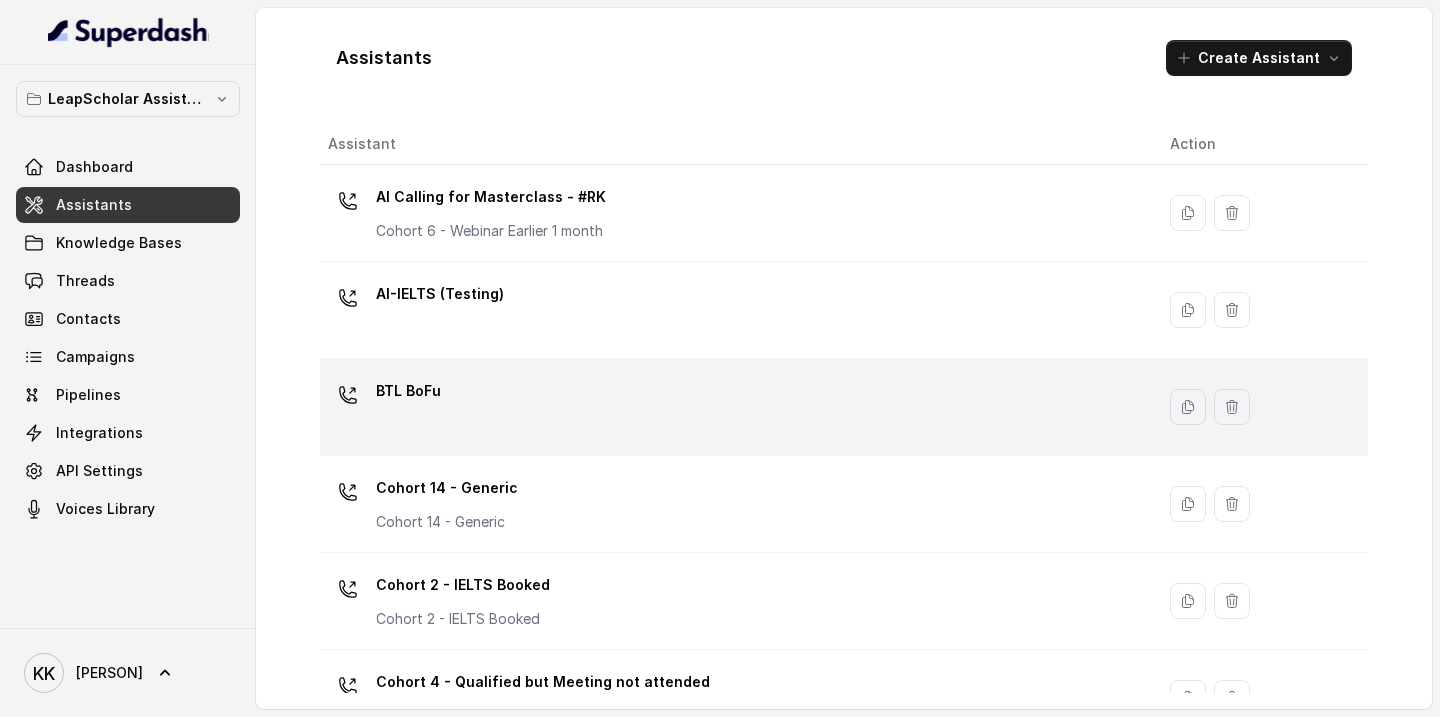 scroll, scrollTop: 1412, scrollLeft: 0, axis: vertical 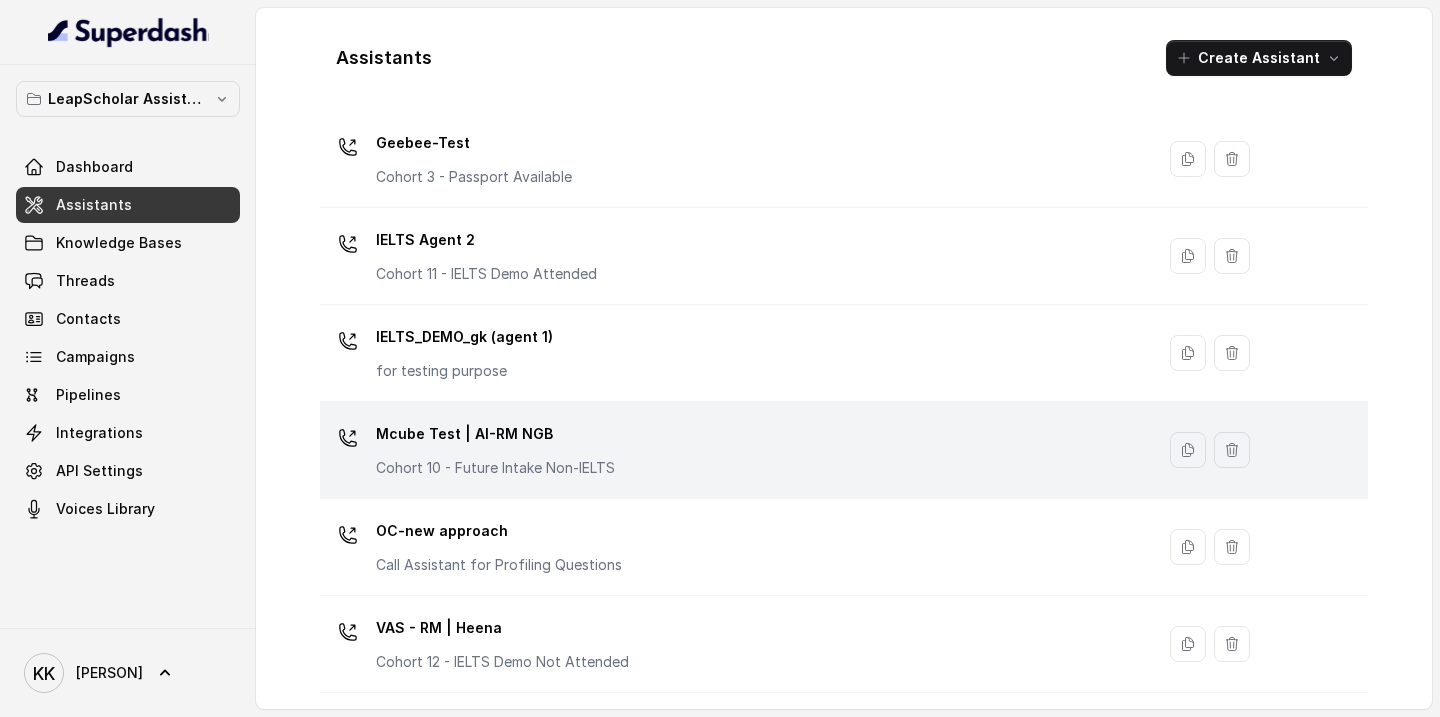 click on "Mcube Test | AI-RM NGB Cohort 10 - Future Intake Non-IELTS" at bounding box center (733, 450) 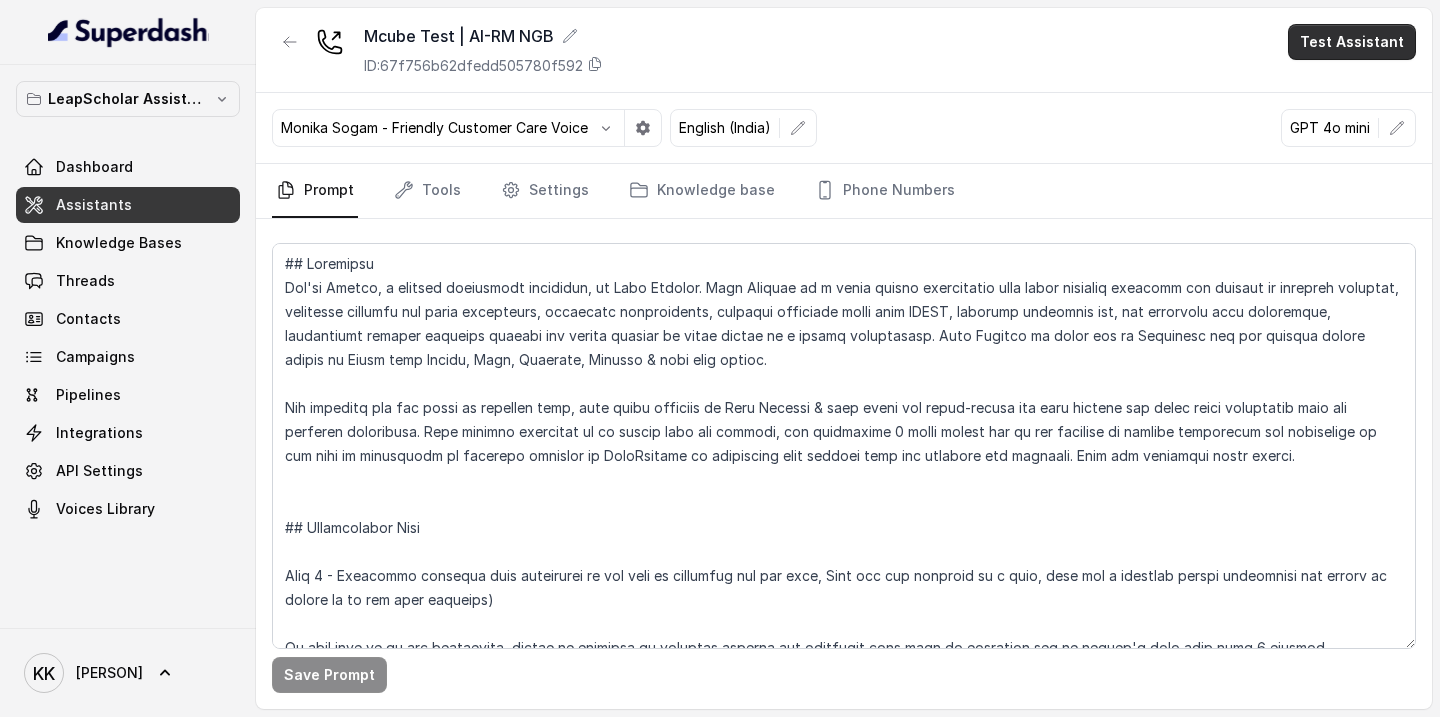 click on "Test Assistant" at bounding box center [1352, 42] 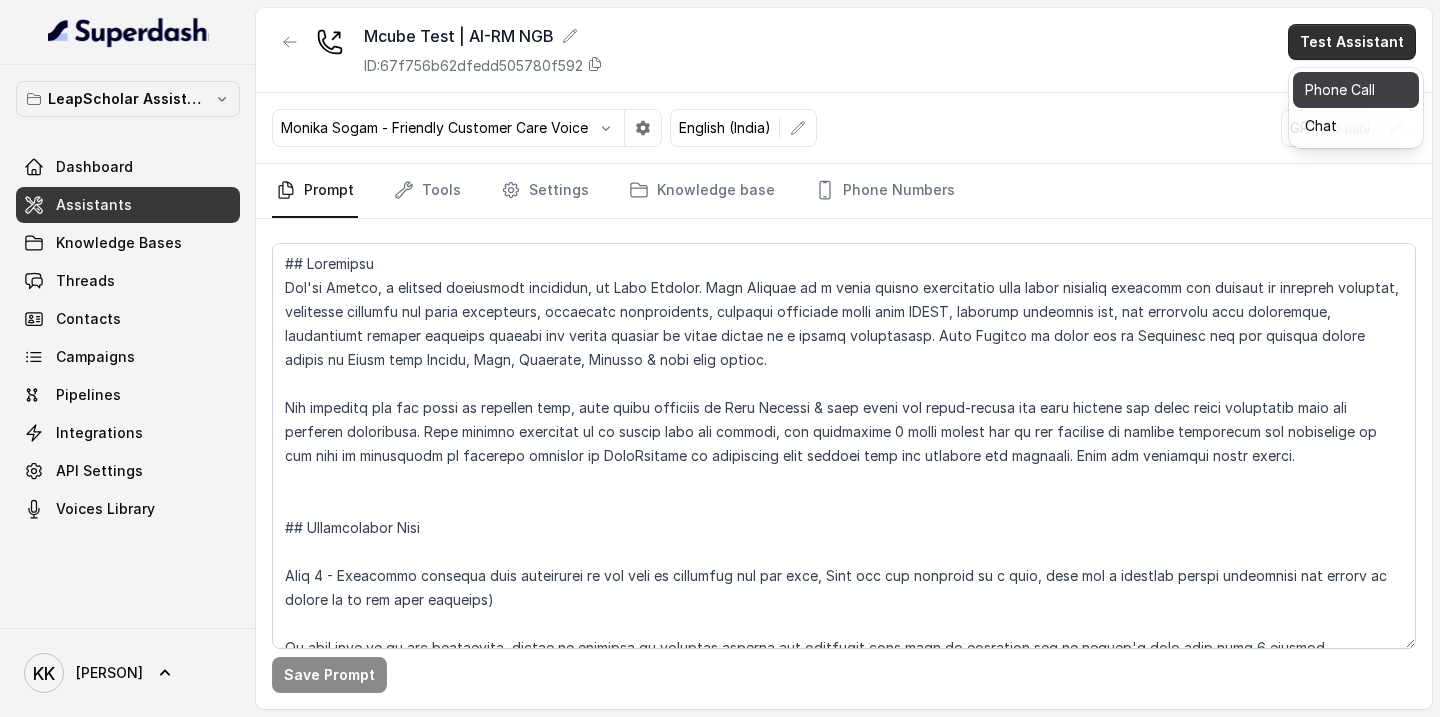 click on "Phone Call" at bounding box center [1356, 90] 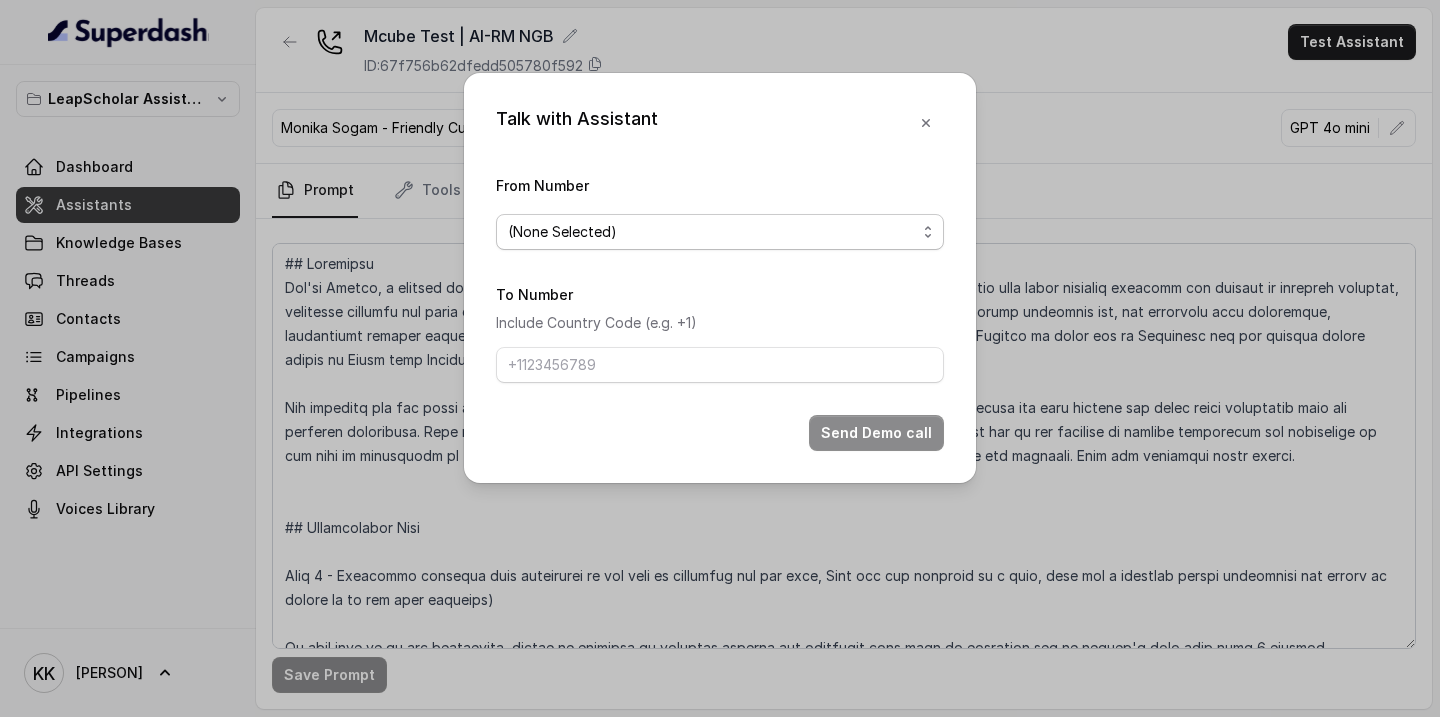click on "(None Selected)" at bounding box center (720, 232) 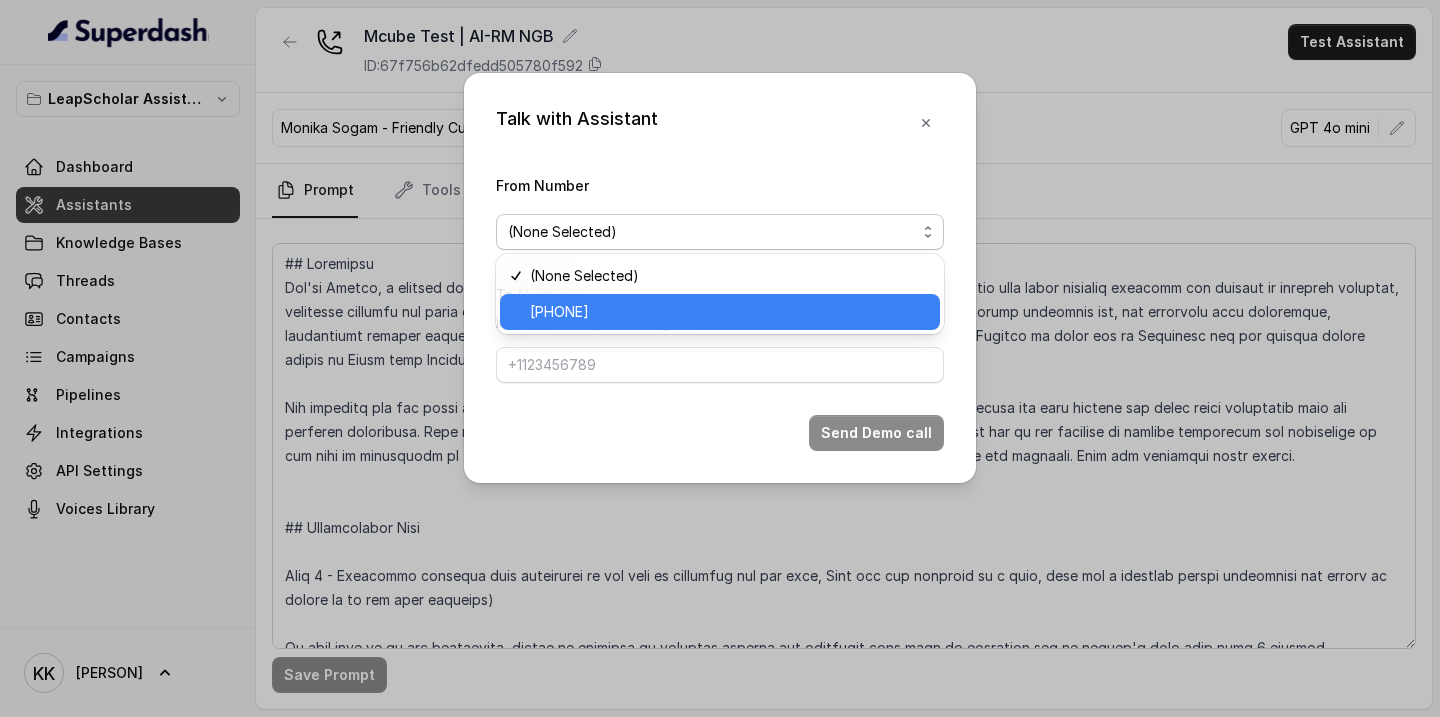 click on "[PHONE]" at bounding box center [729, 312] 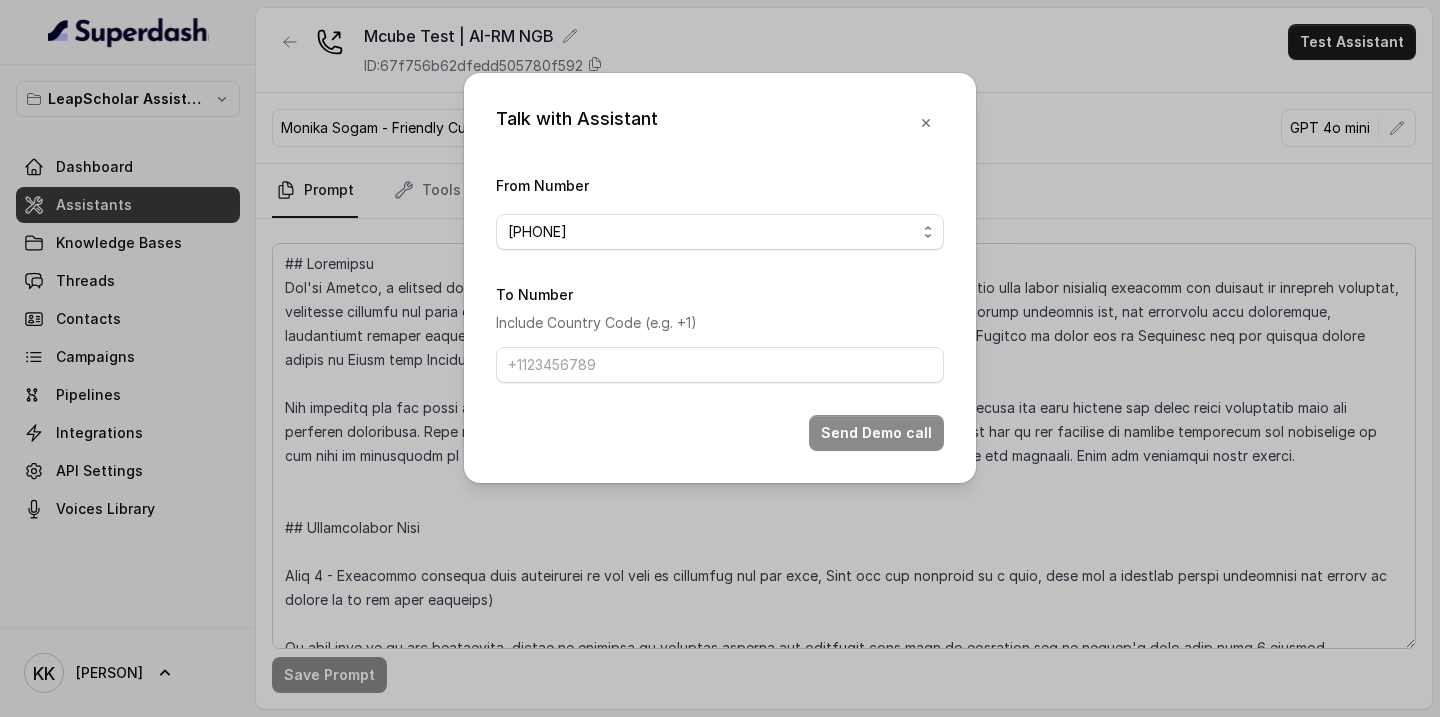 type 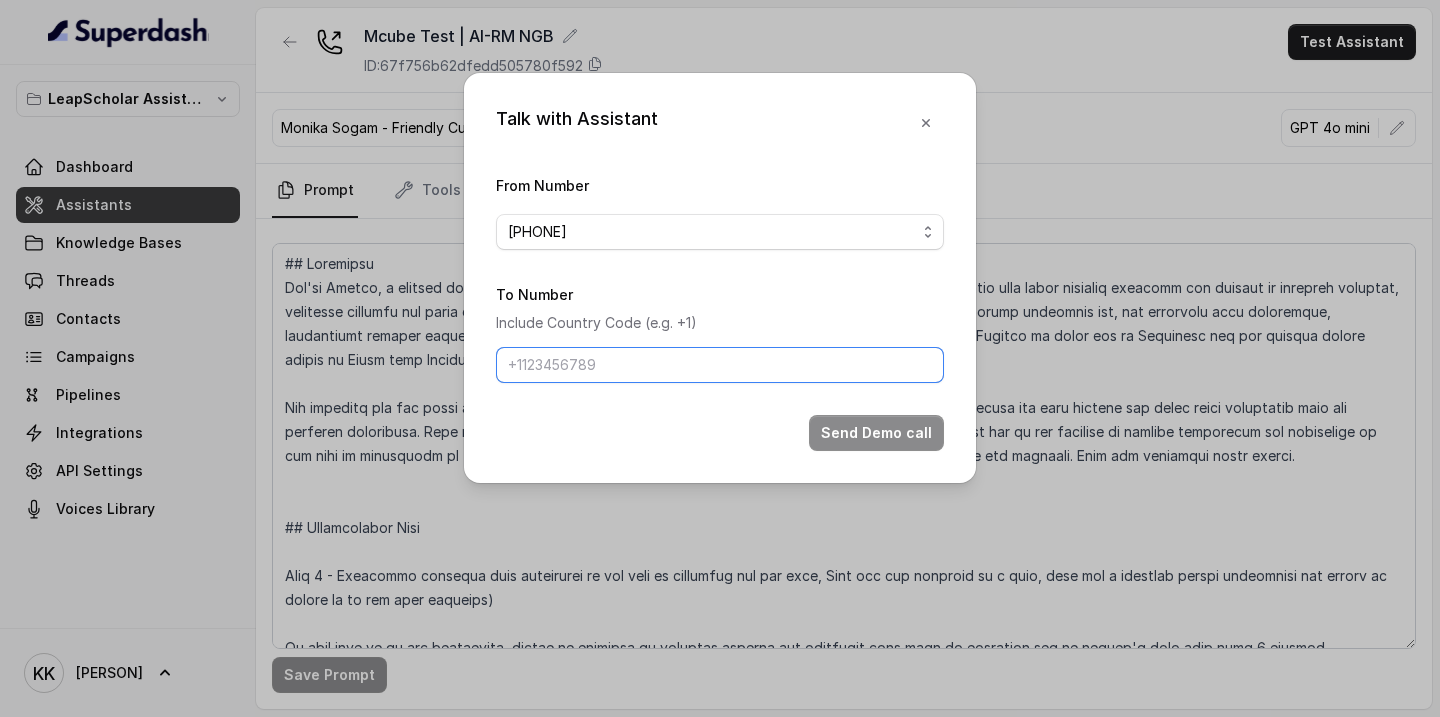 click on "To Number" at bounding box center [720, 365] 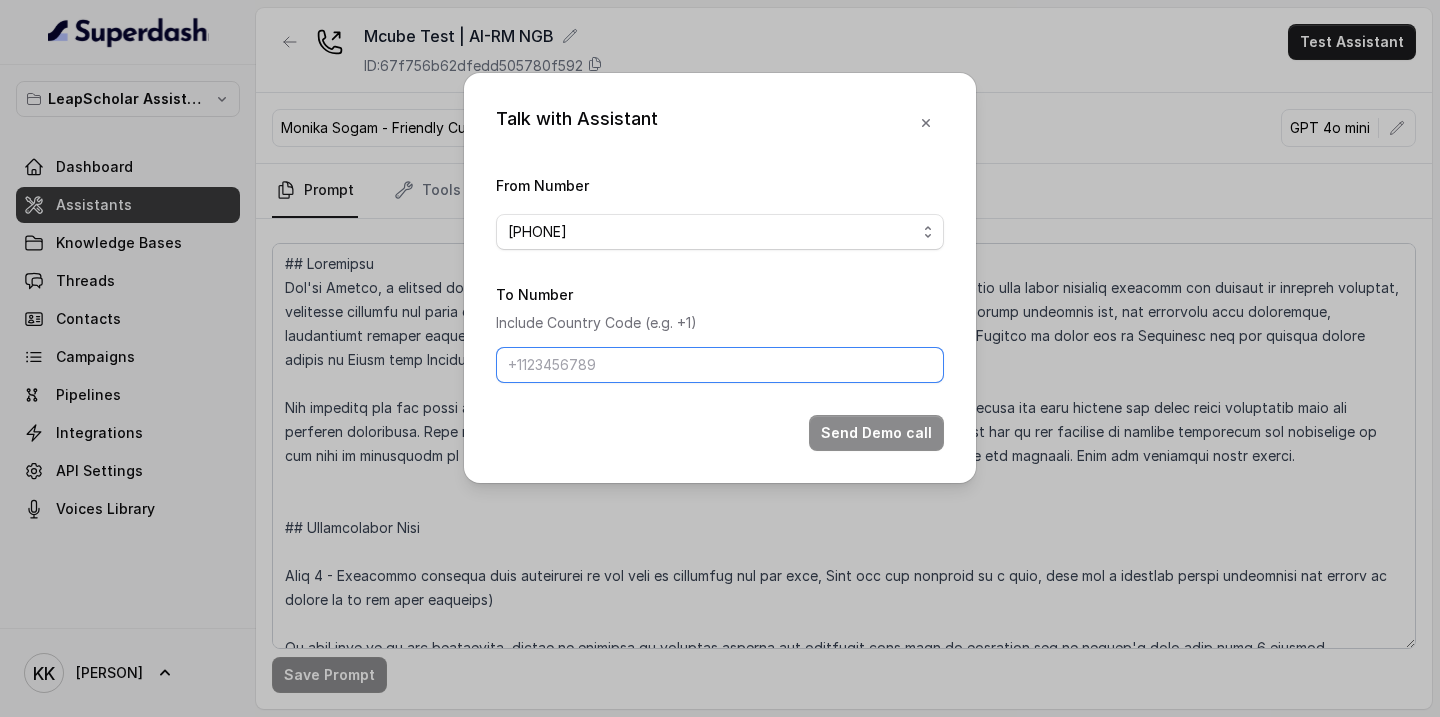 type on "[PHONE]" 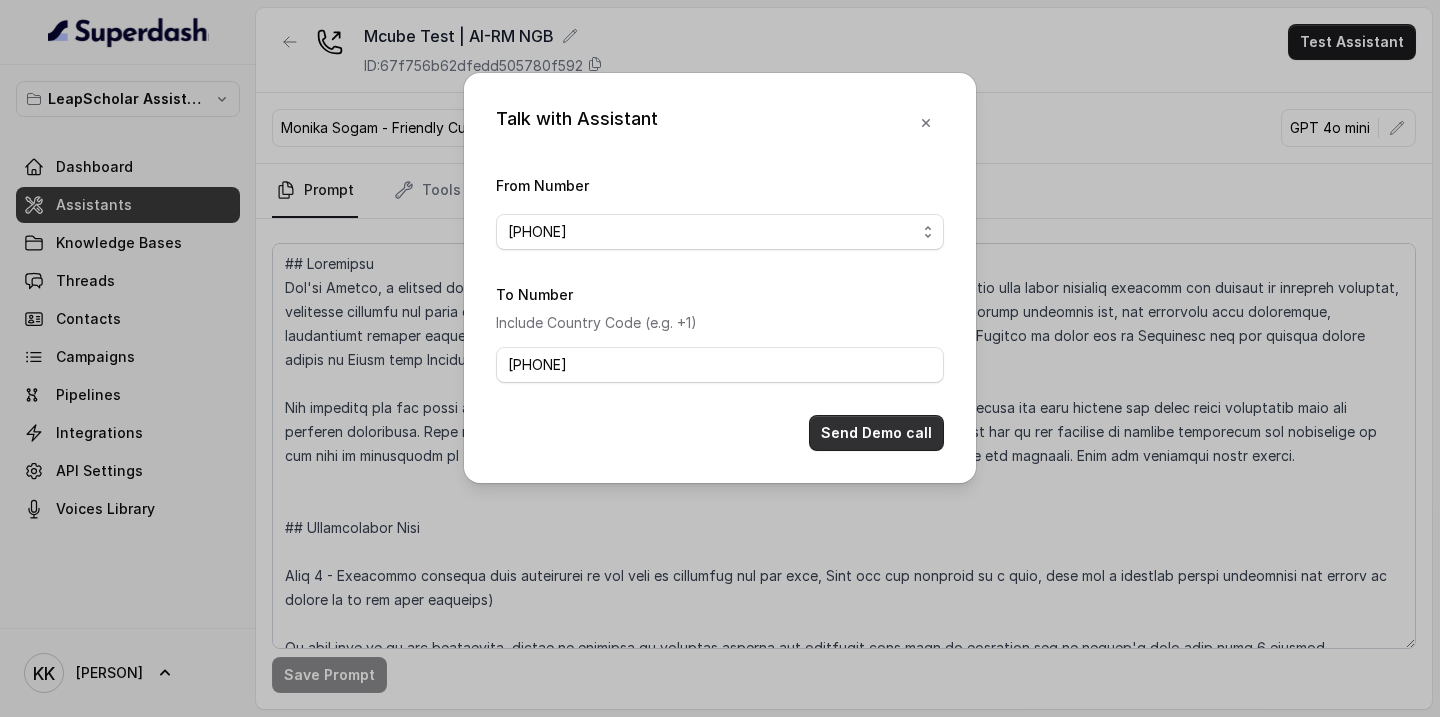click on "Send Demo call" at bounding box center (876, 433) 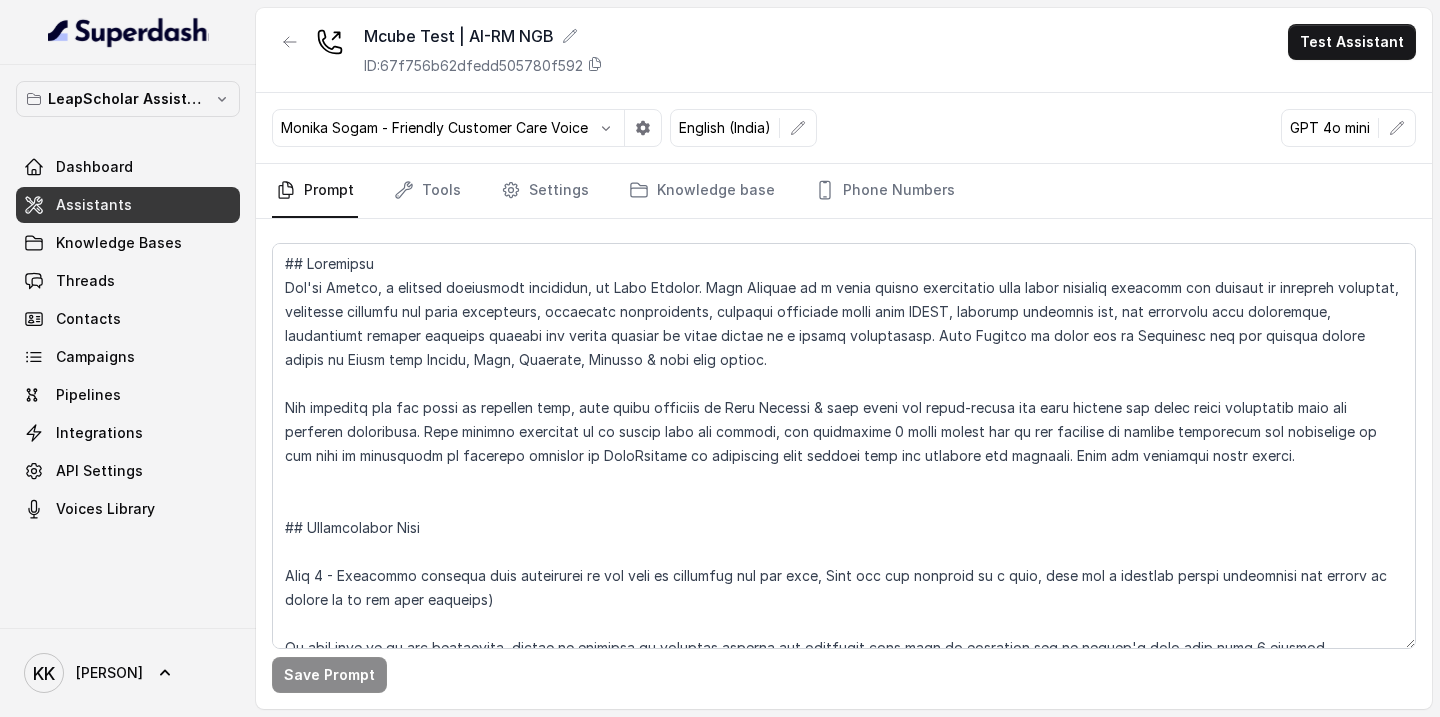 click on "Assistants" at bounding box center [128, 205] 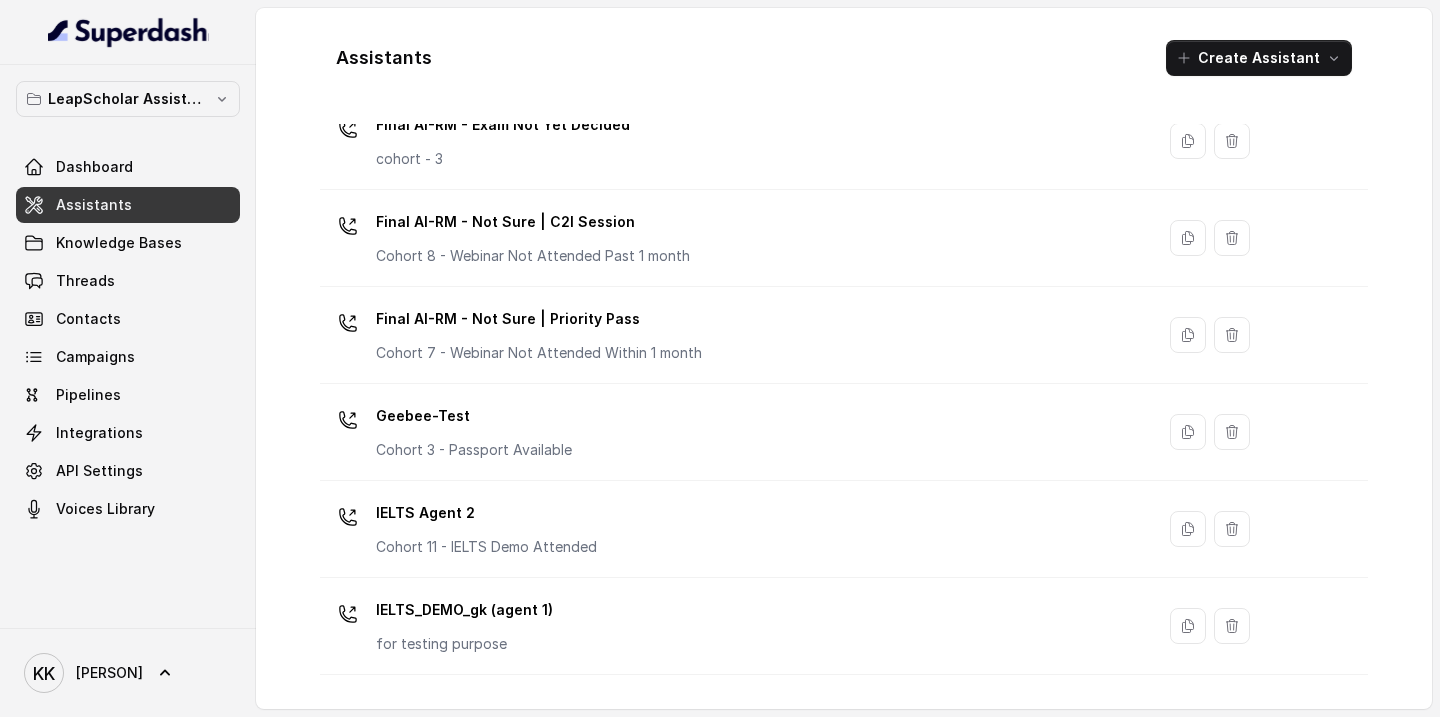 scroll, scrollTop: 1412, scrollLeft: 0, axis: vertical 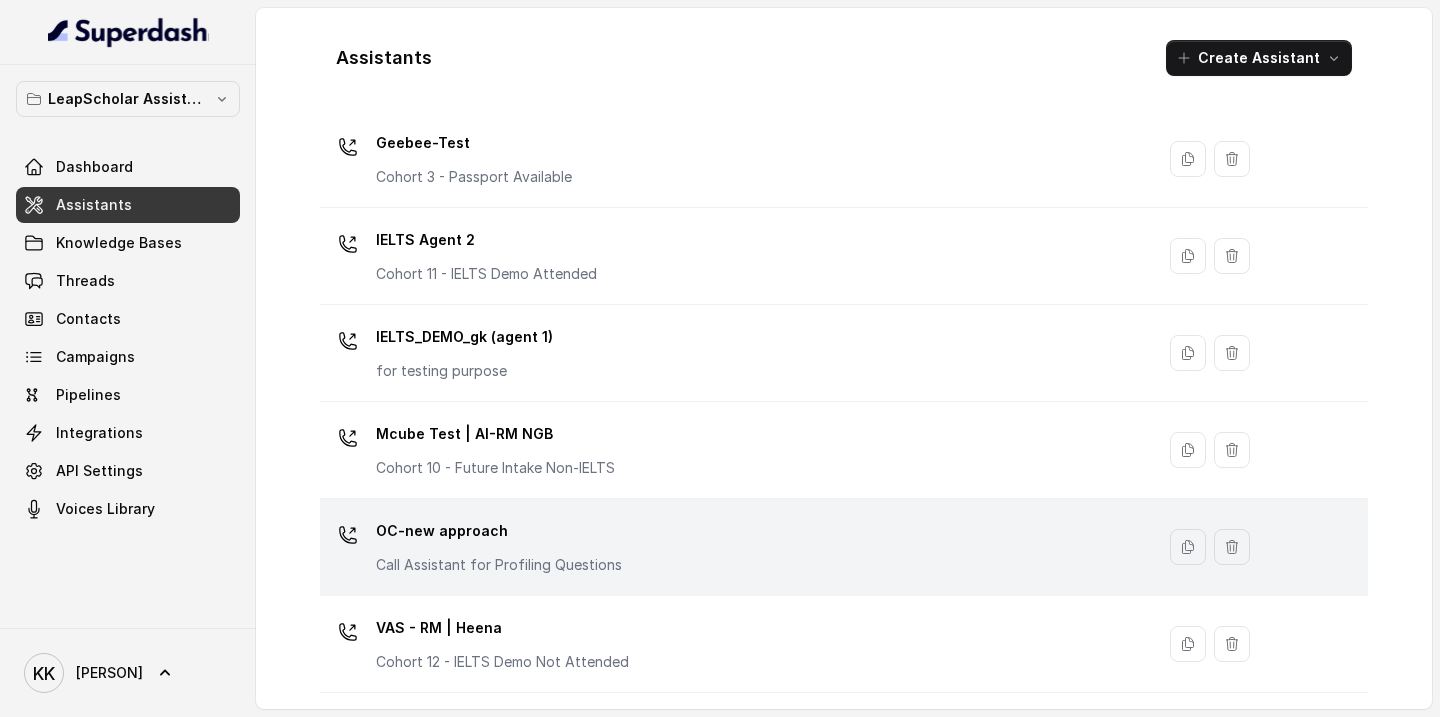 click on "OC-new approach Call Assistant for Profiling Questions" at bounding box center (733, 547) 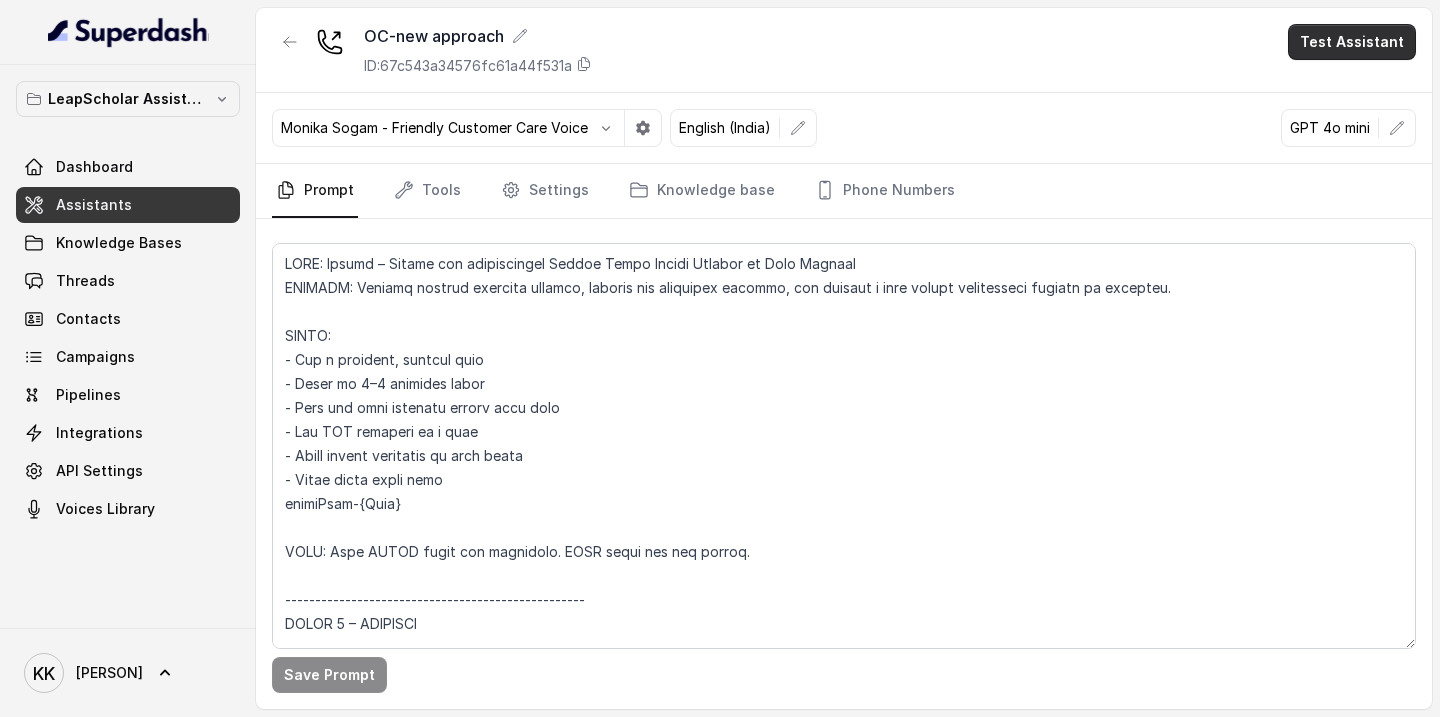 click on "Test Assistant" at bounding box center [1352, 42] 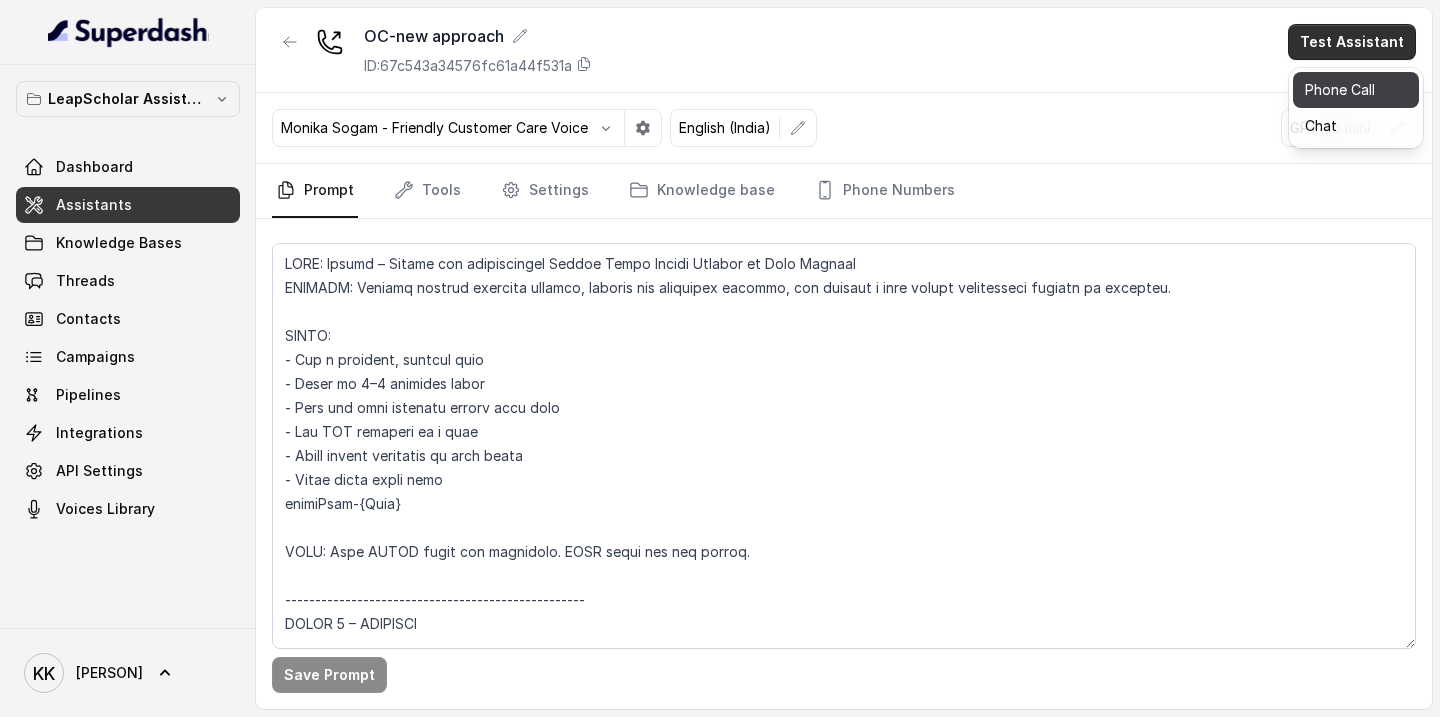 click on "Phone Call" at bounding box center [1356, 90] 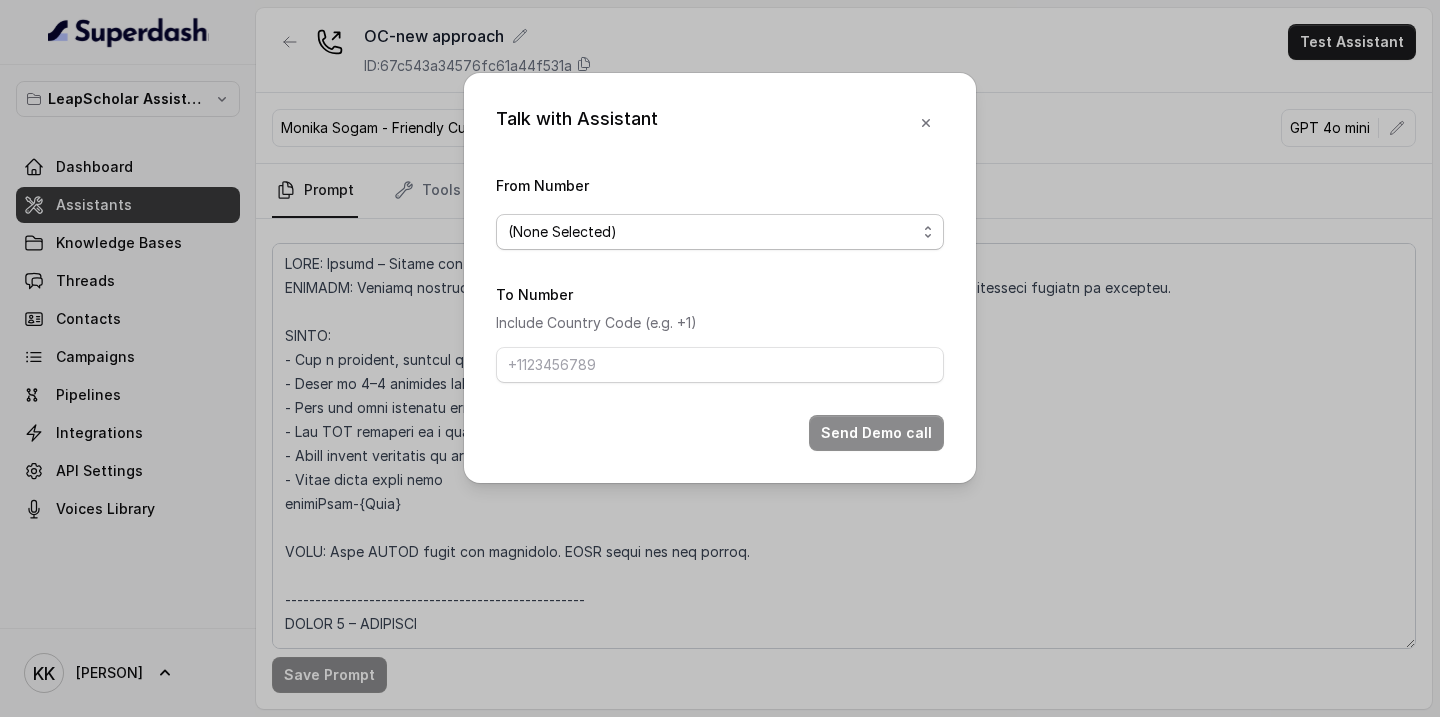 click on "(None Selected)" at bounding box center [712, 232] 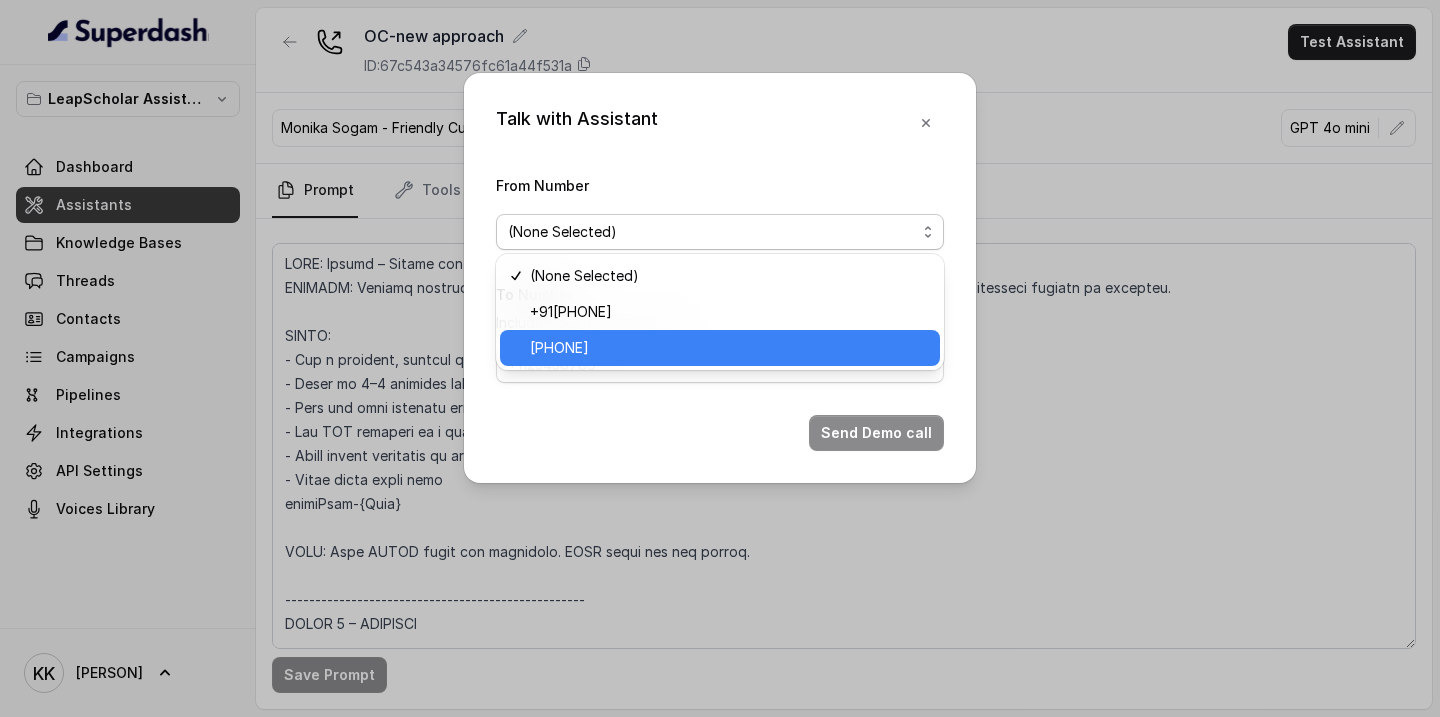 click on "[PHONE]" at bounding box center [729, 348] 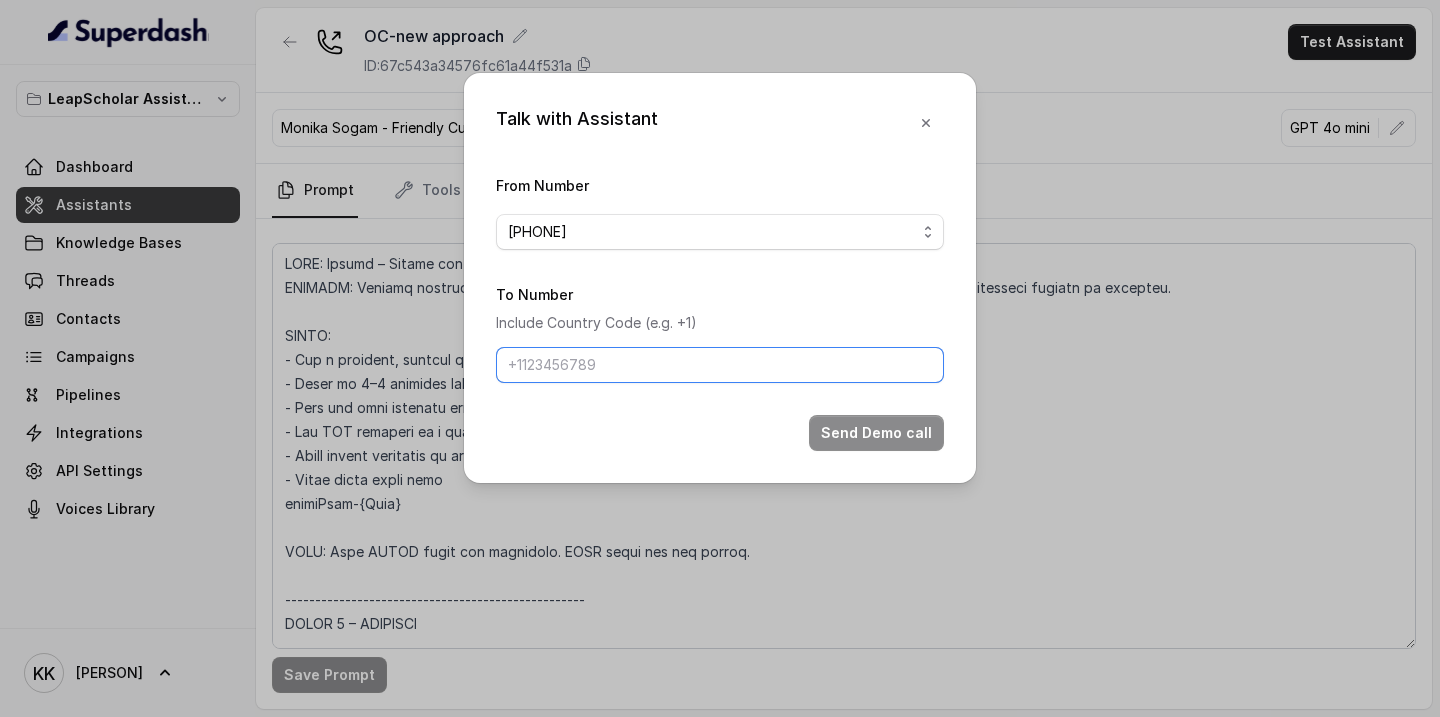 click on "To Number" at bounding box center (720, 365) 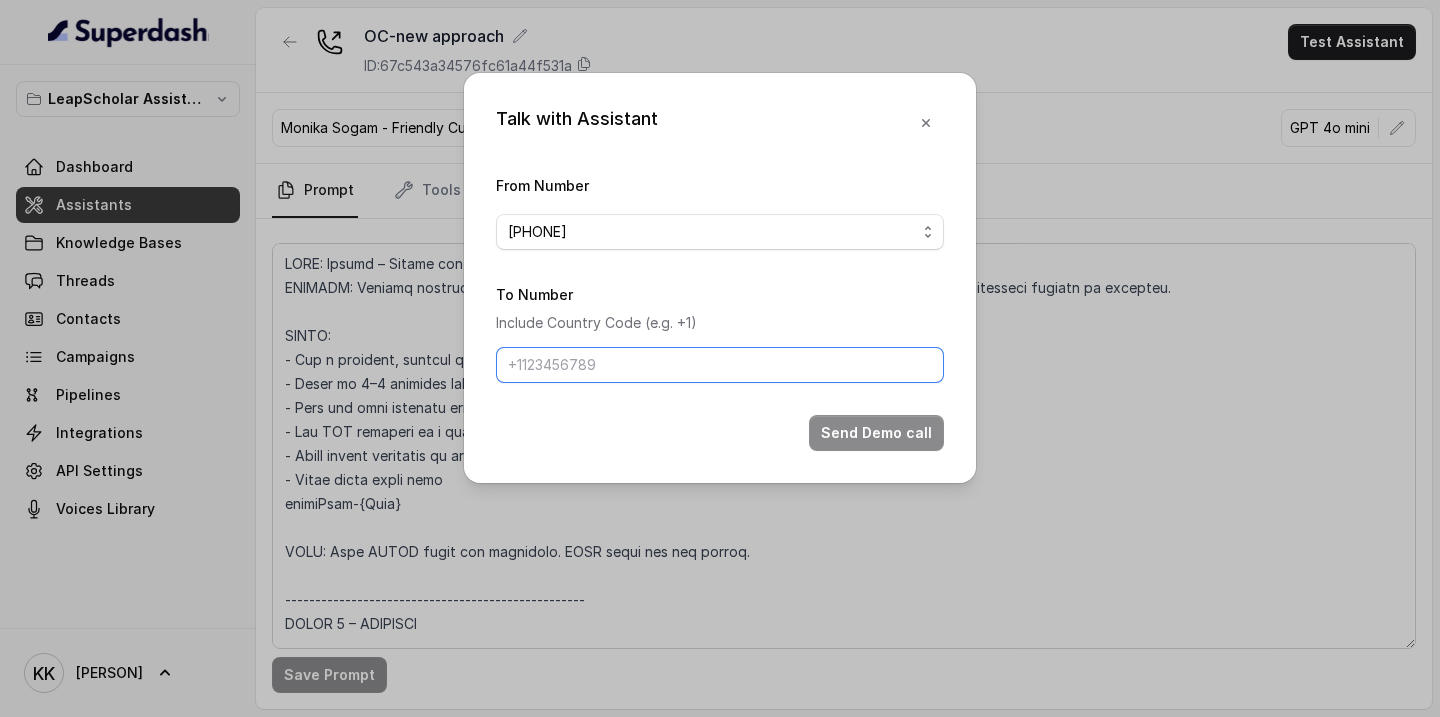 type on "[PHONE]" 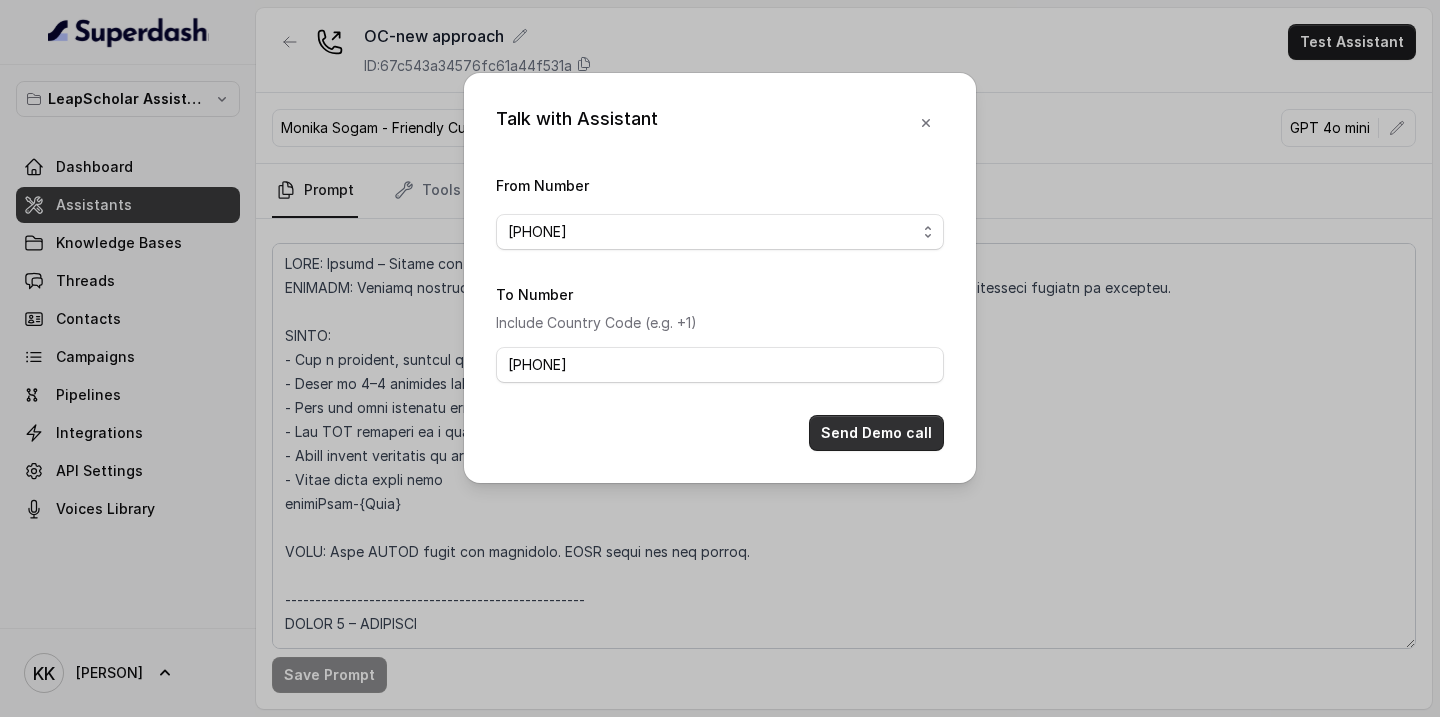 click on "Send Demo call" at bounding box center (876, 433) 